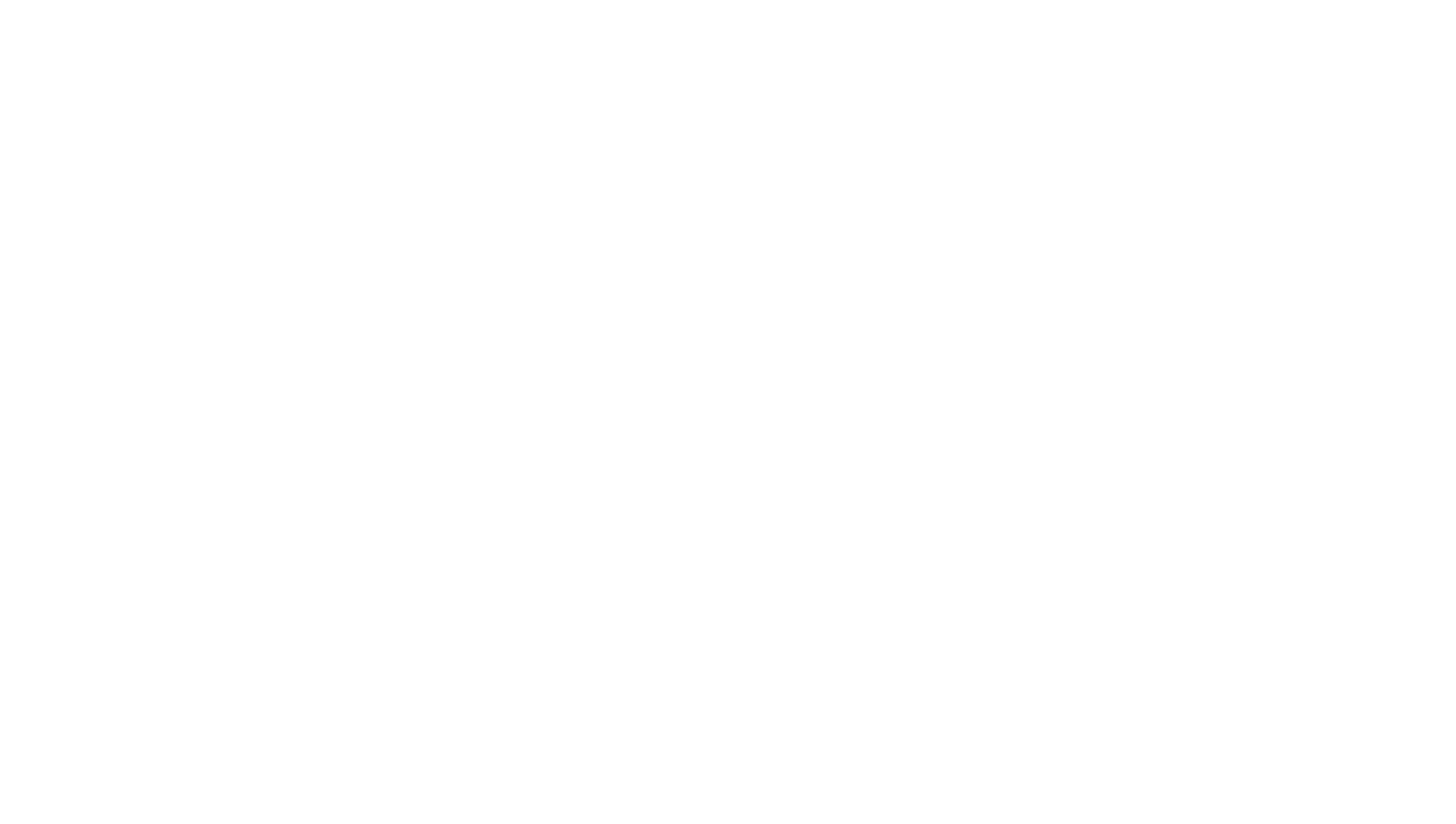 scroll, scrollTop: 0, scrollLeft: 0, axis: both 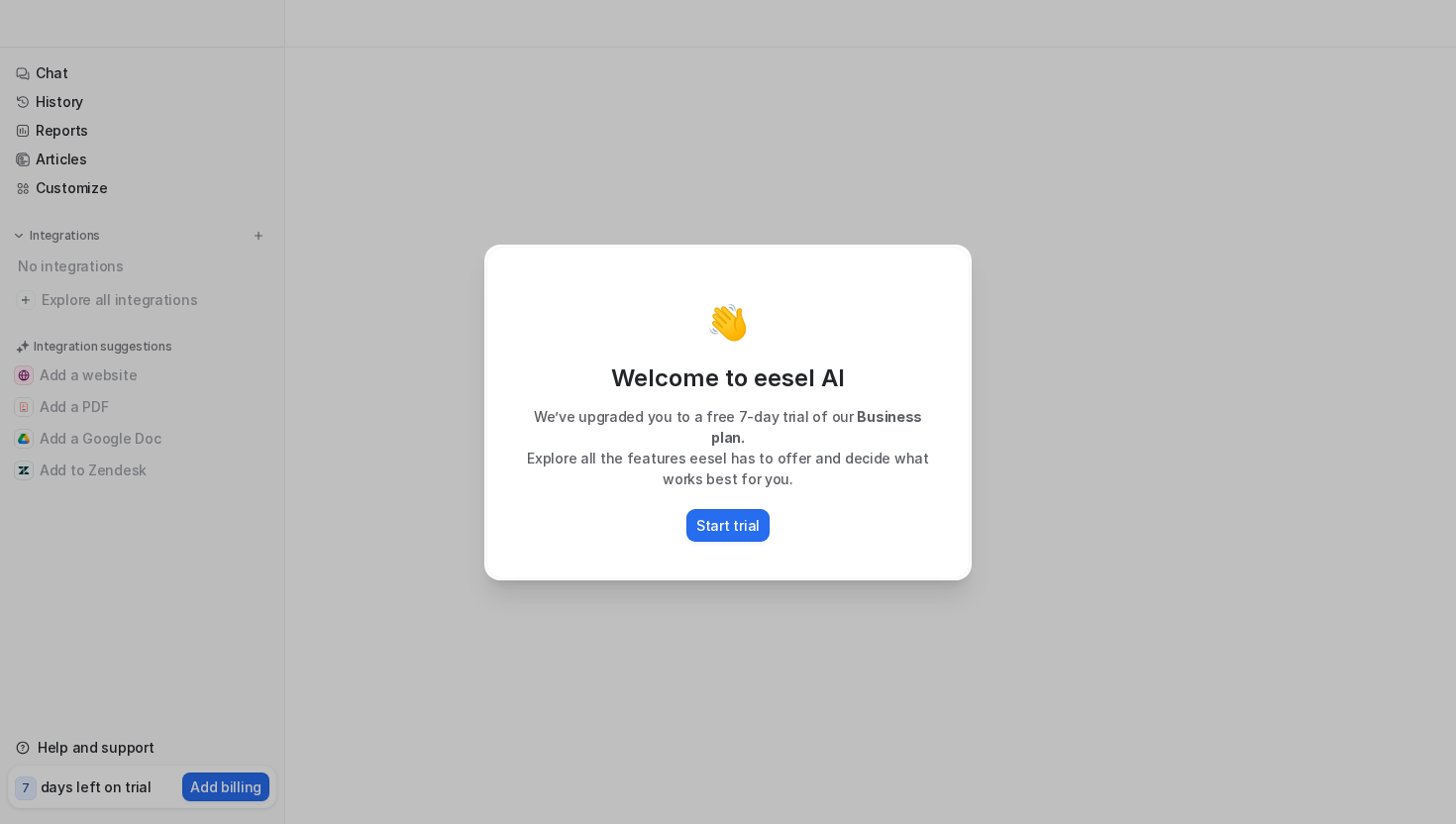 click on "👋 Welcome to eesel AI We’ve upgraded you to a free 7-day trial of our   Business plan.  Explore all the features eesel has to offer and decide what works best for you. Start trial" at bounding box center [728, 412] 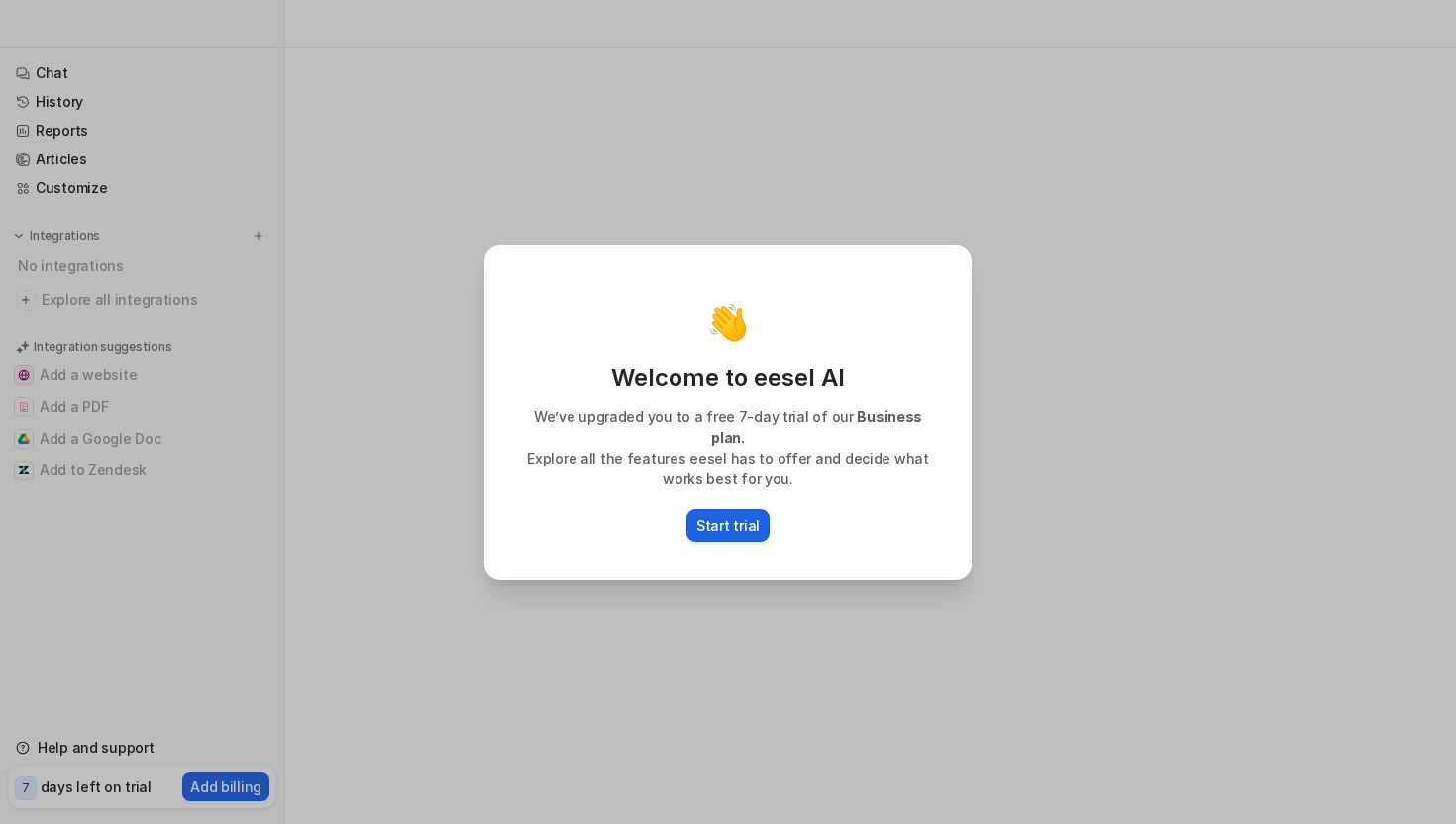click on "Start trial" at bounding box center [728, 525] 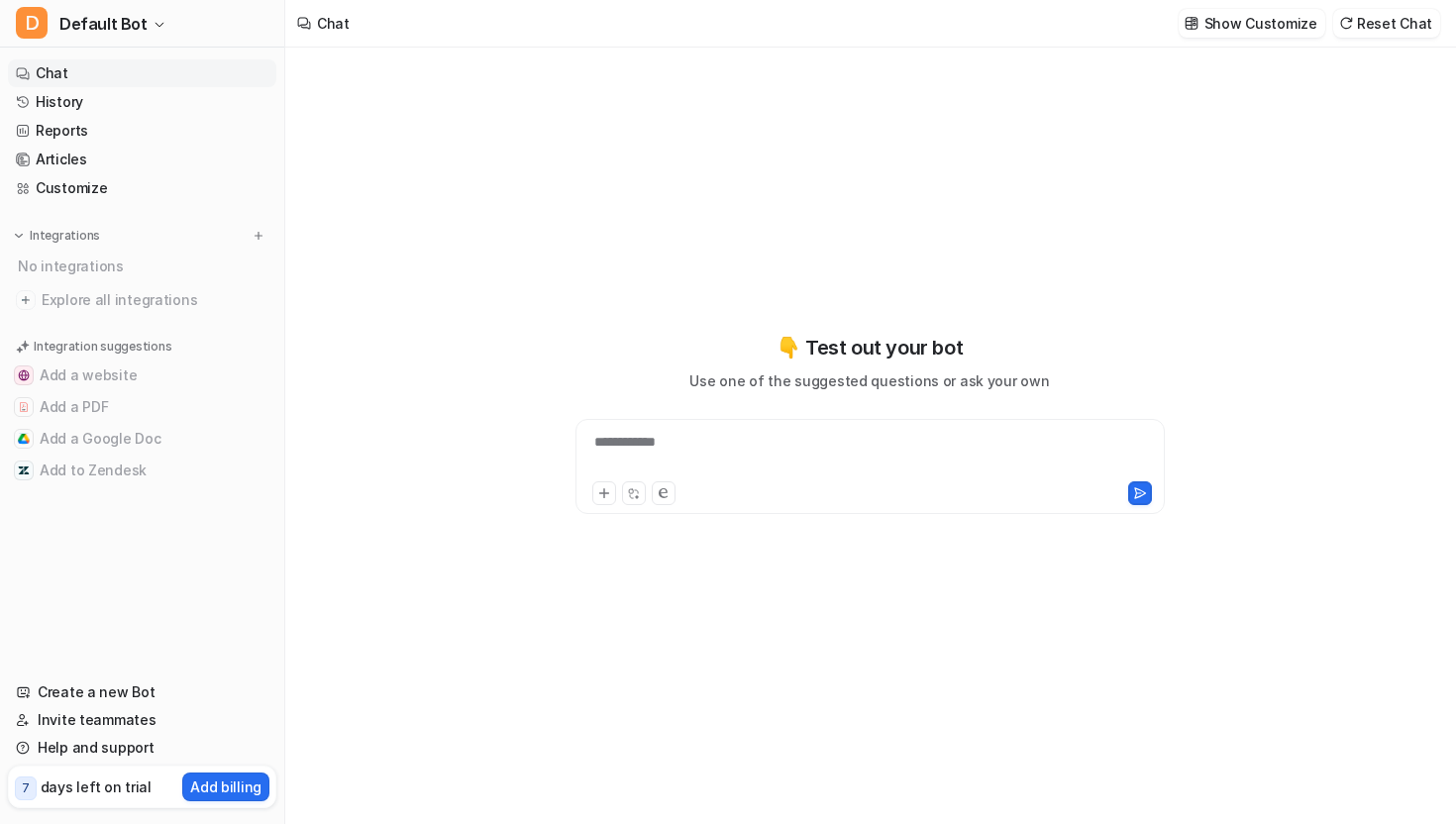 type on "**********" 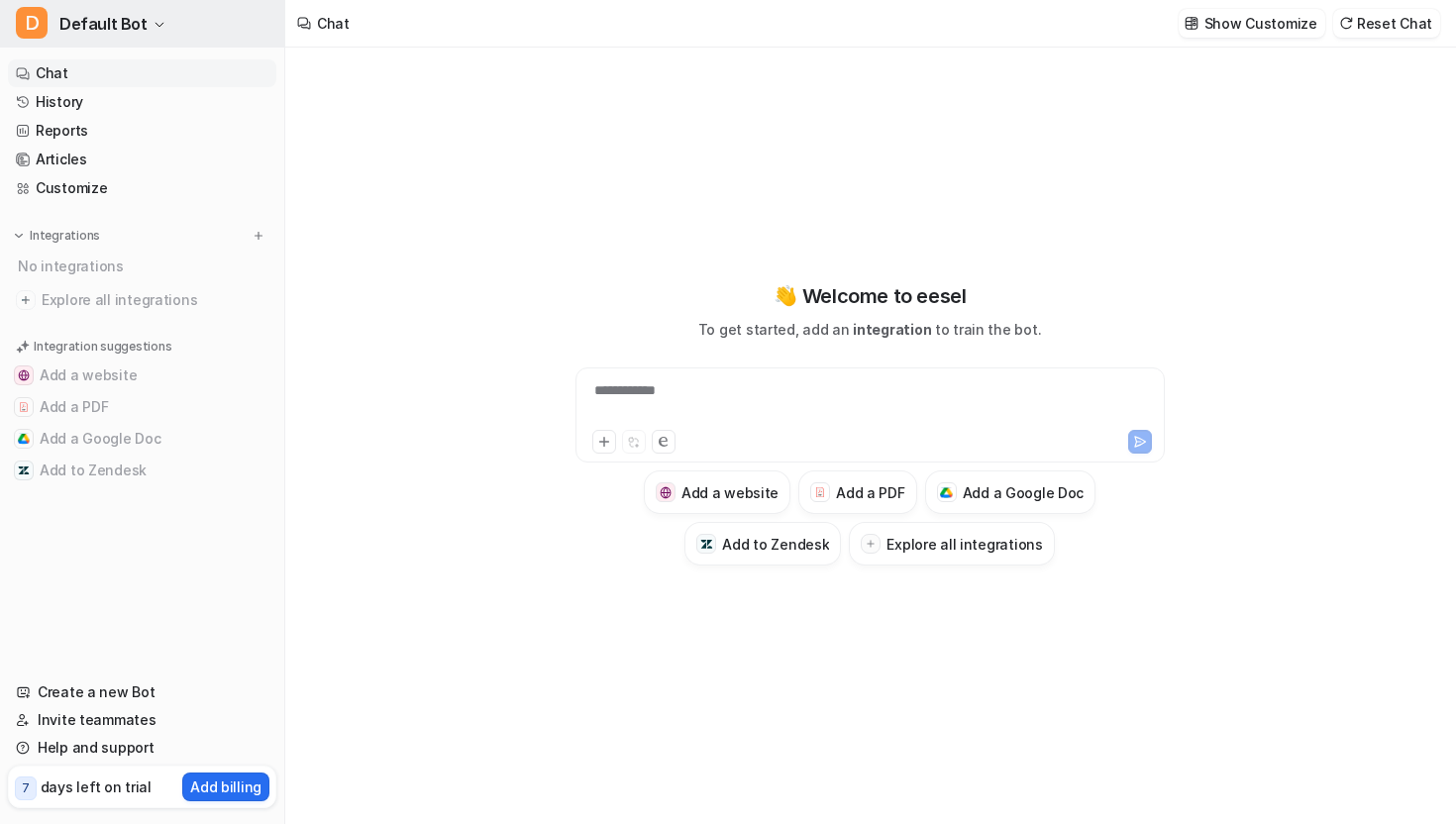 click on "D Default Bot" at bounding box center (142, 24) 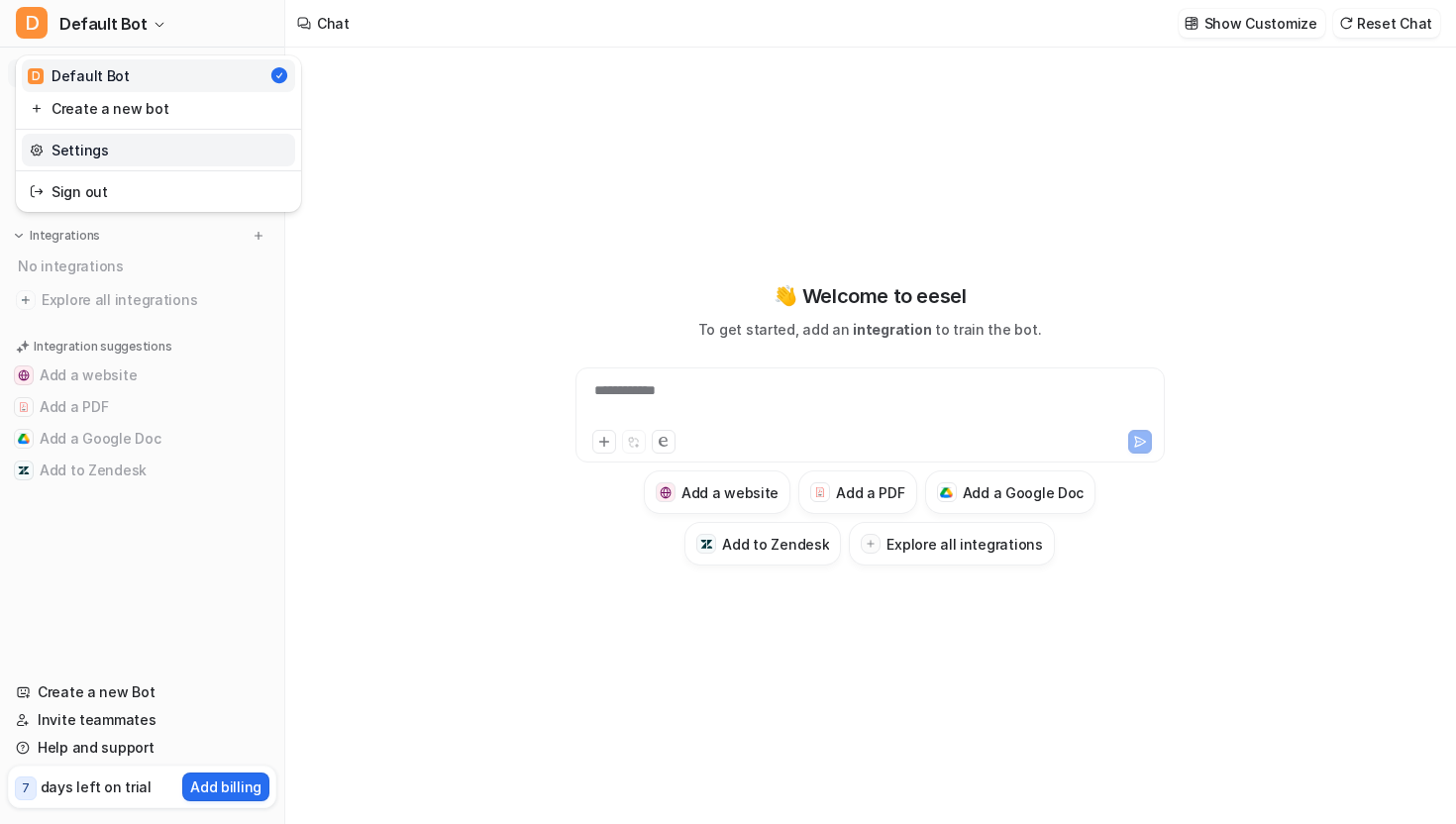 click on "Settings" at bounding box center (158, 150) 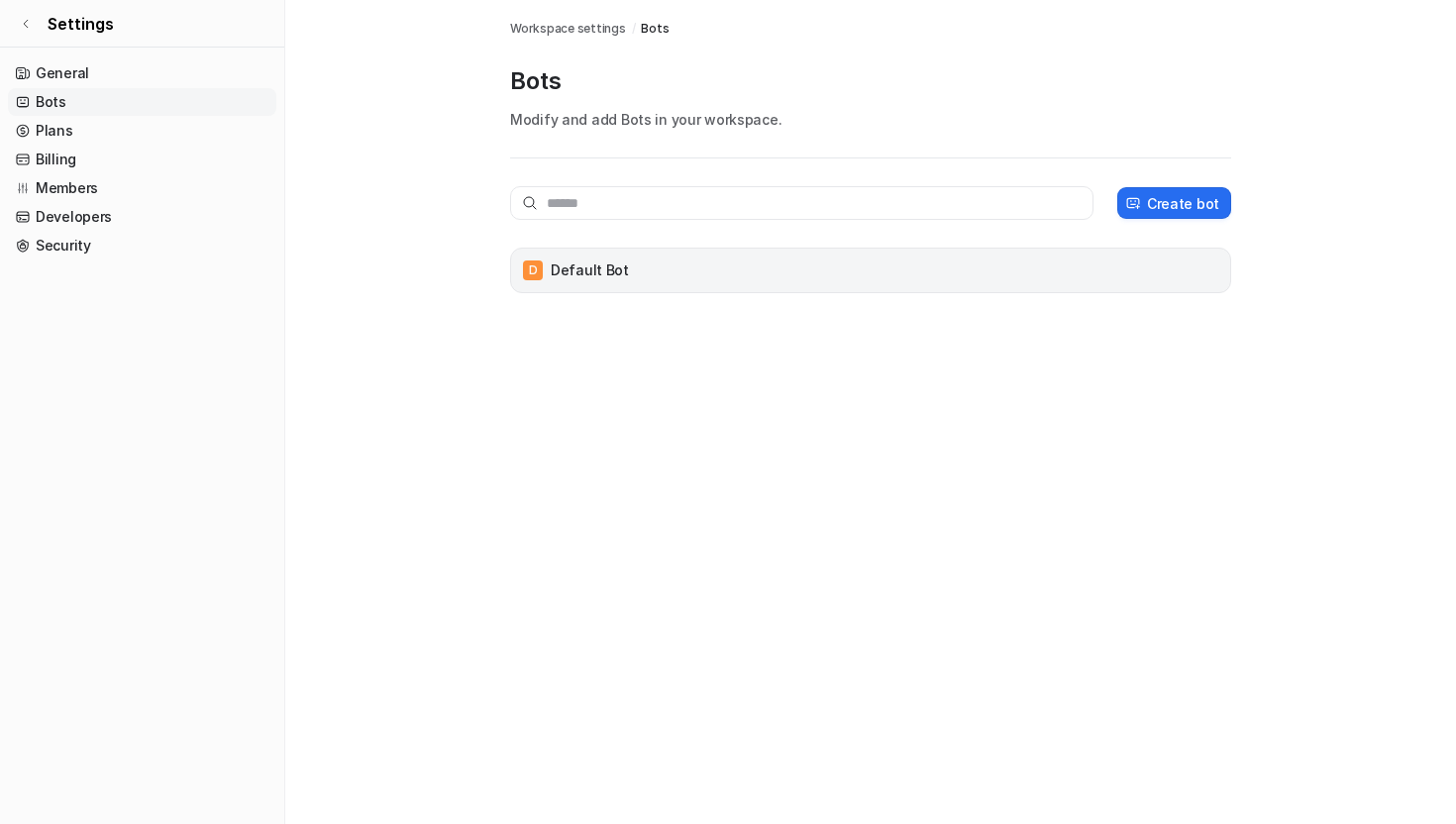 click on "D Default Bot" at bounding box center [871, 270] 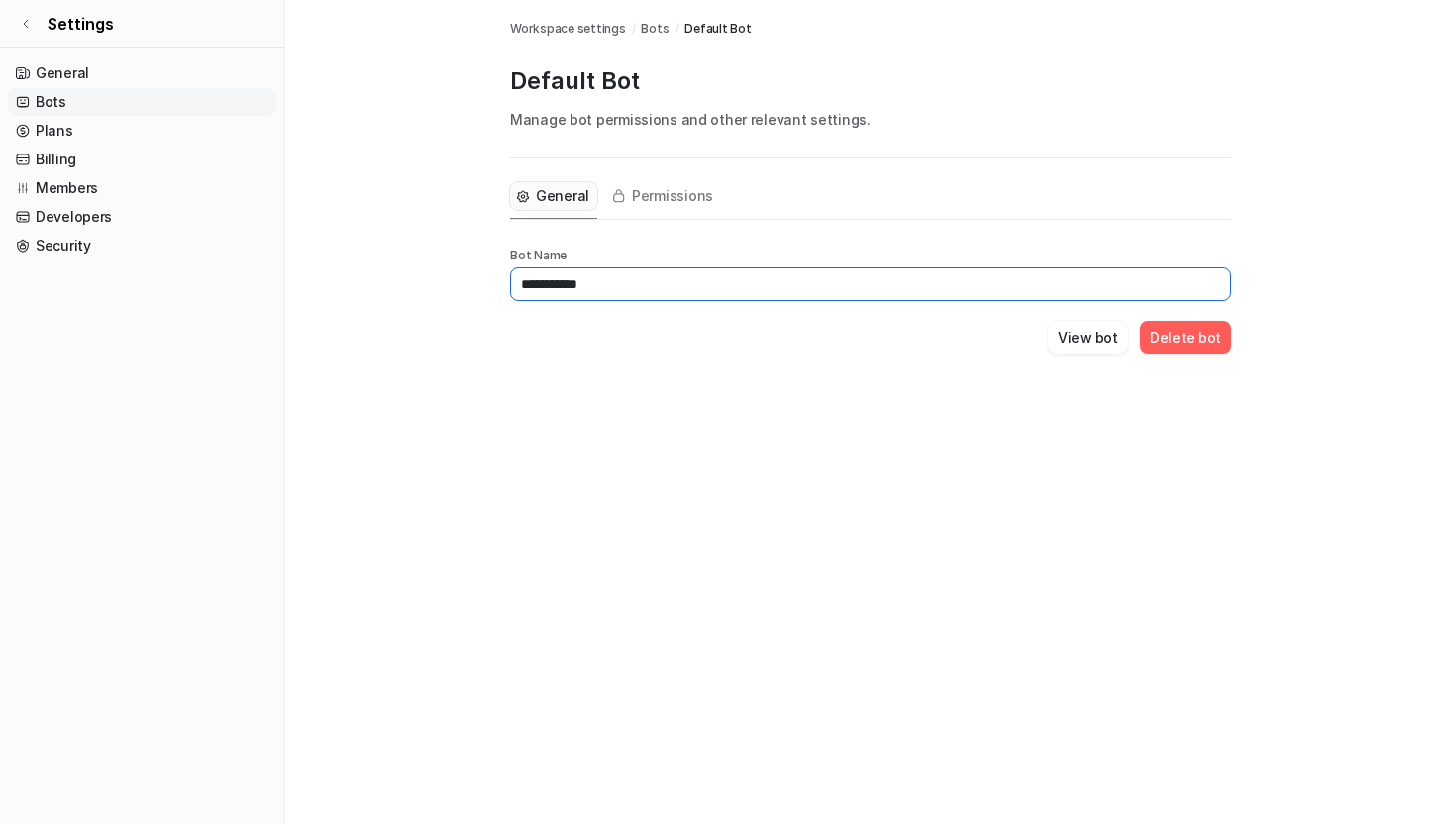drag, startPoint x: 606, startPoint y: 283, endPoint x: 445, endPoint y: 280, distance: 161.0279 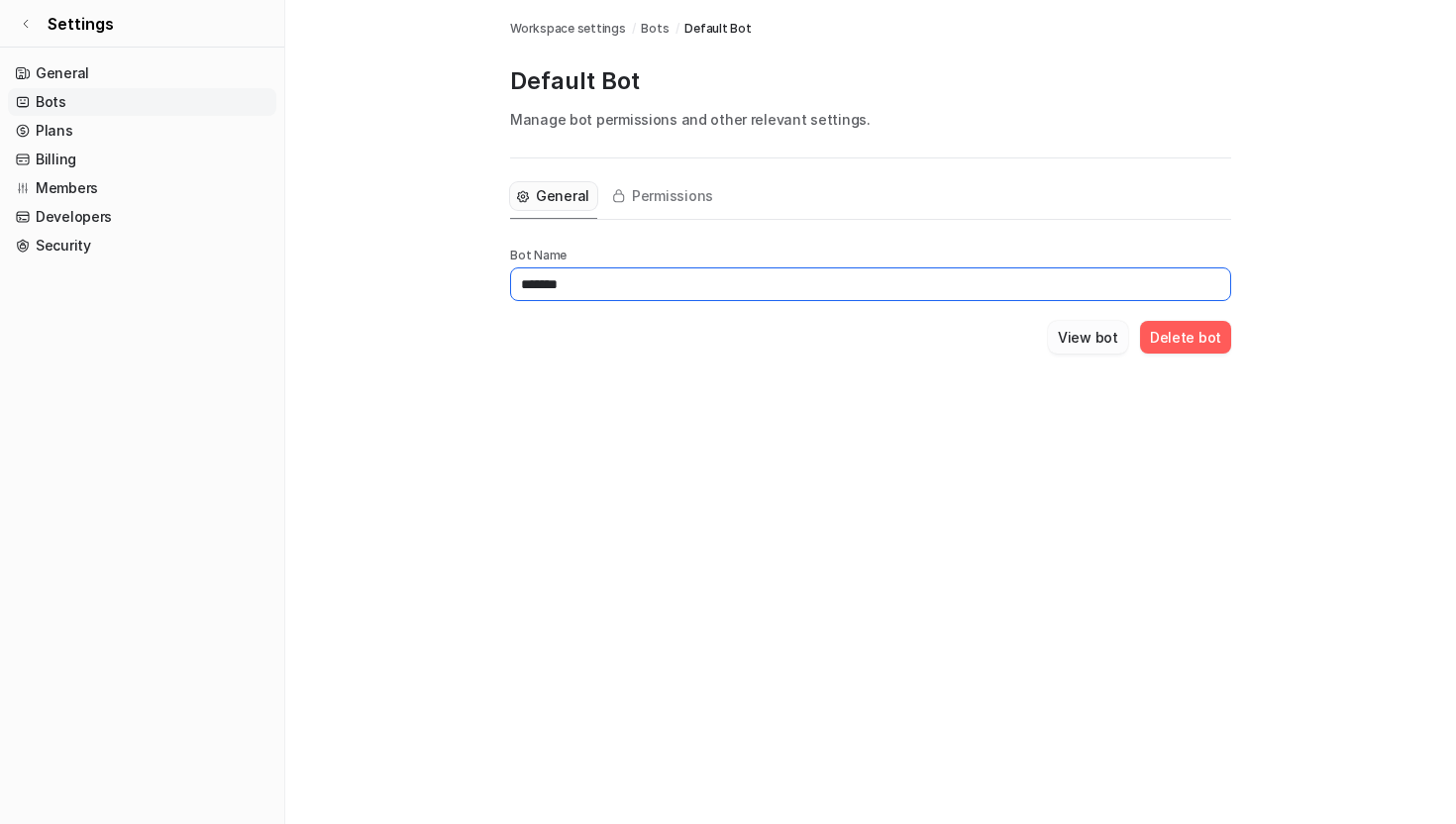 type on "*******" 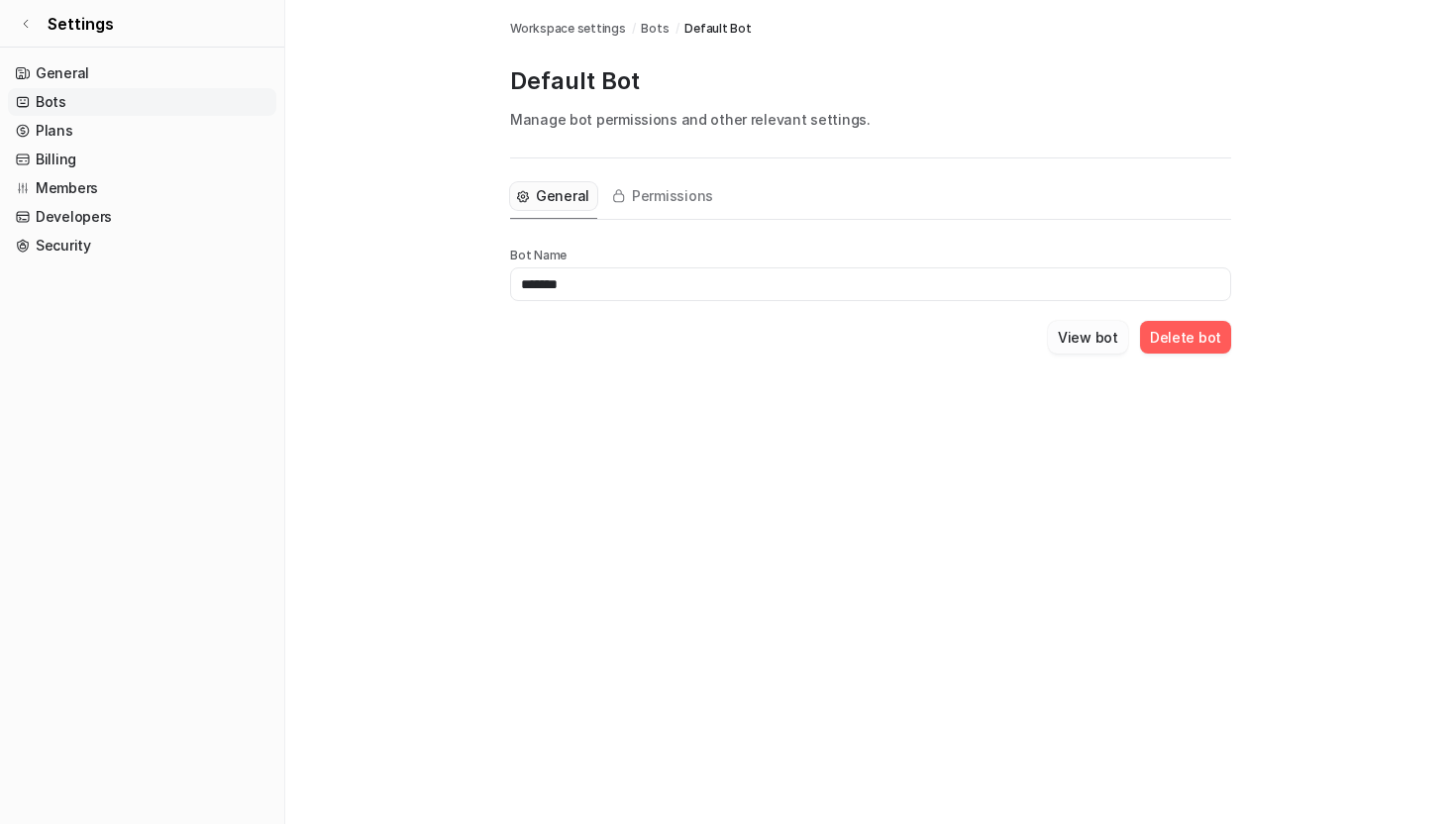 click on "View bot" at bounding box center [1088, 337] 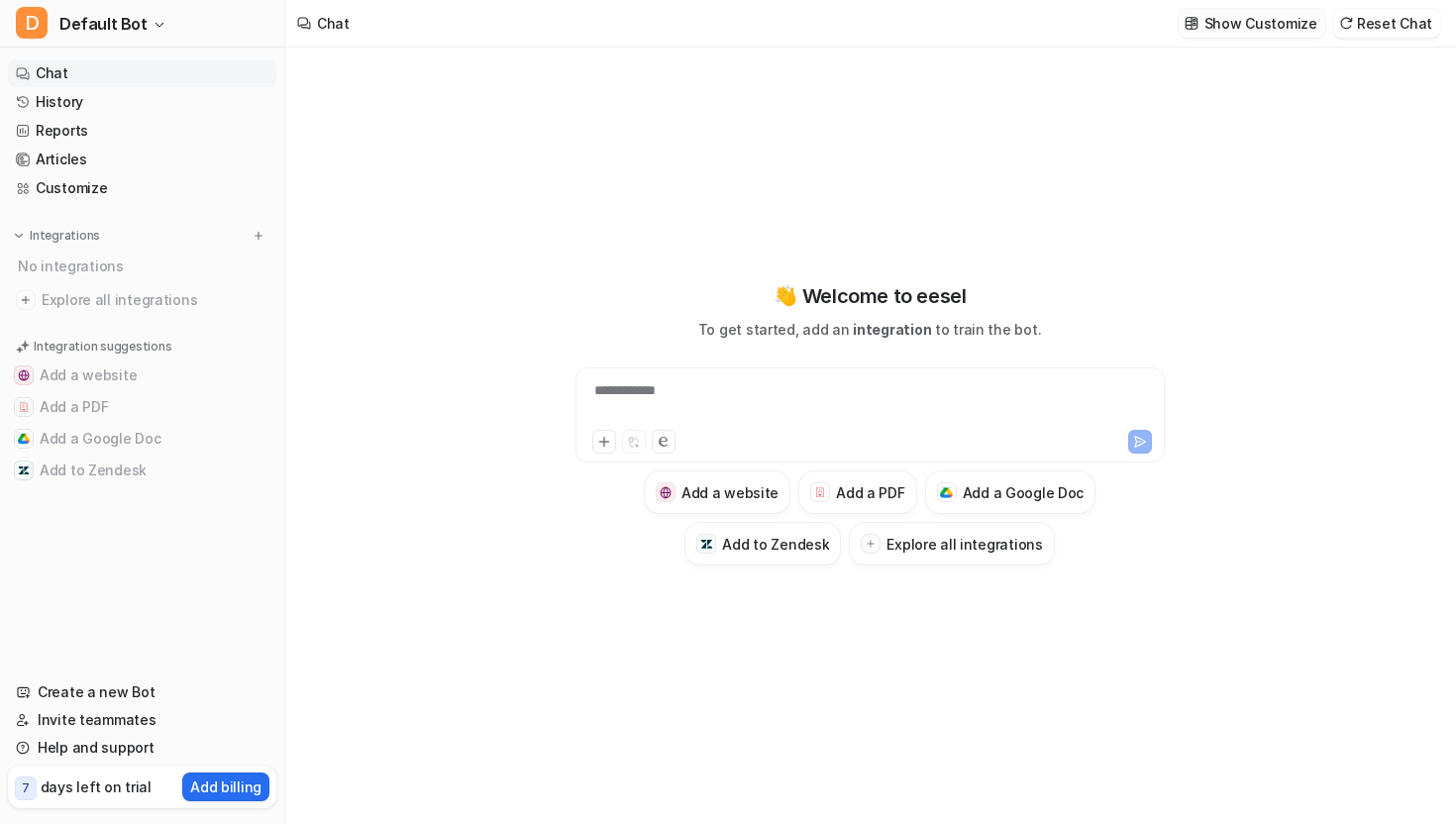 click on "Show Customize" at bounding box center [1261, 23] 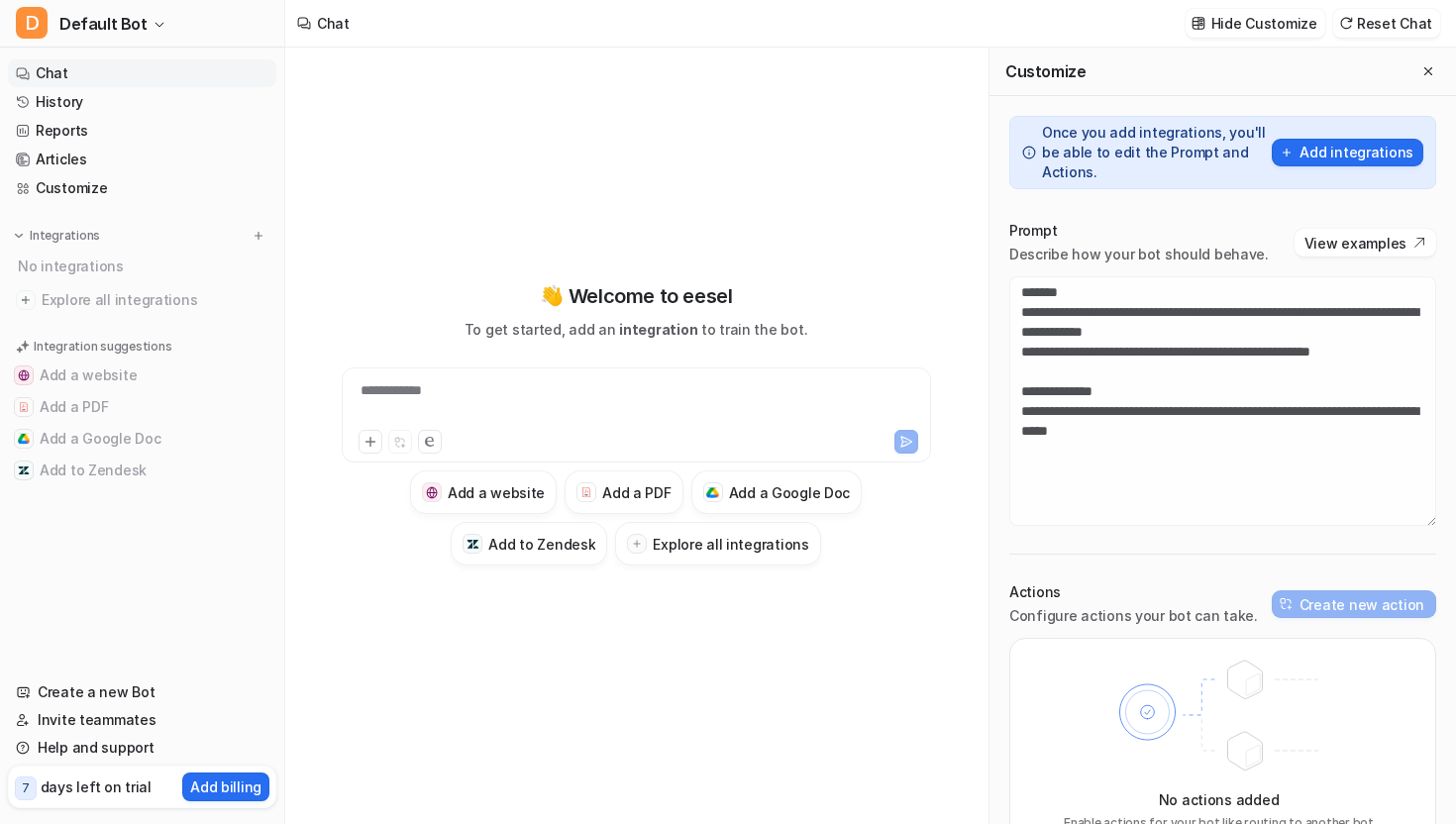 click on "**********" at bounding box center (636, 415) 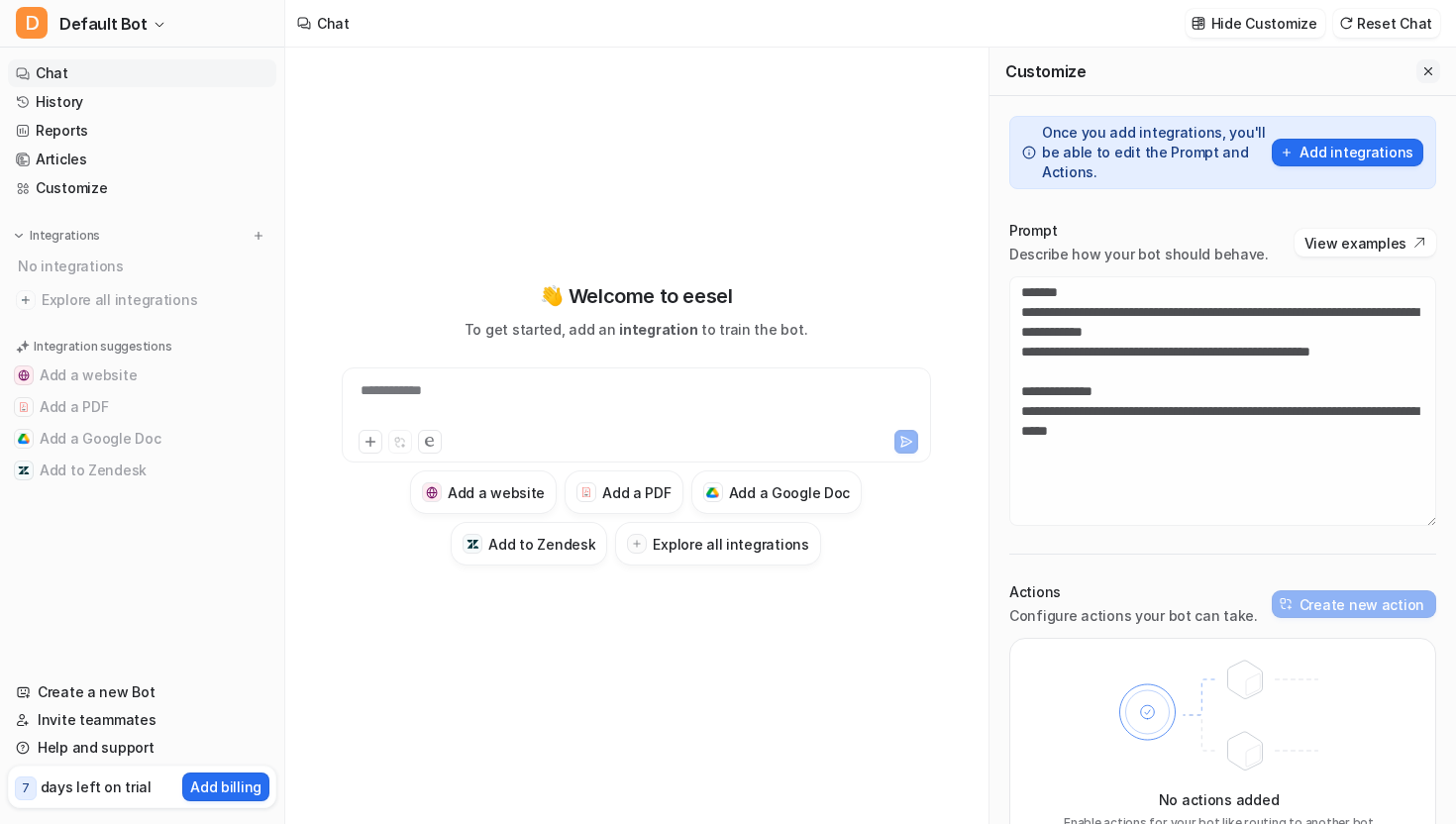 click 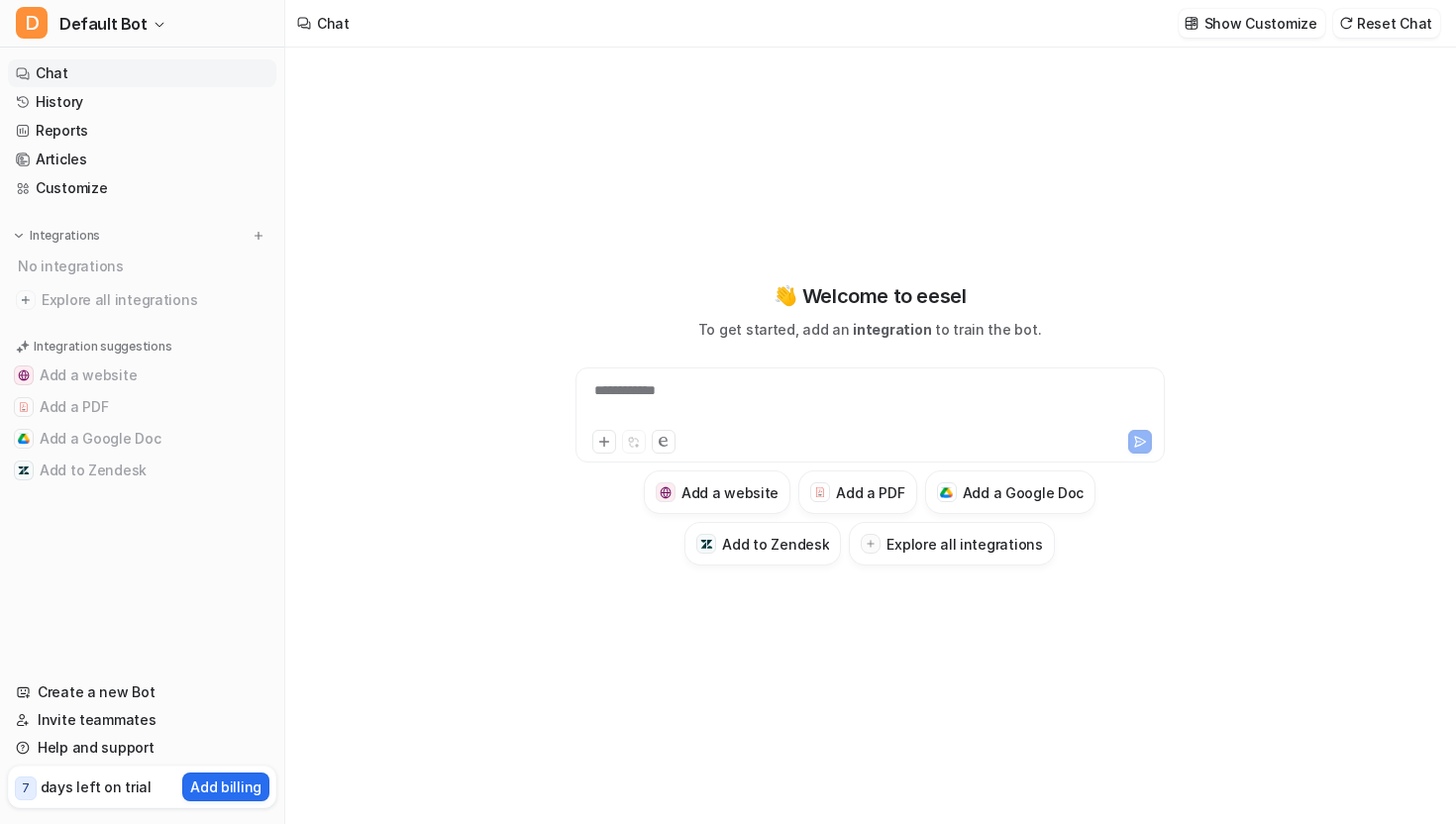 click on "No integrations" at bounding box center (144, 265) 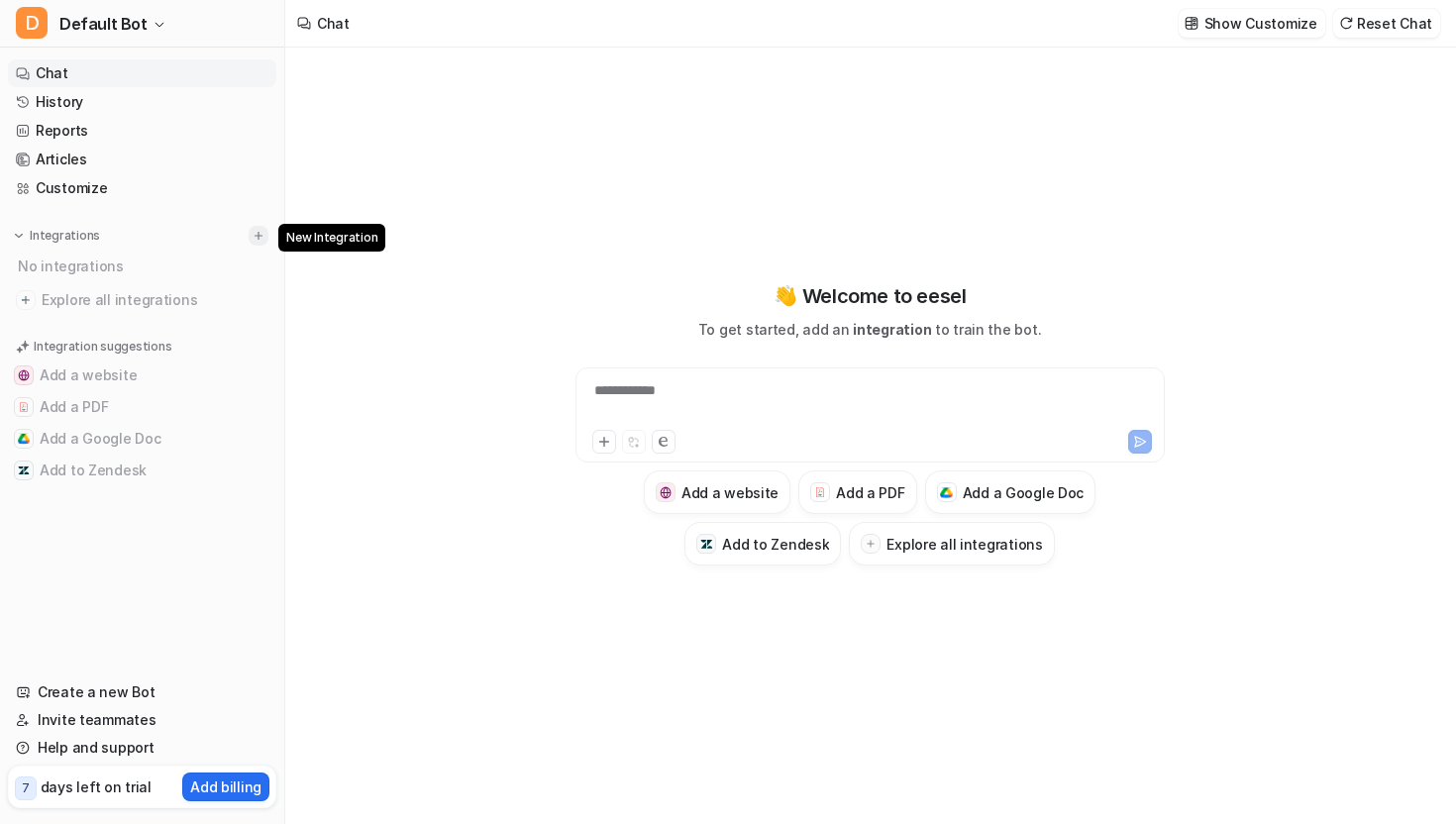 click at bounding box center [259, 236] 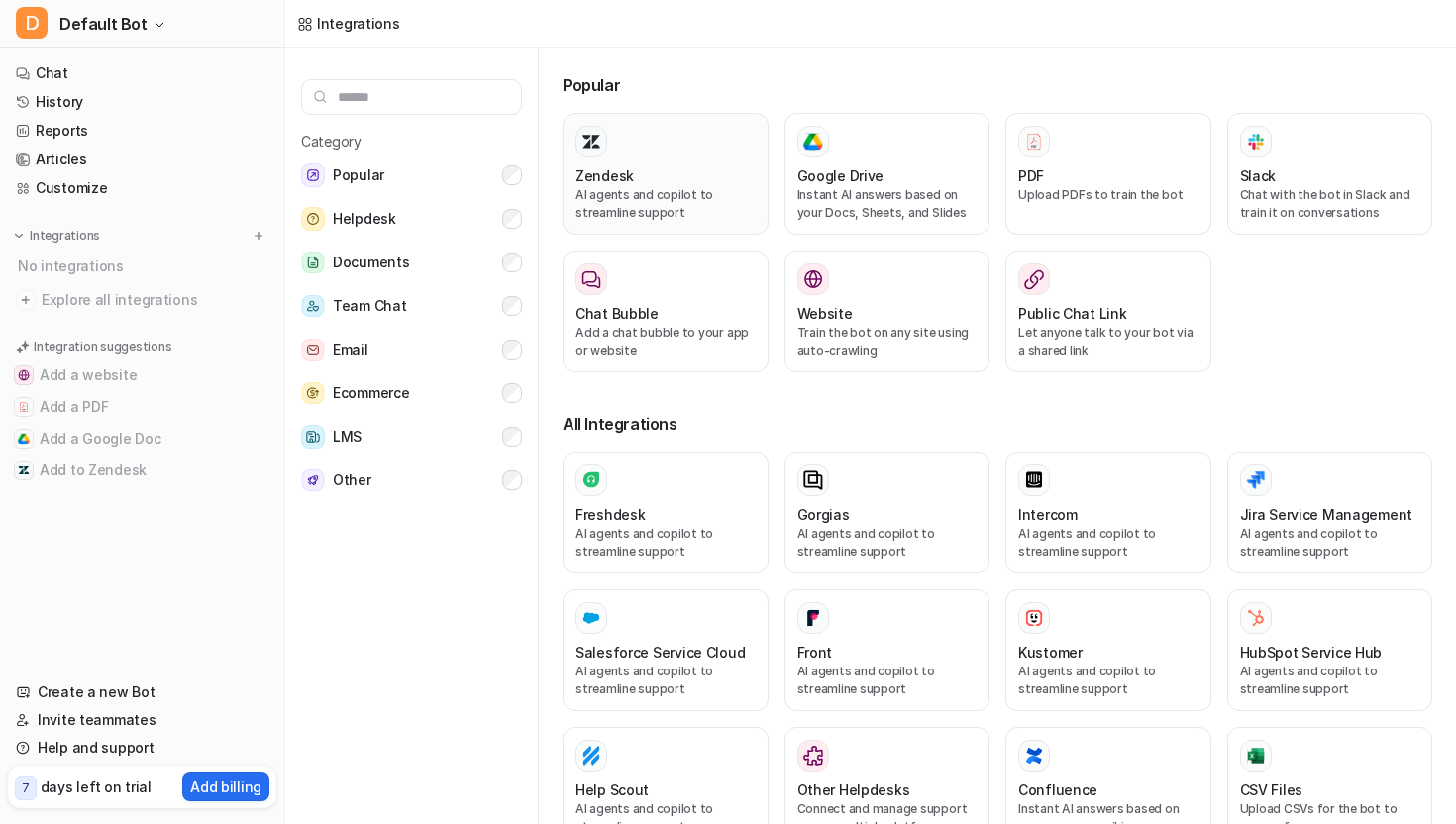 click on "AI agents and copilot to streamline support" at bounding box center [666, 204] 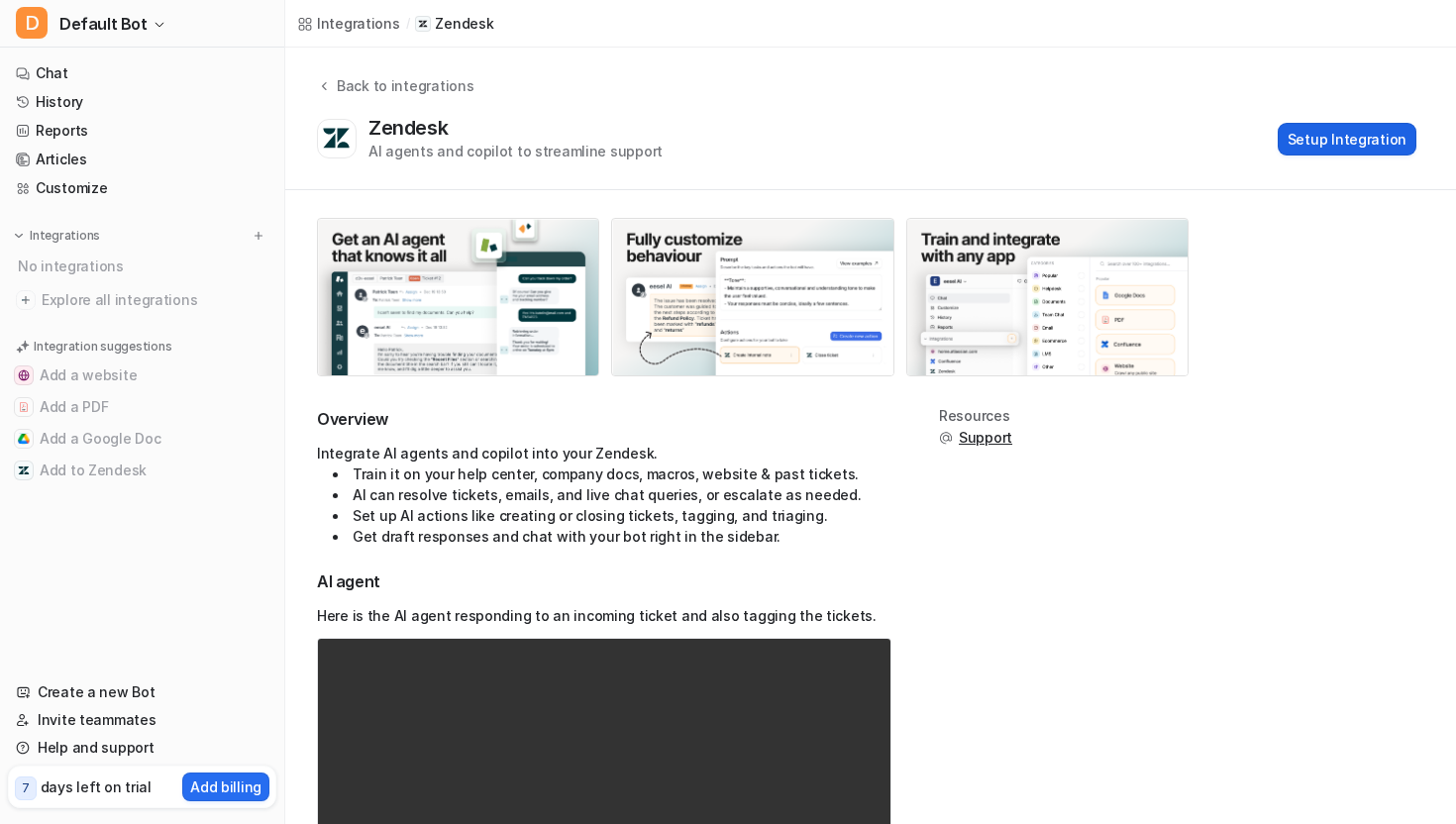 click on "Setup Integration" at bounding box center [1347, 139] 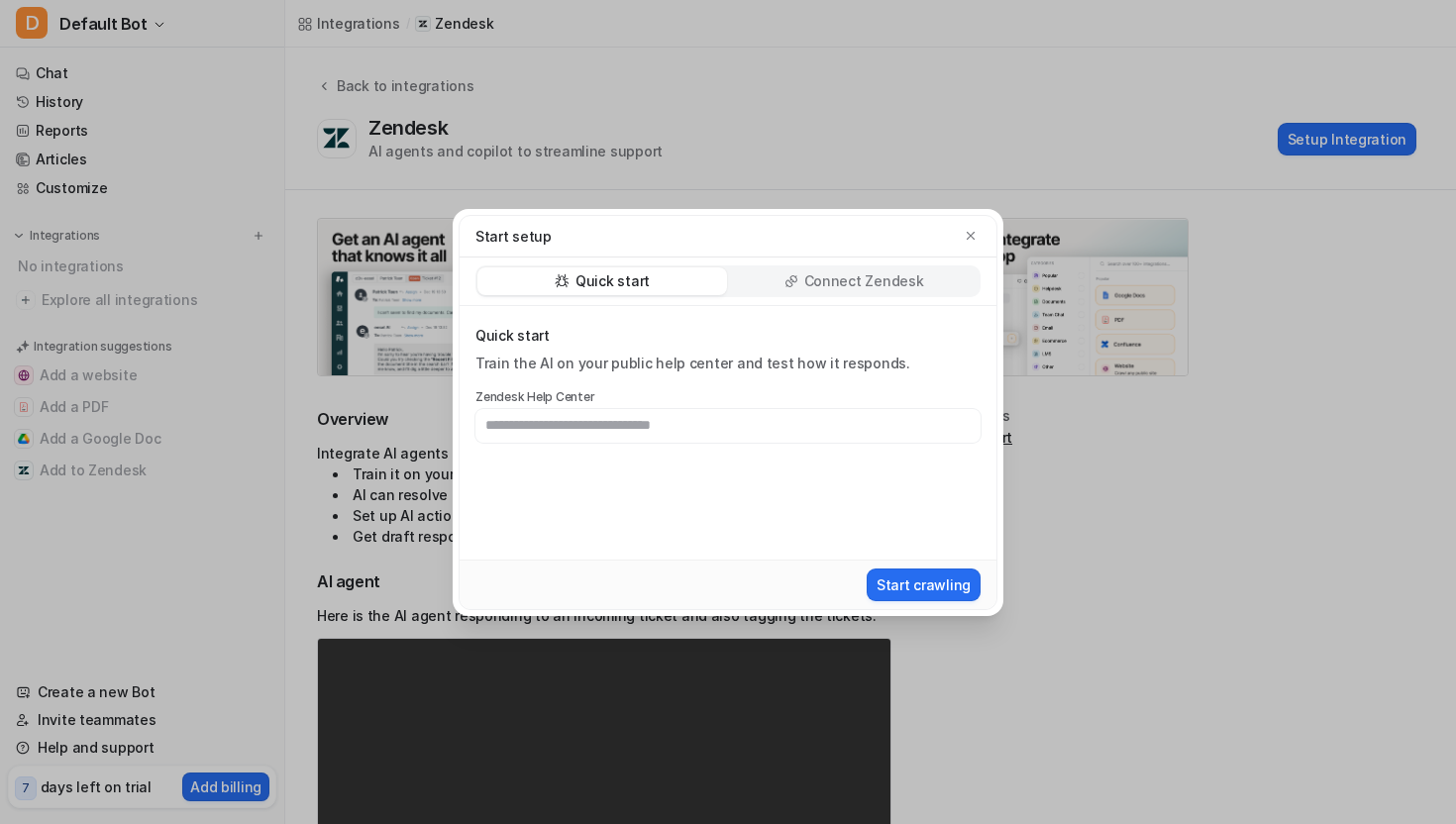 click at bounding box center (728, 426) 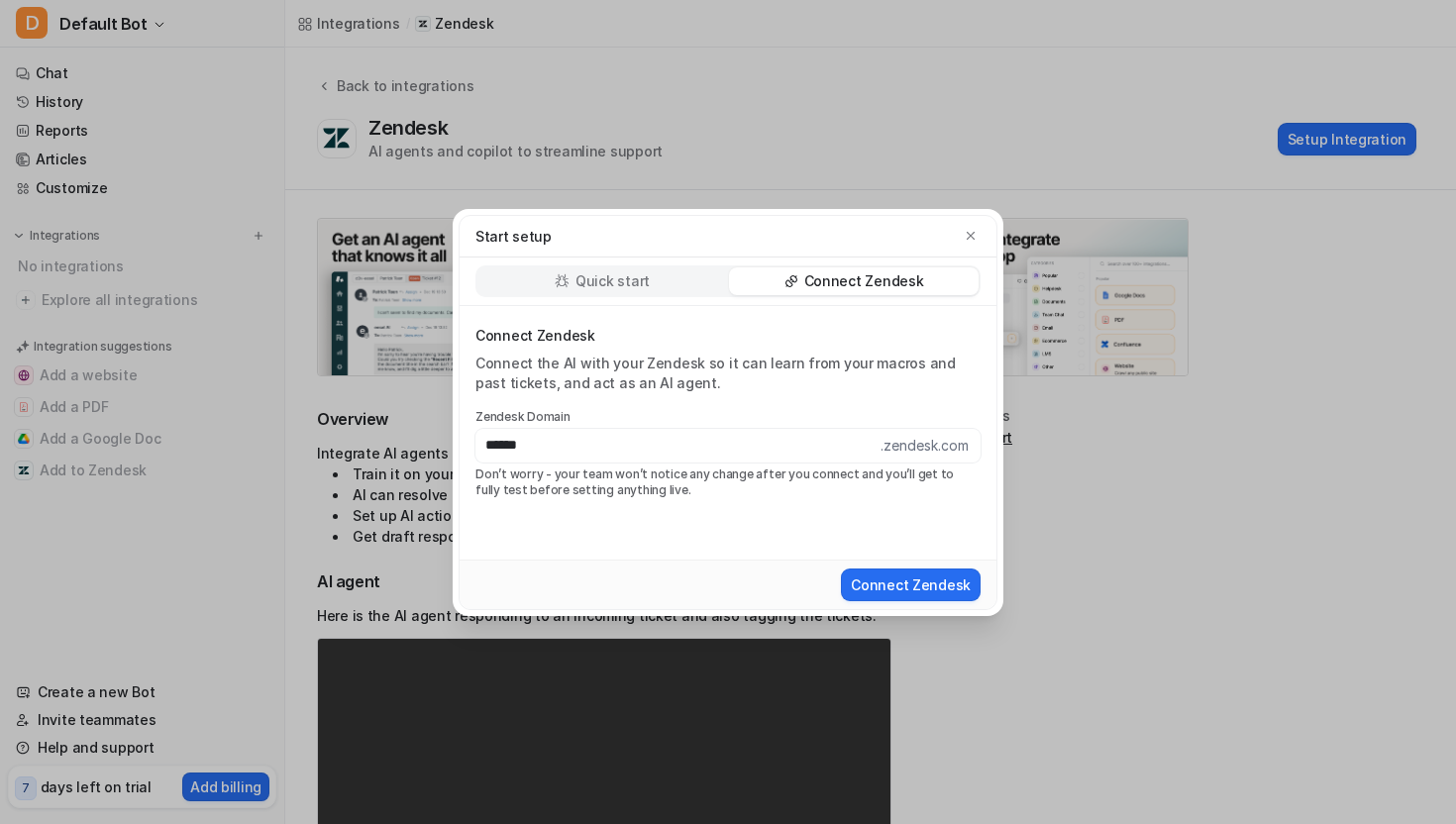 type on "******" 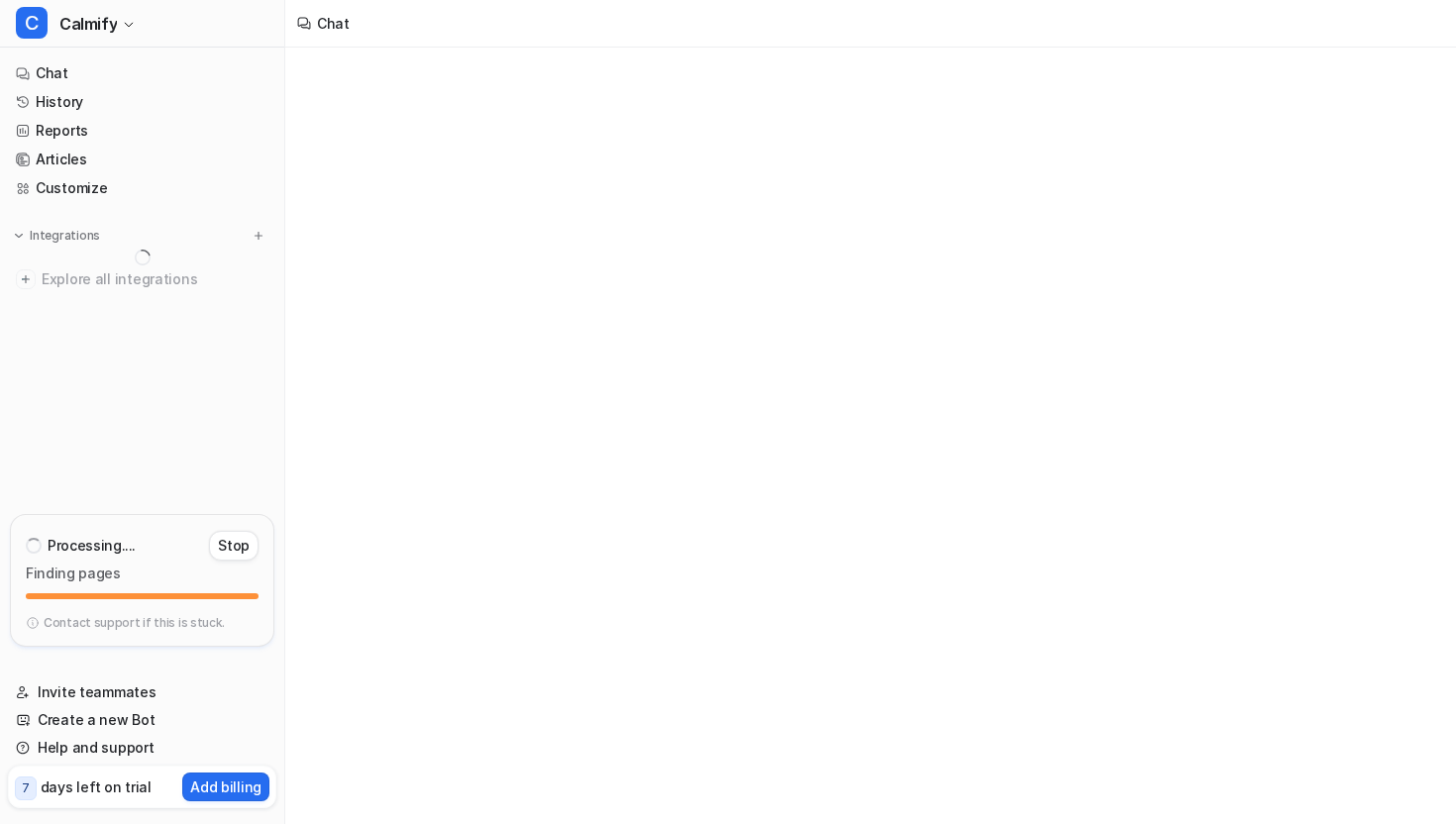 scroll, scrollTop: 0, scrollLeft: 0, axis: both 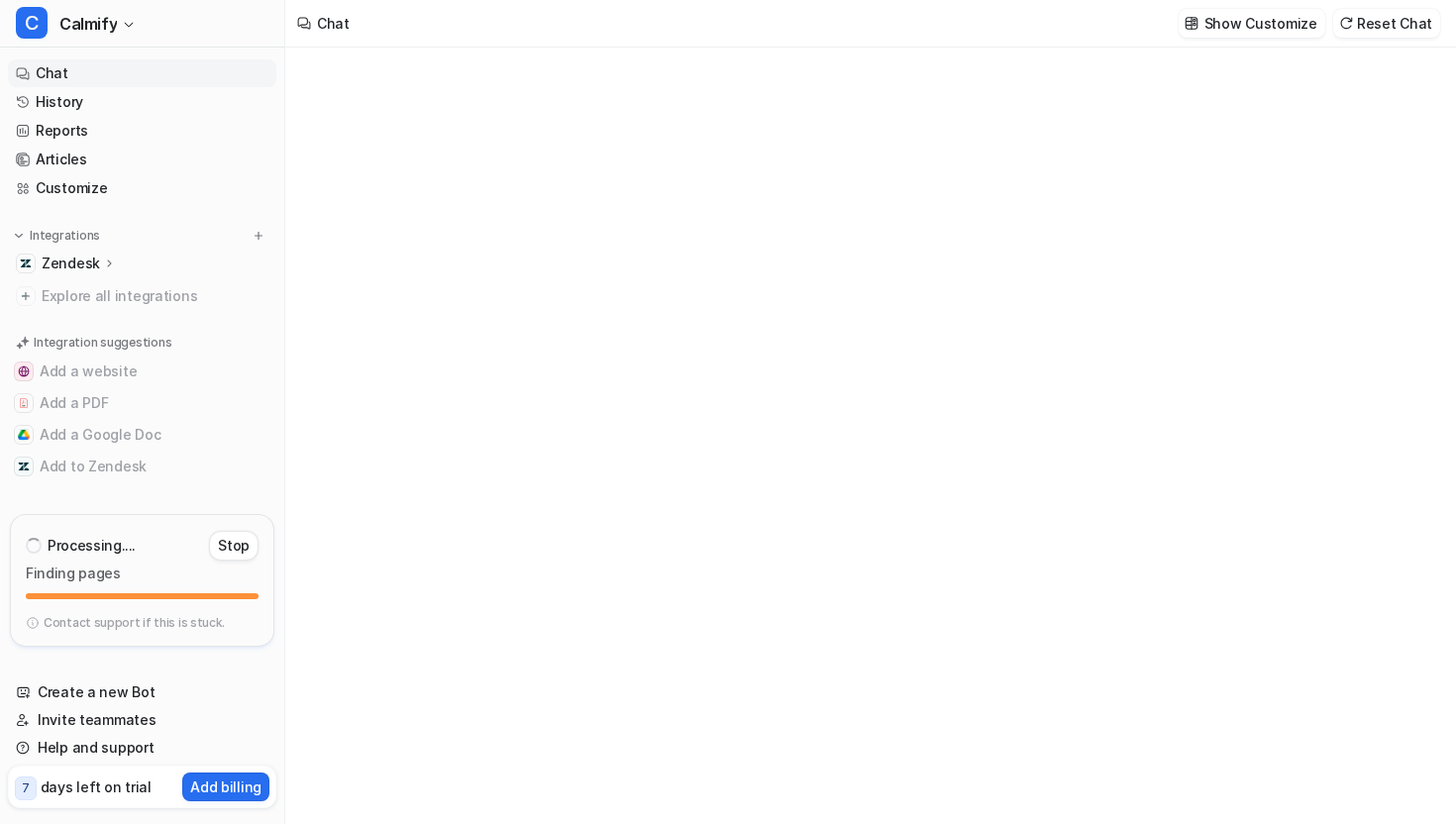 type on "**********" 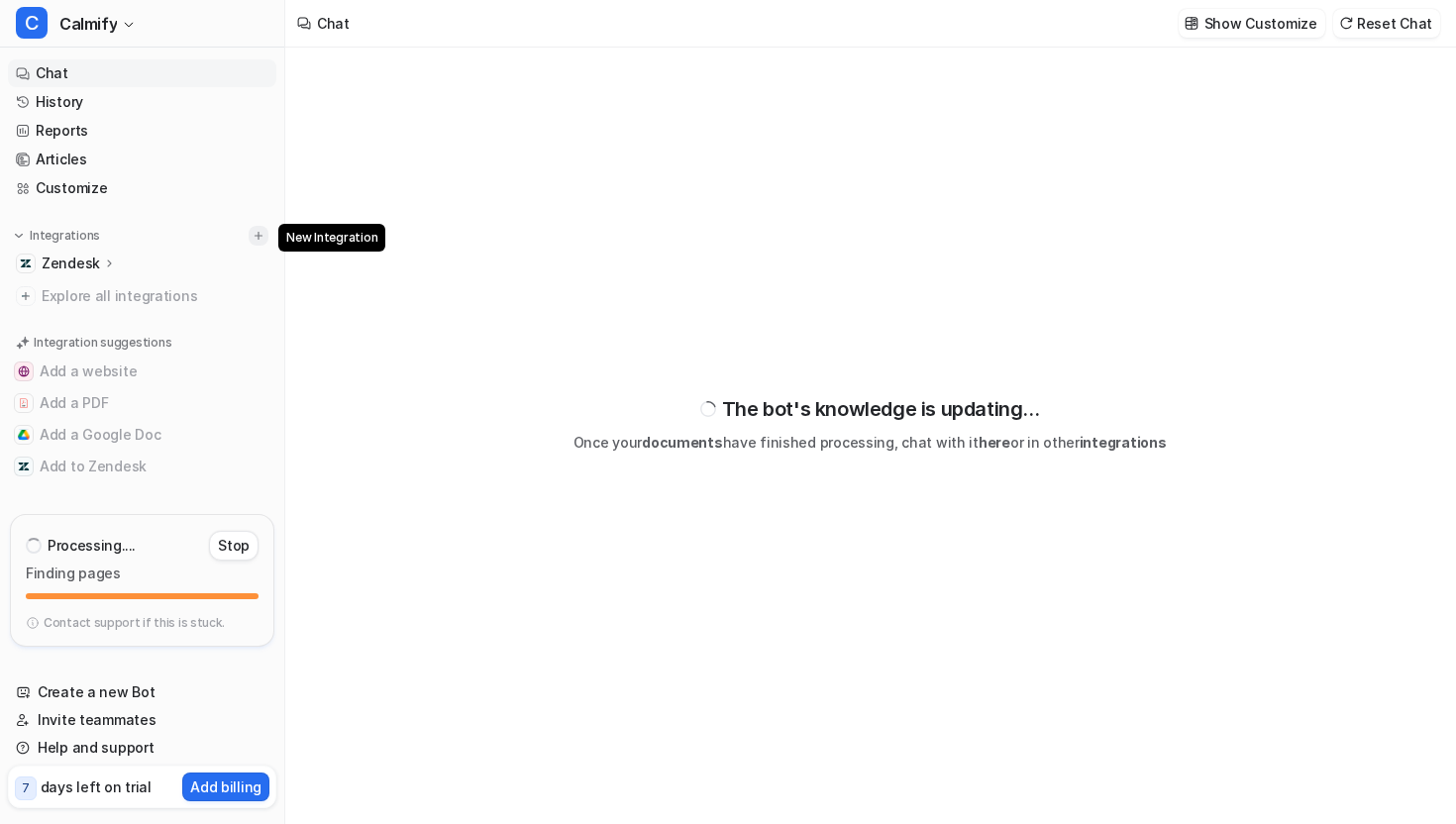 click at bounding box center [259, 236] 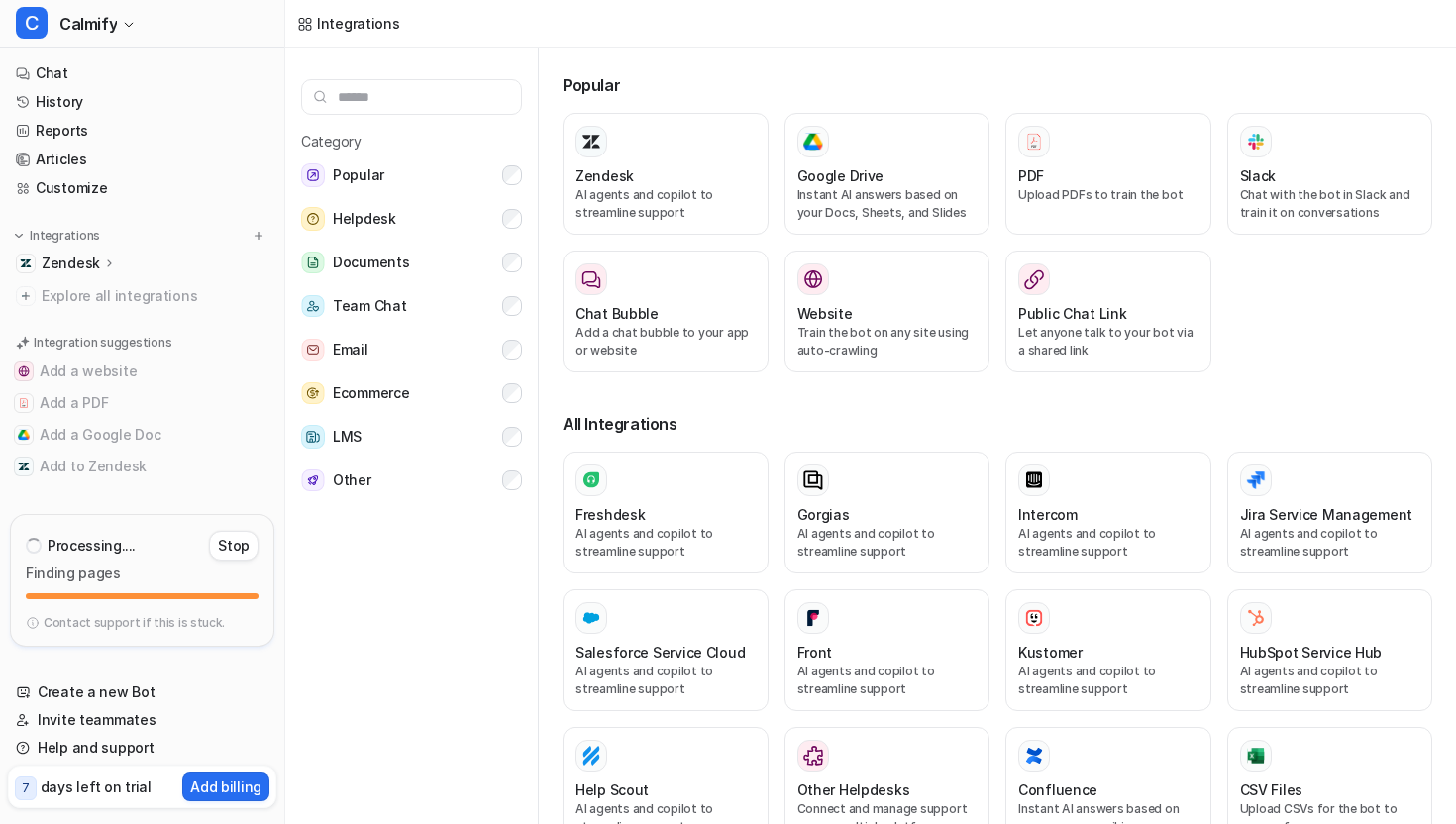 click at bounding box center [411, 97] 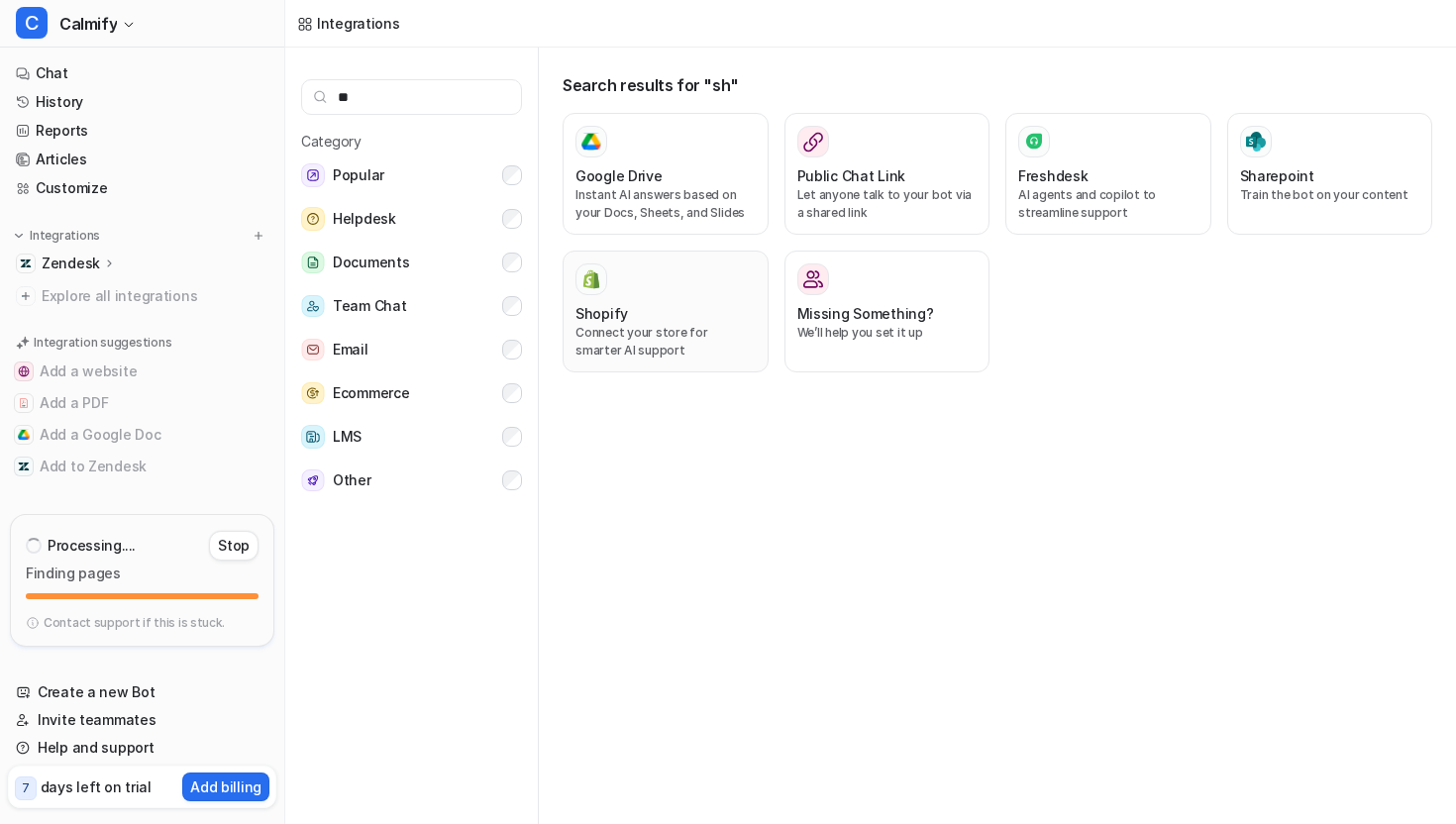 type on "**" 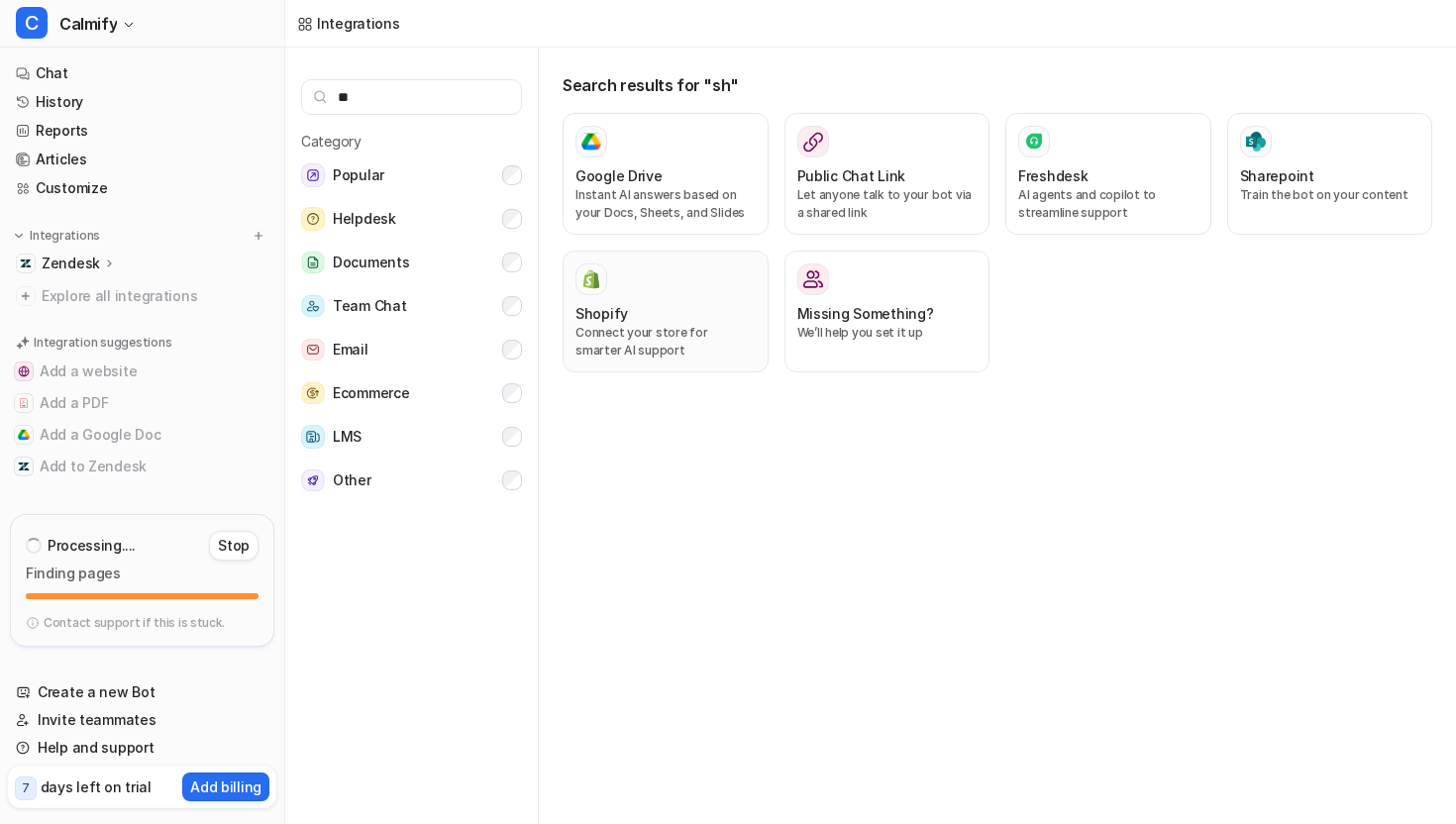 click on "Connect your store for smarter AI support" at bounding box center (666, 342) 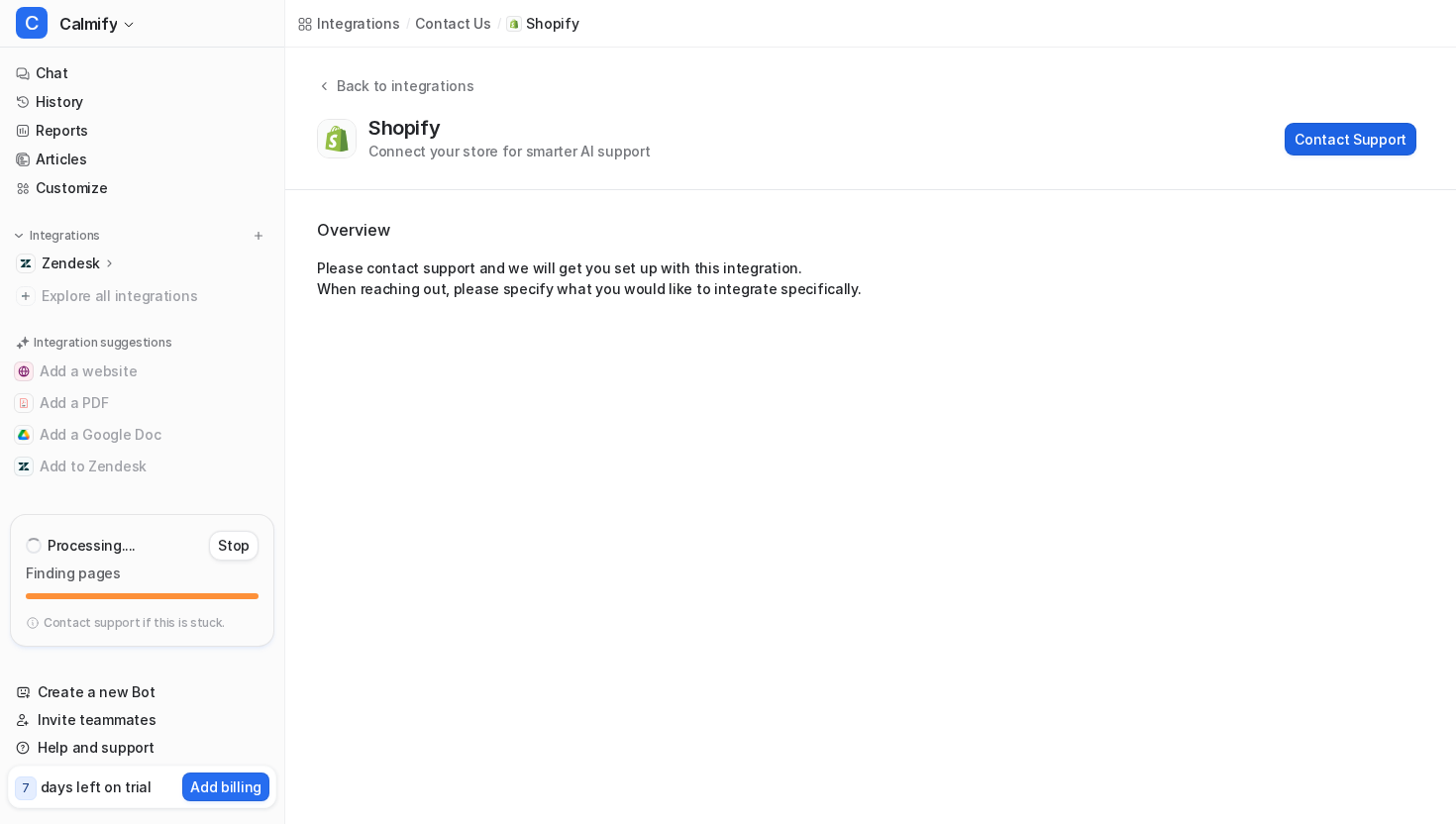 click on "Contact Support" at bounding box center (1350, 139) 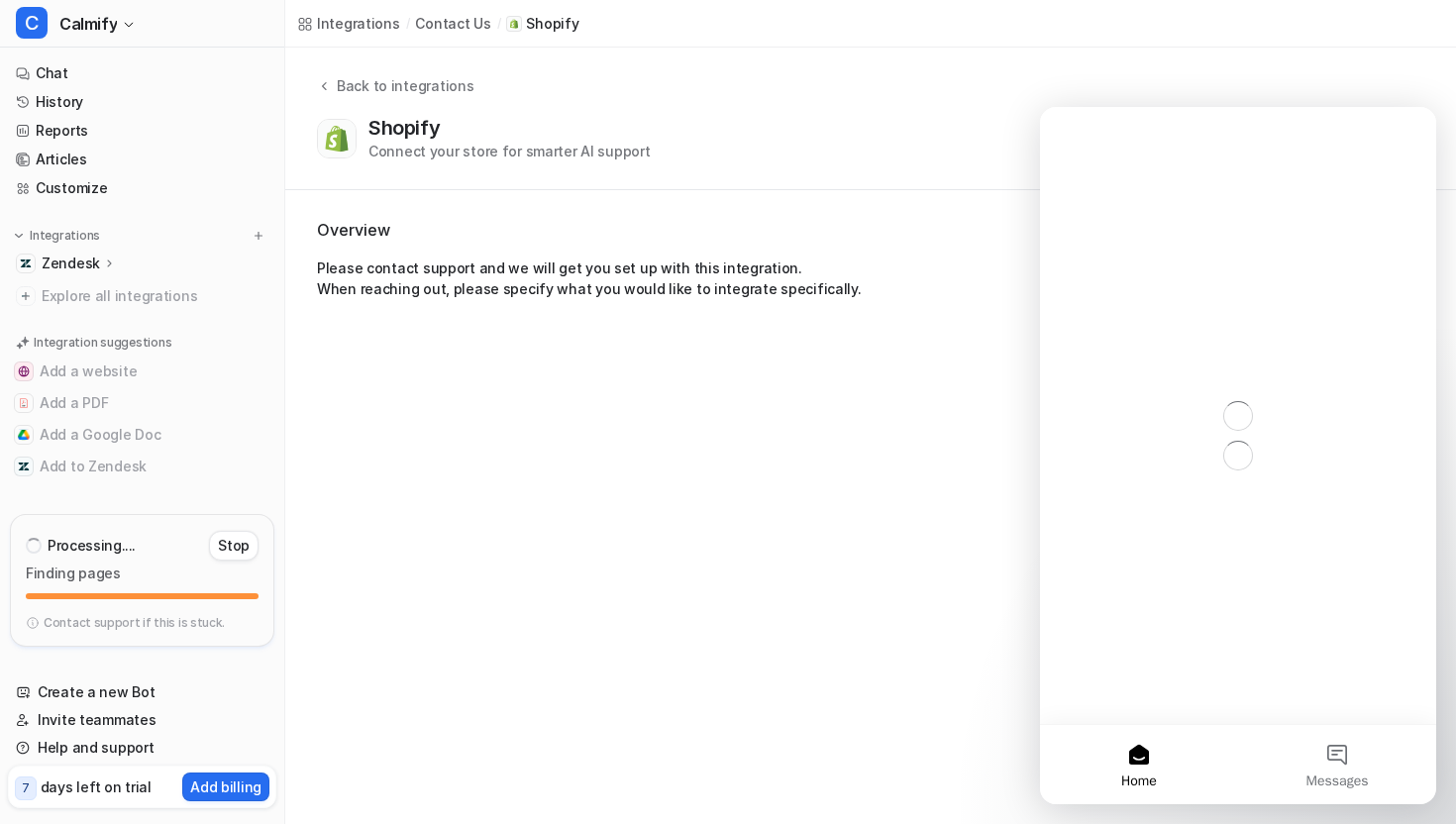 scroll, scrollTop: 0, scrollLeft: 0, axis: both 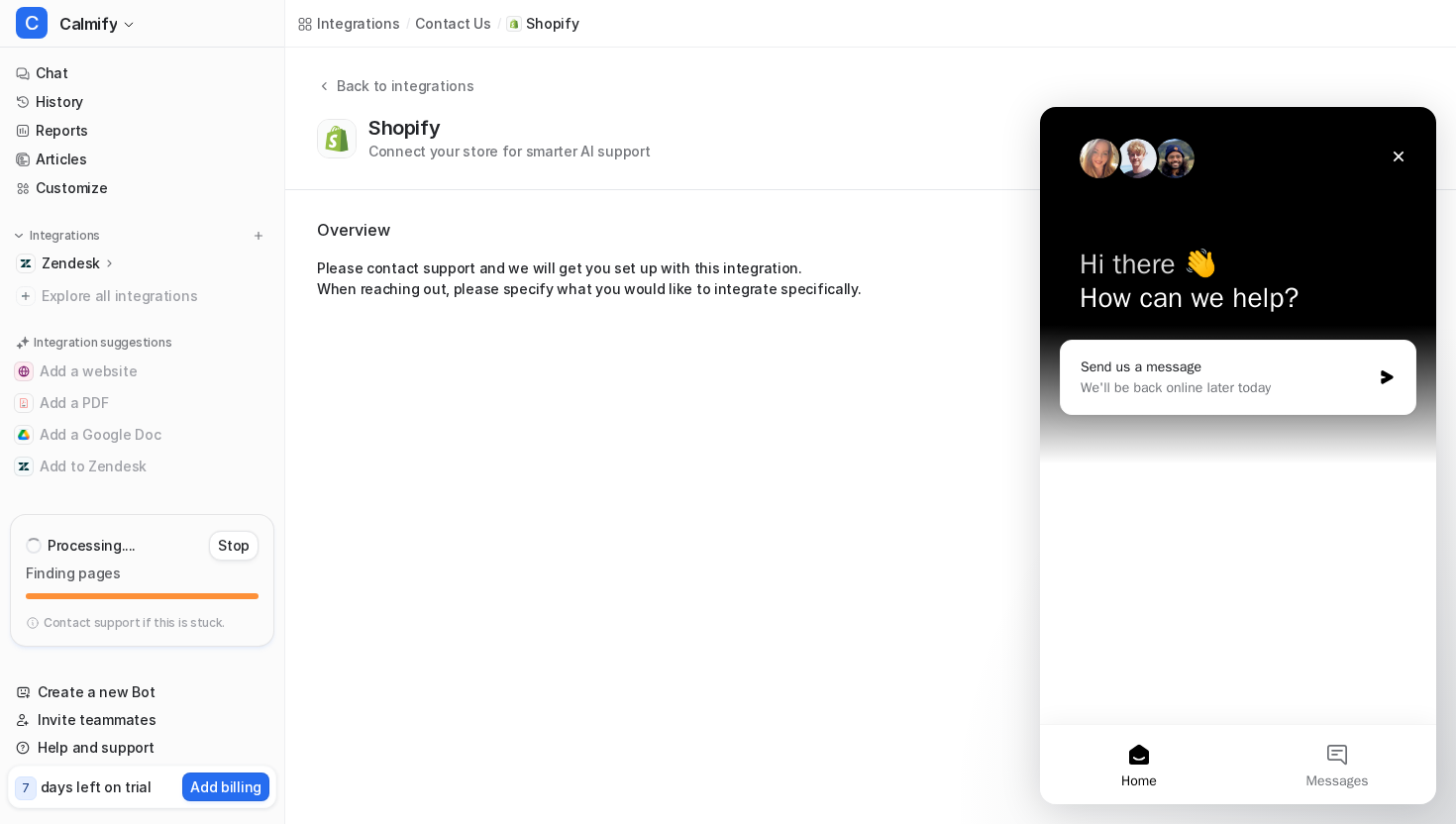 click on "Hi there 👋 How can we help?" at bounding box center [1238, 285] 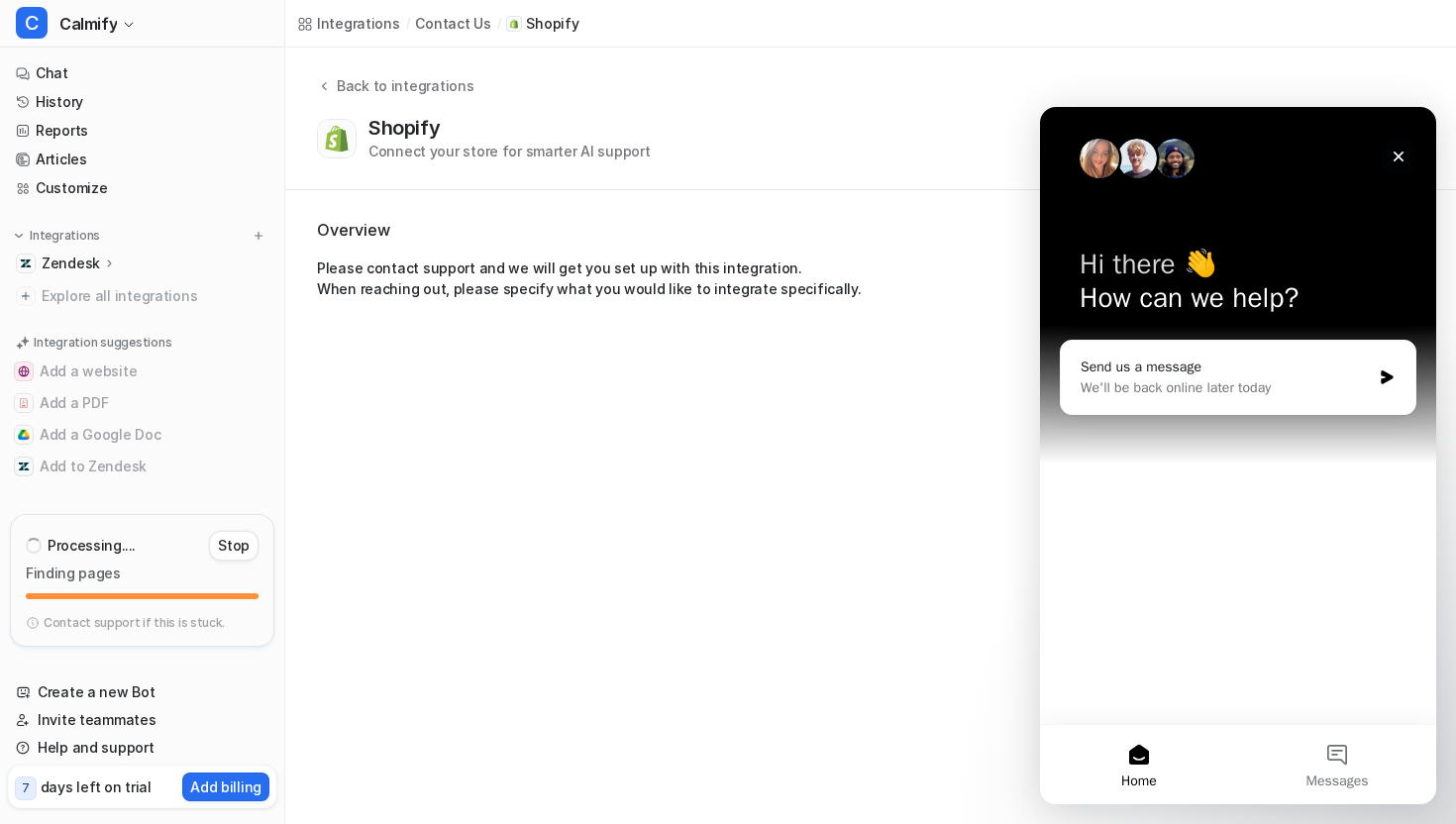 click 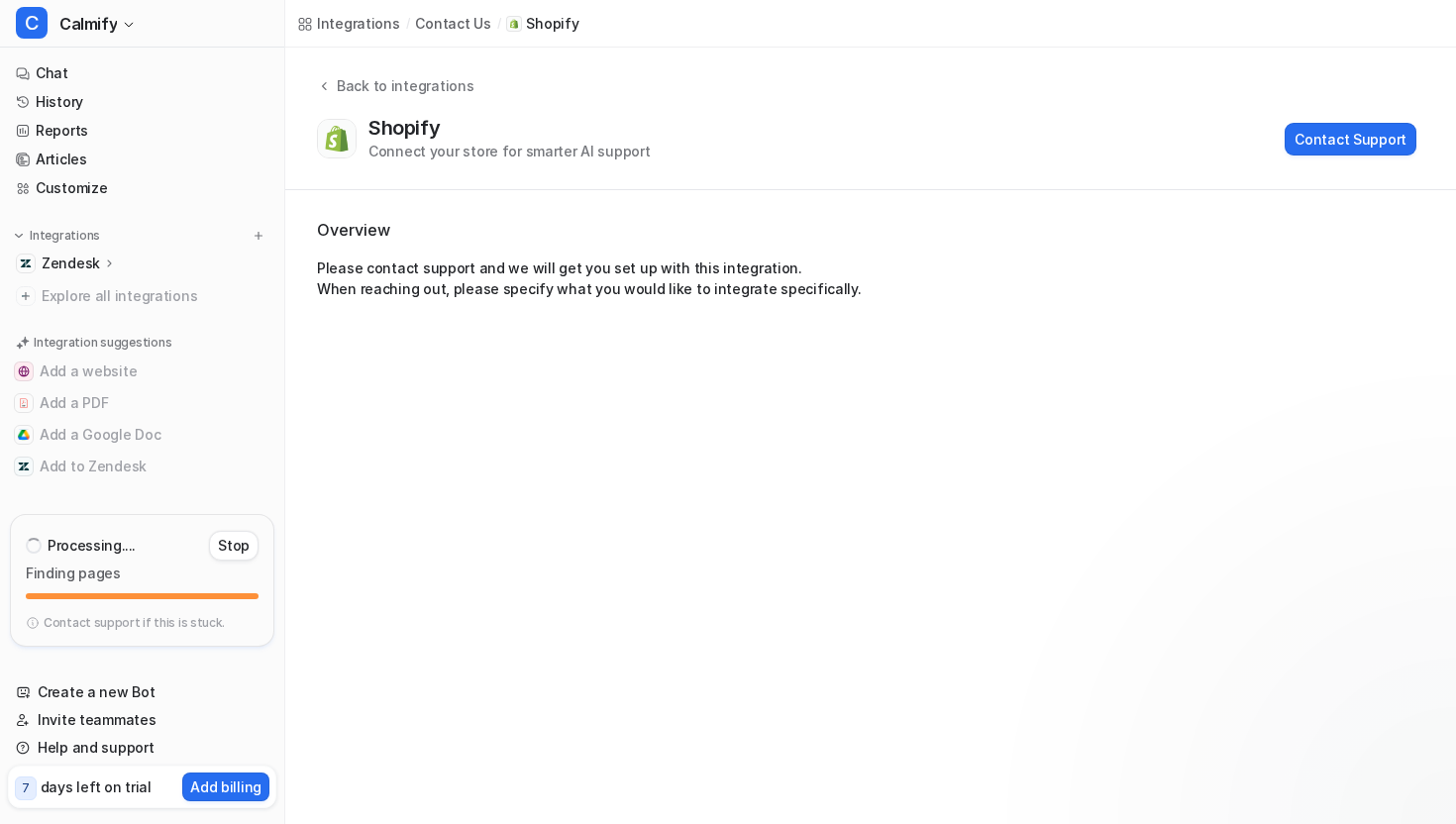 scroll, scrollTop: 0, scrollLeft: 0, axis: both 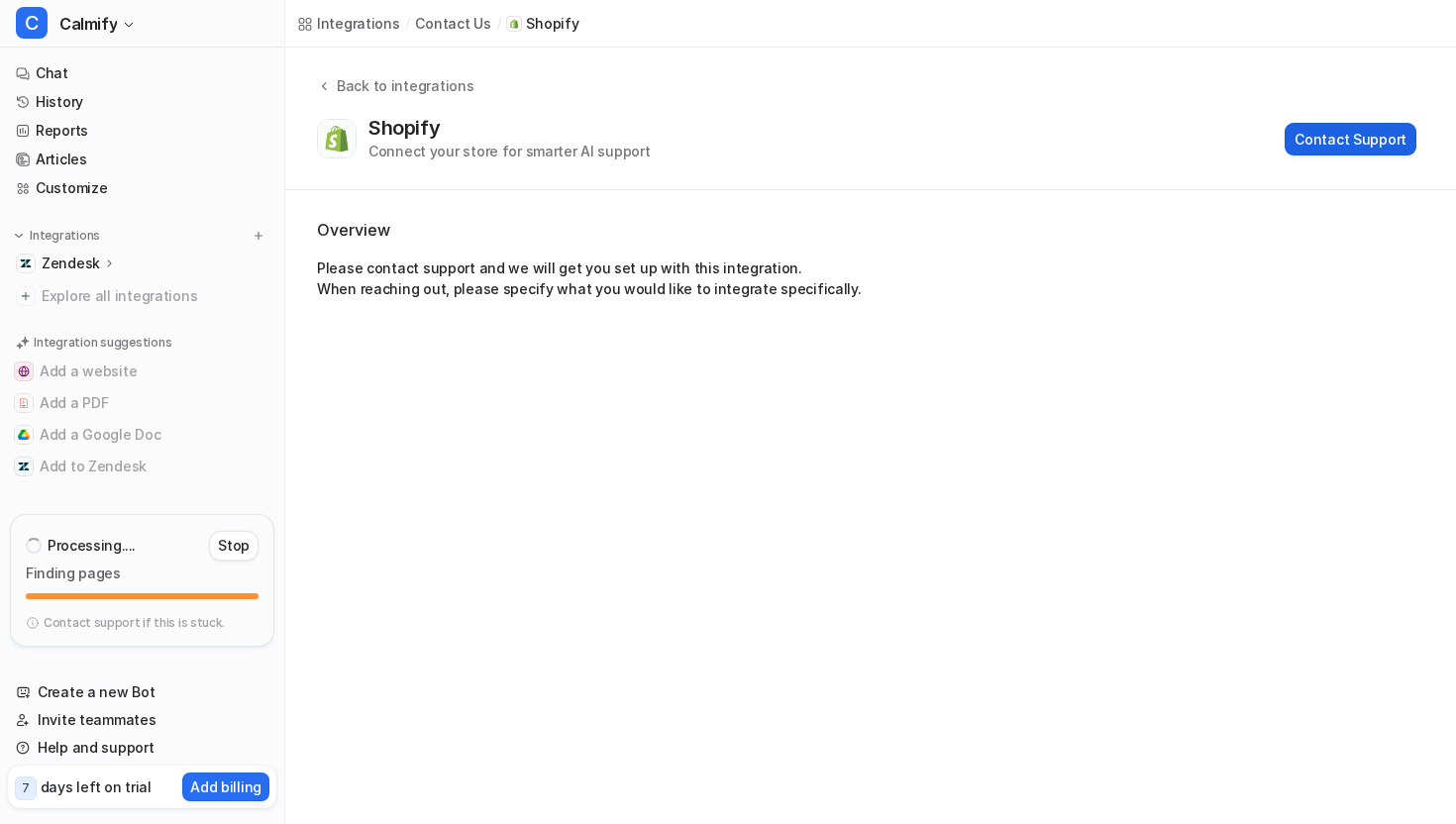 click on "Contact Support" at bounding box center (1350, 139) 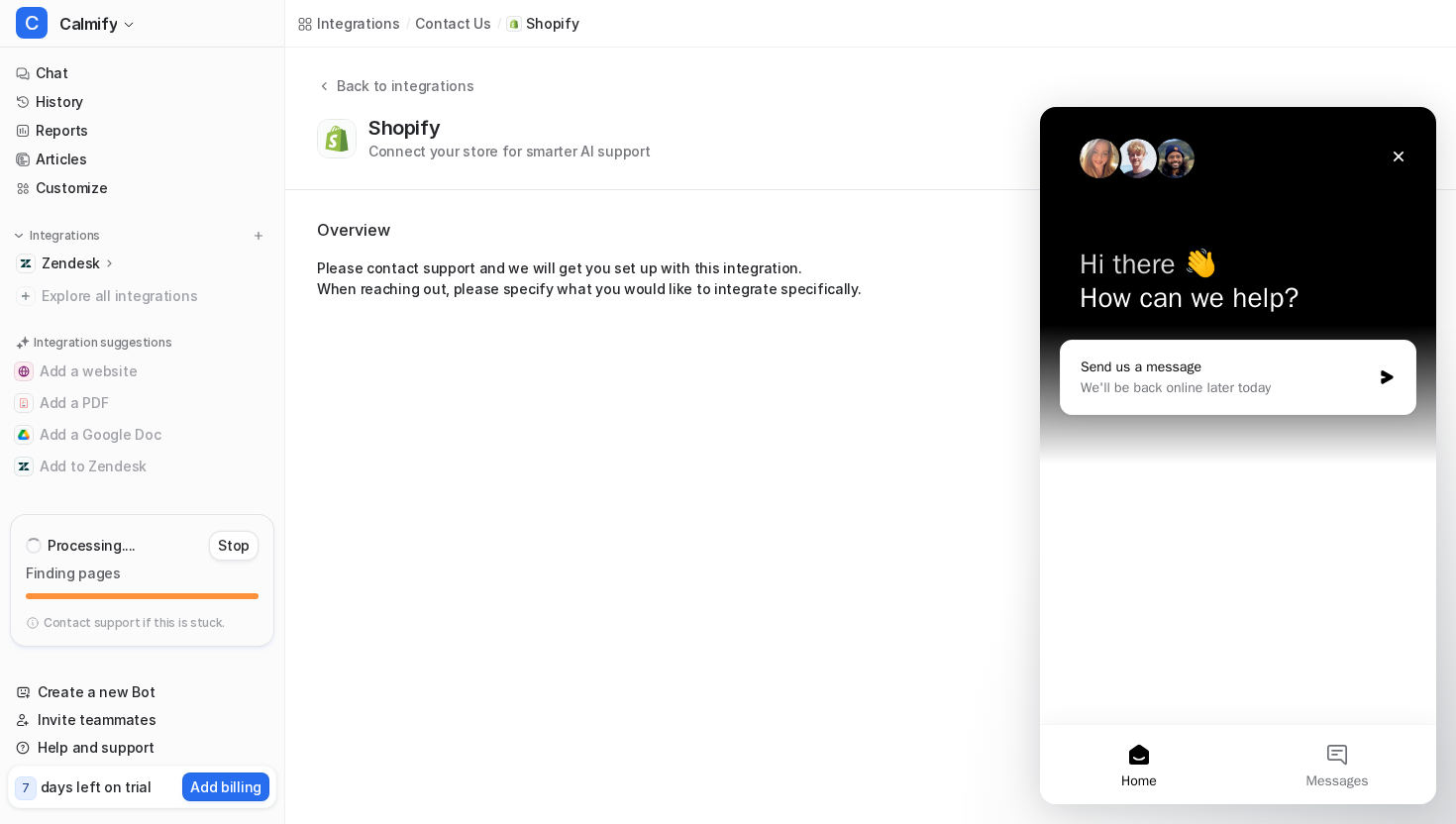 click on "Send us a message" at bounding box center (1225, 366) 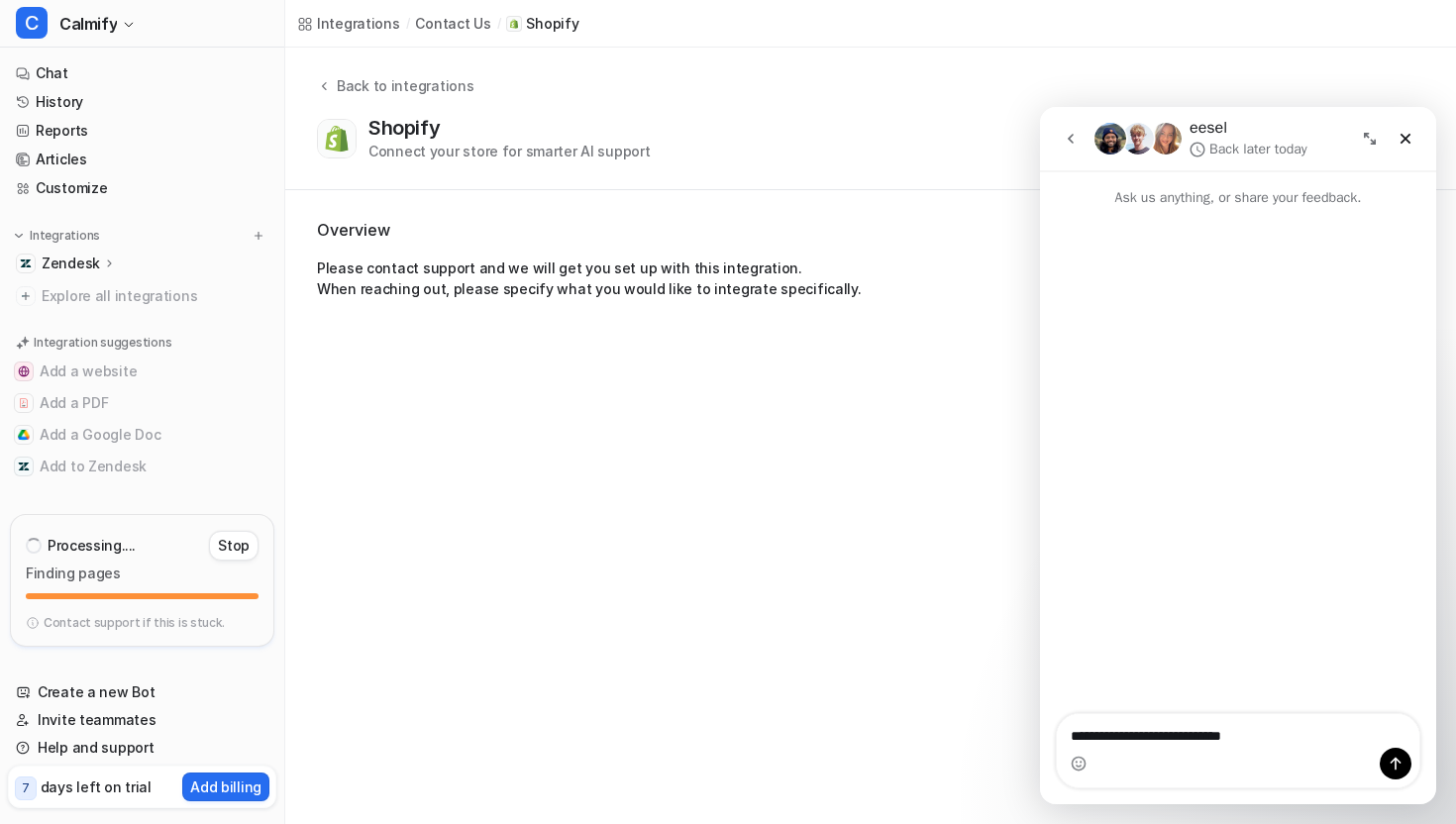 type on "**********" 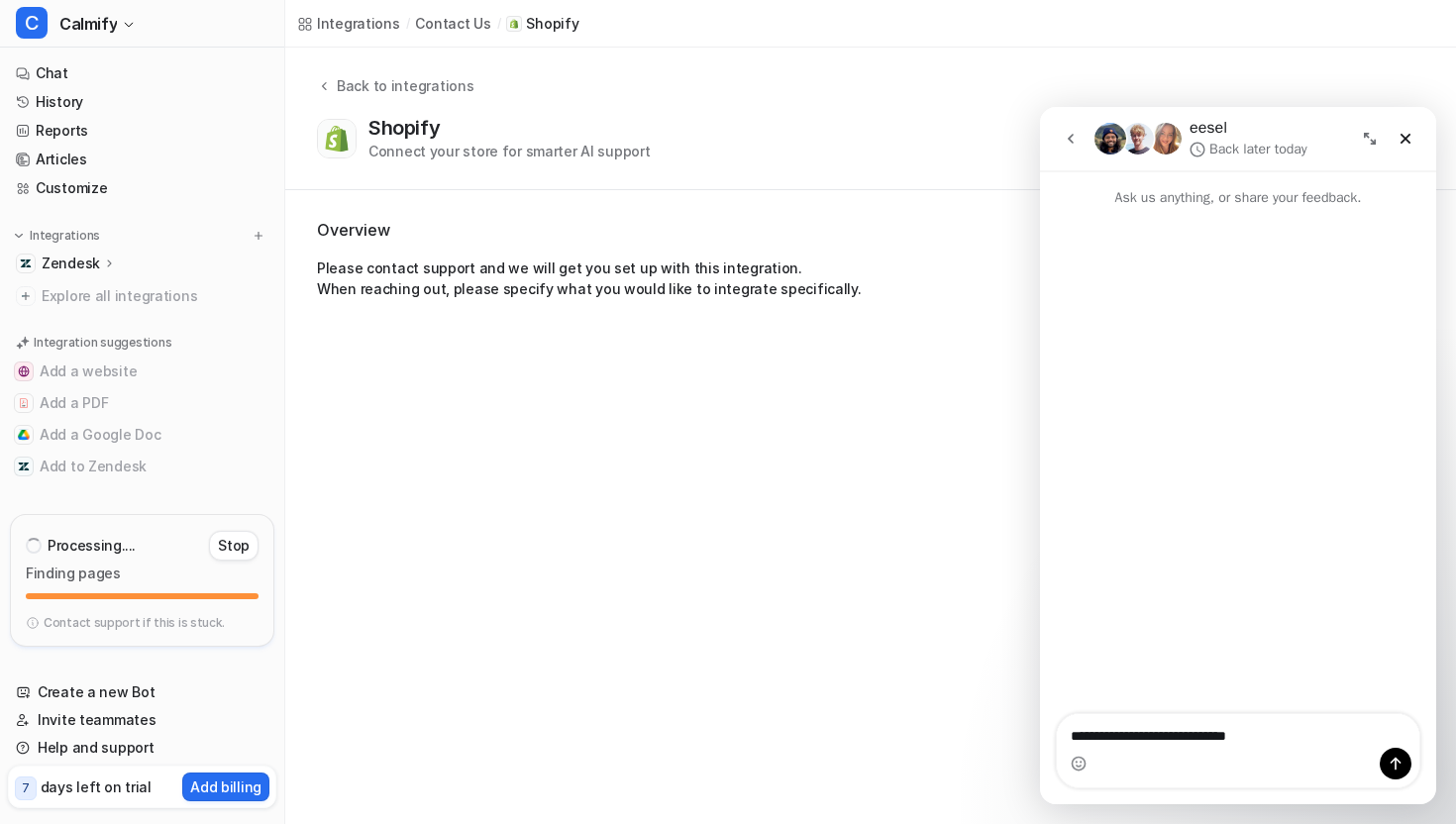 type 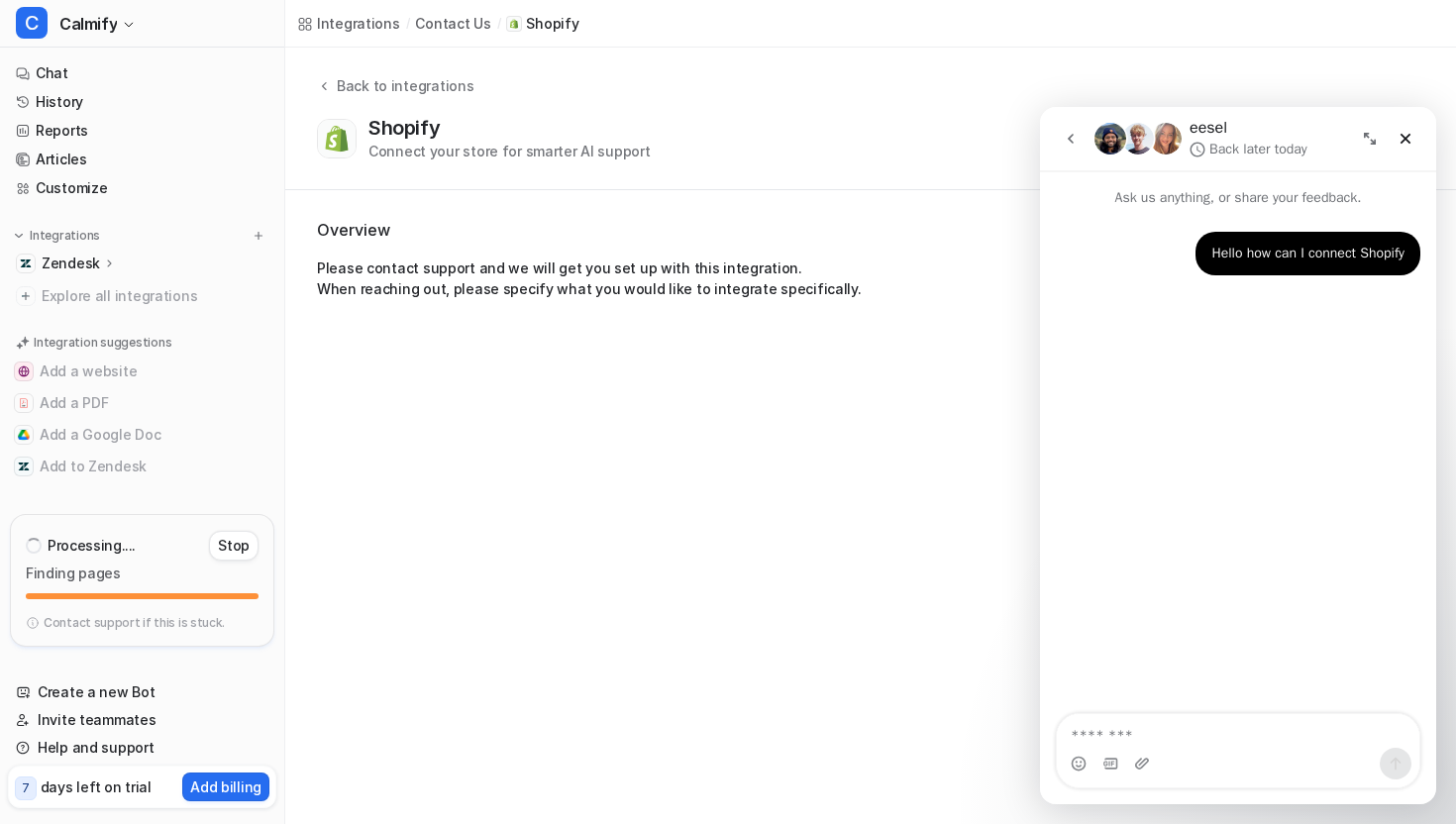 click on "Integrations / contact us / Shopify Back to integrations Shopify Connect your store for smarter AI support Contact Support Overview Please contact support and we will get you set up with this integration. When reaching out, please specify what you would like to integrate specifically." at bounding box center [728, 412] 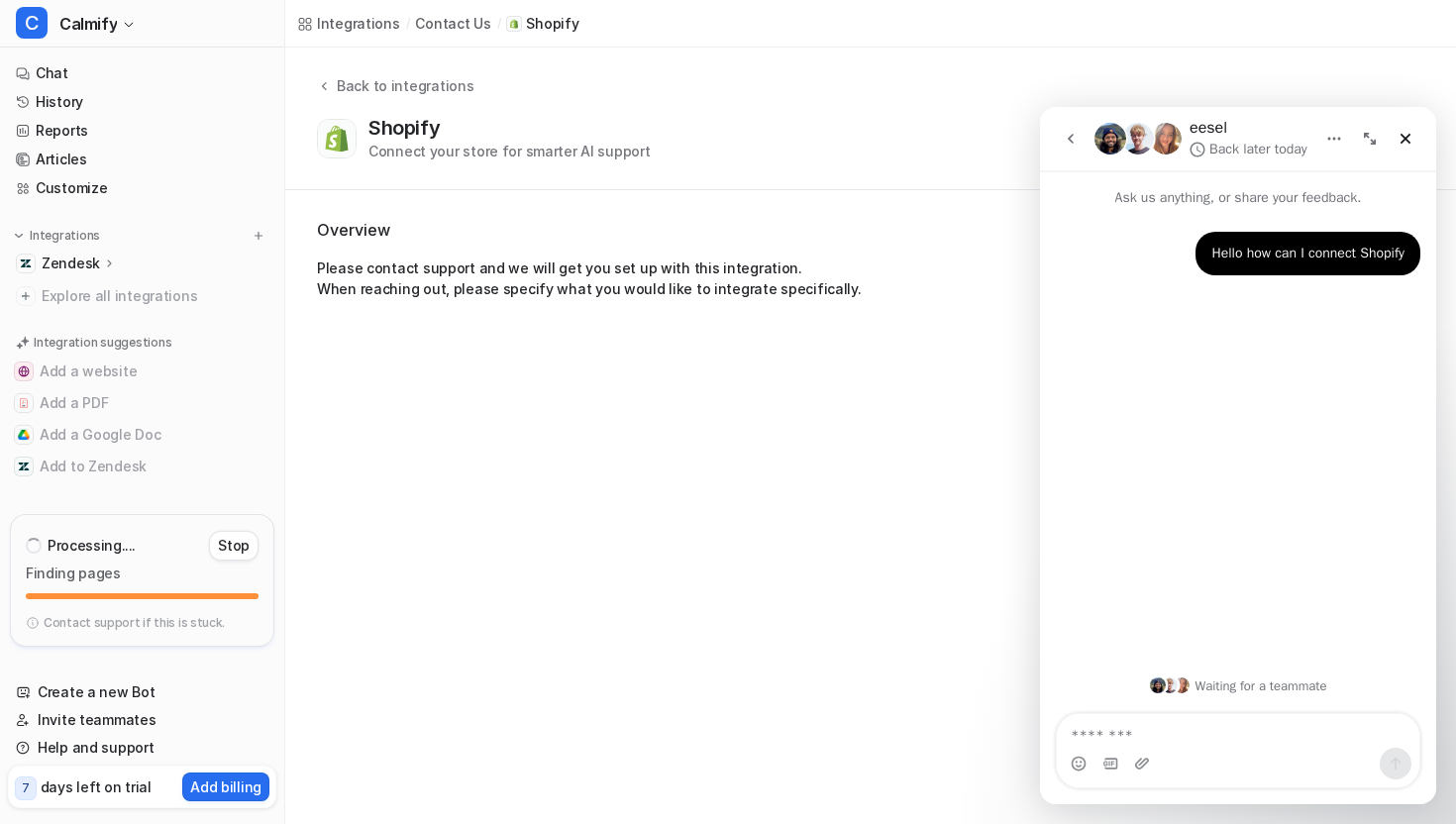 click on "Zendesk" at bounding box center (70, 263) 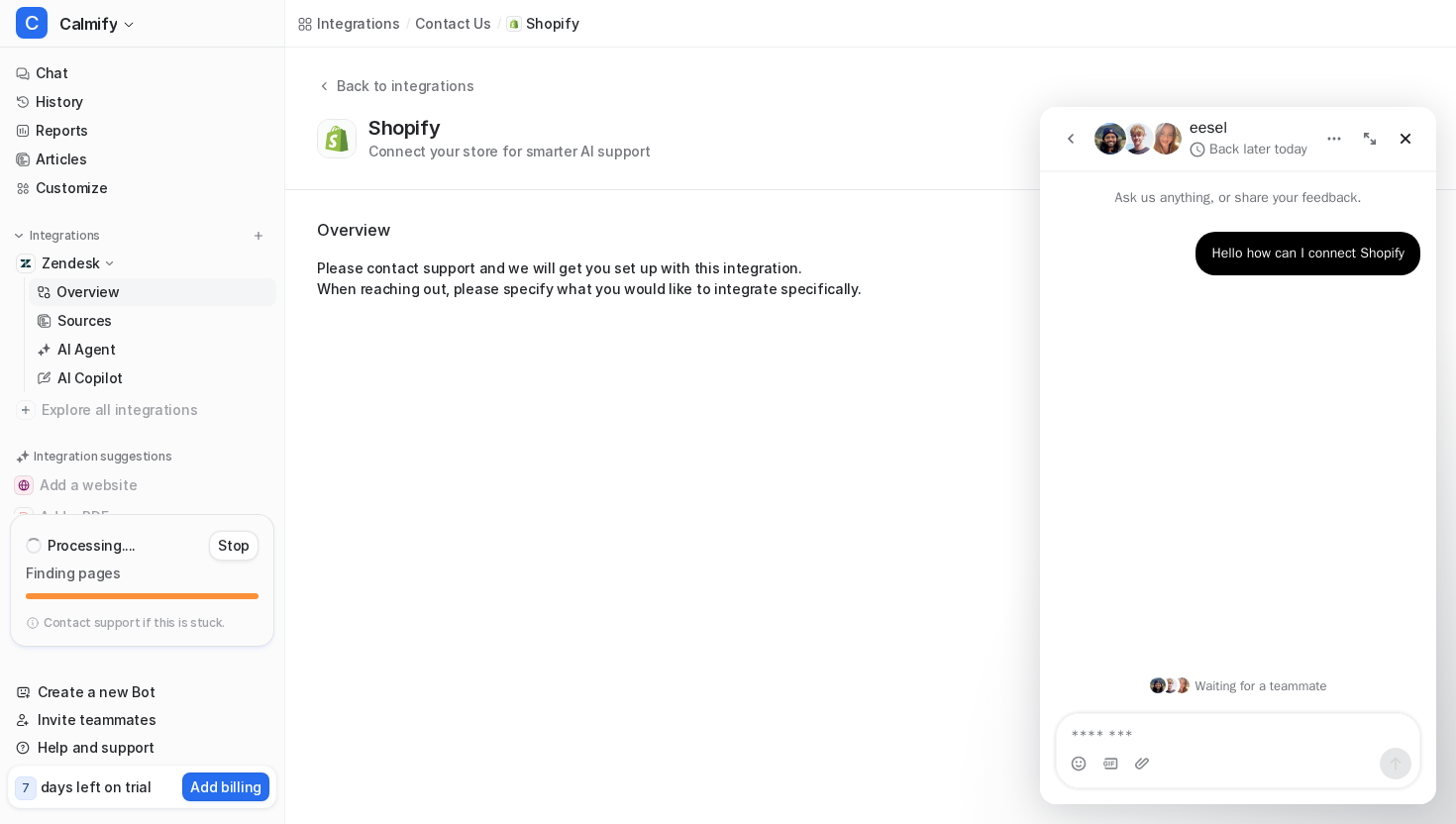 click on "Overview" at bounding box center [88, 292] 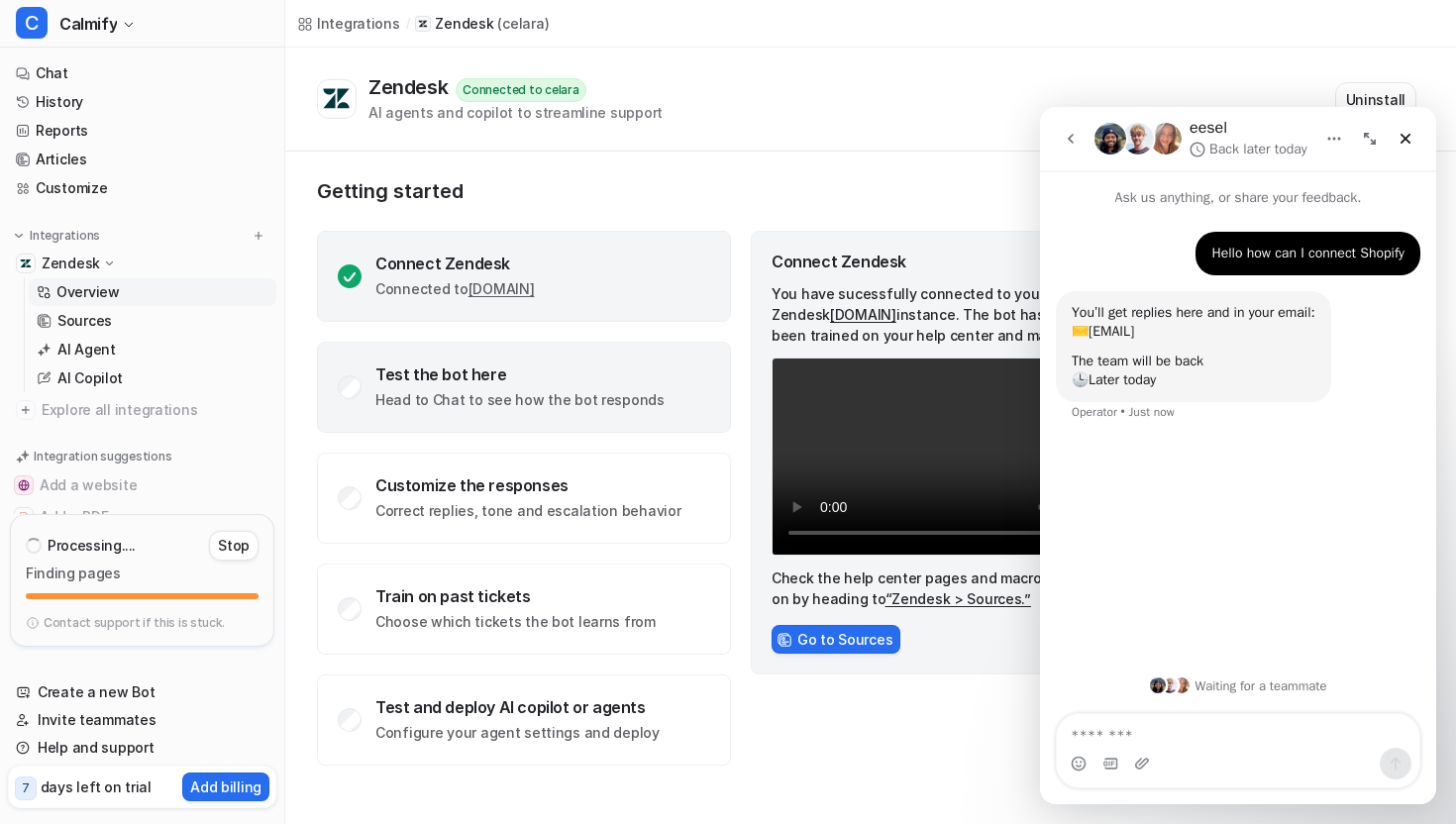 click on "Head to Chat to see how the bot responds" 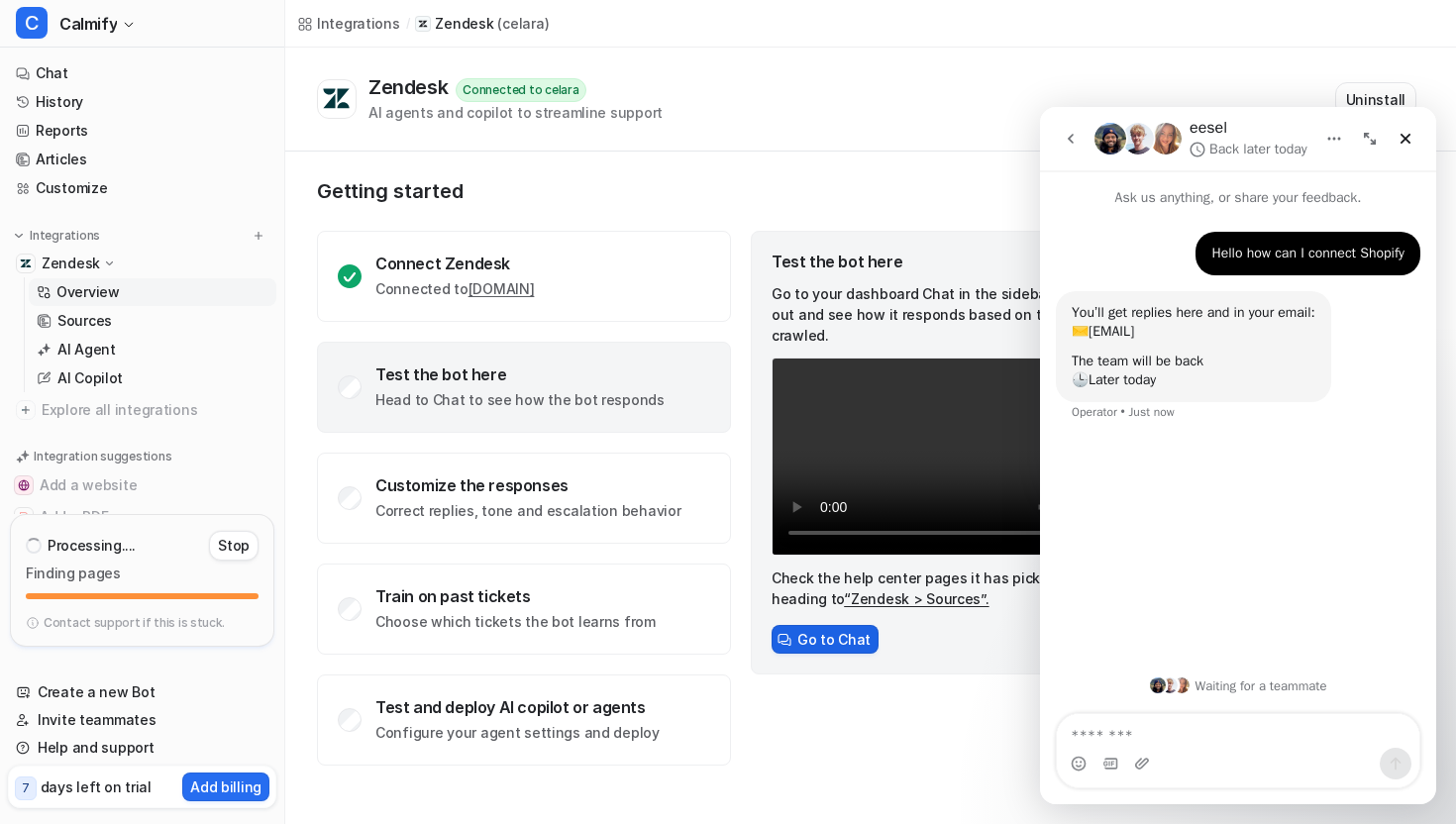 click on "Go to Chat" at bounding box center [825, 639] 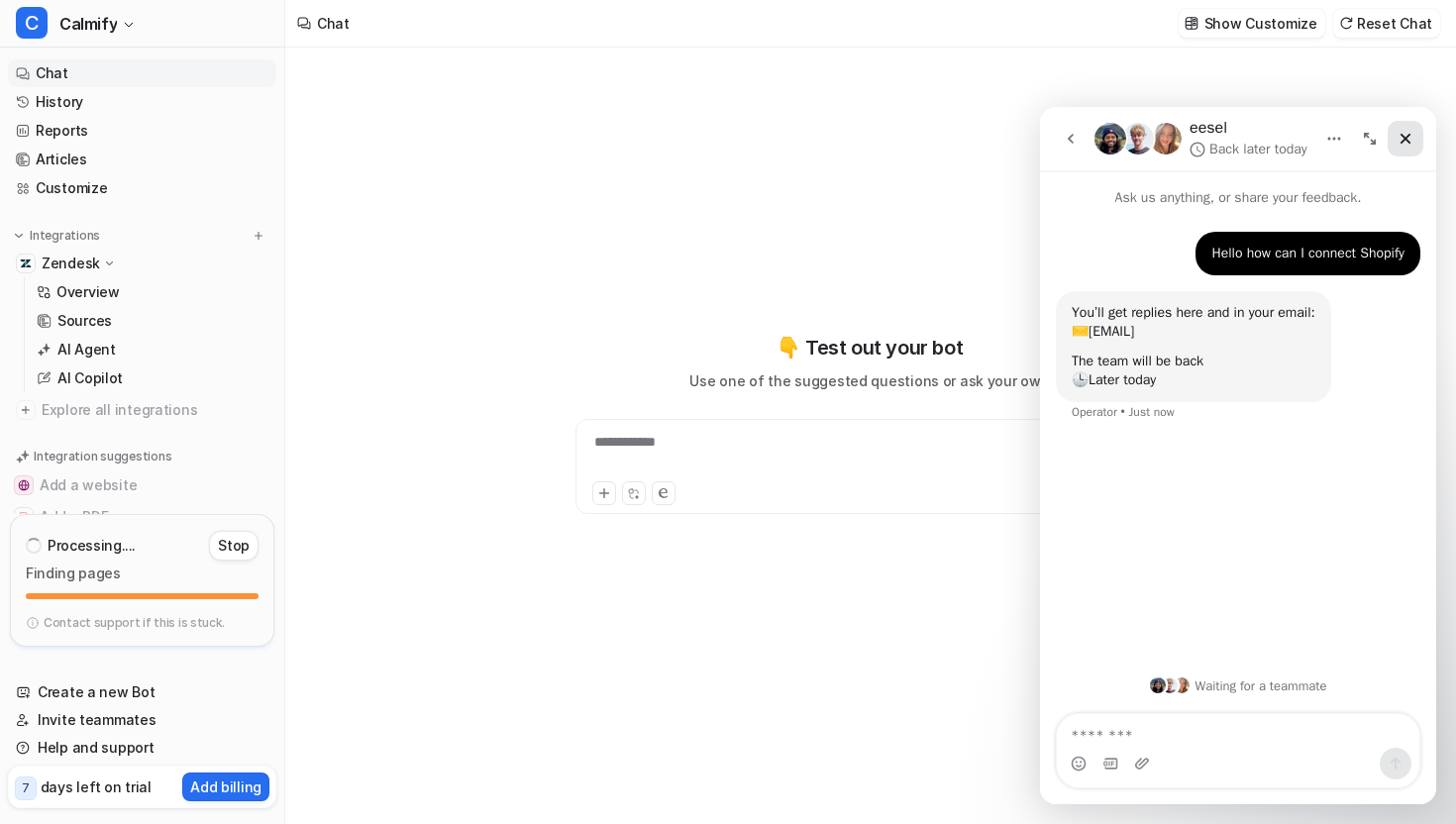 click 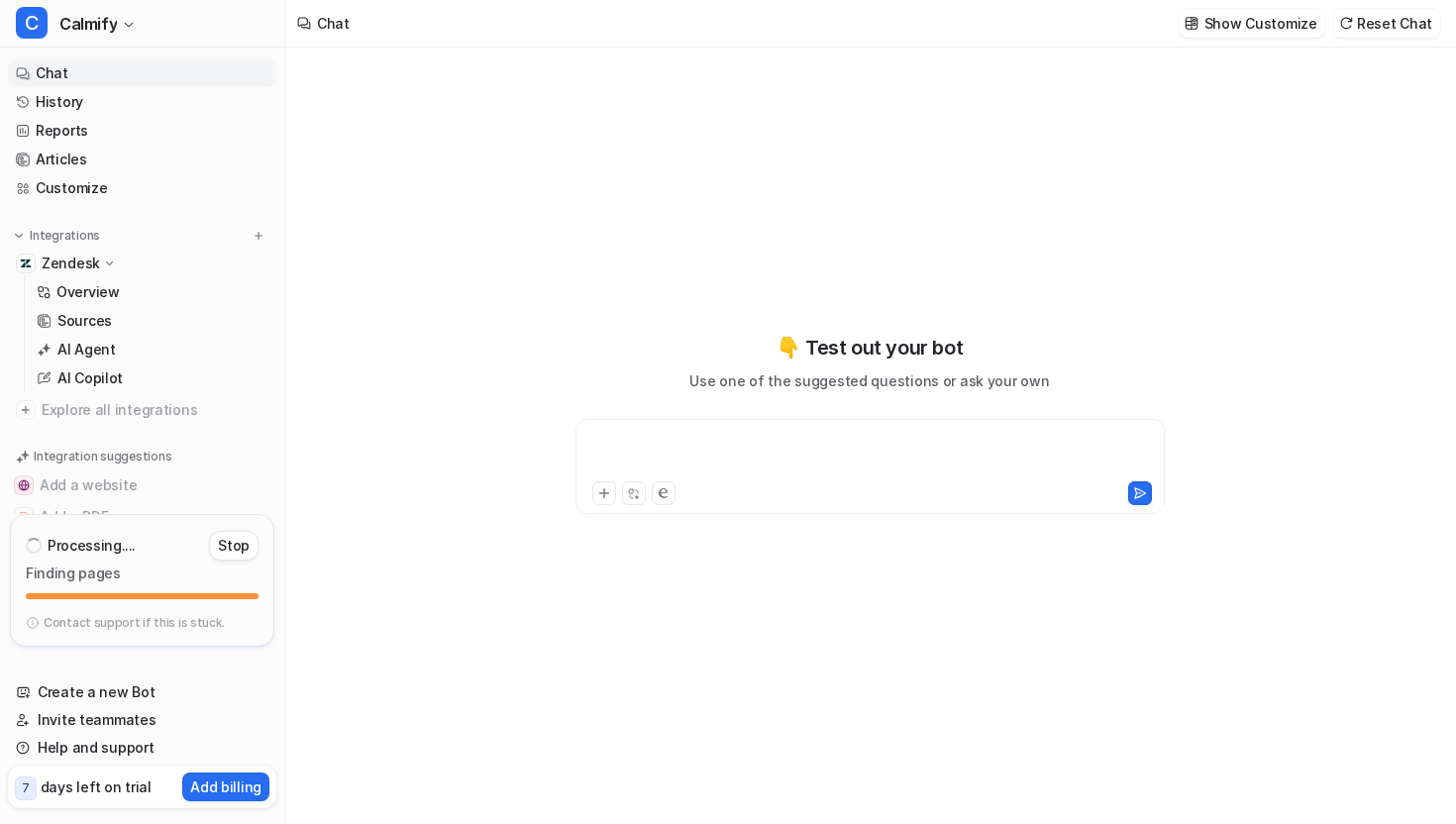 click at bounding box center (870, 455) 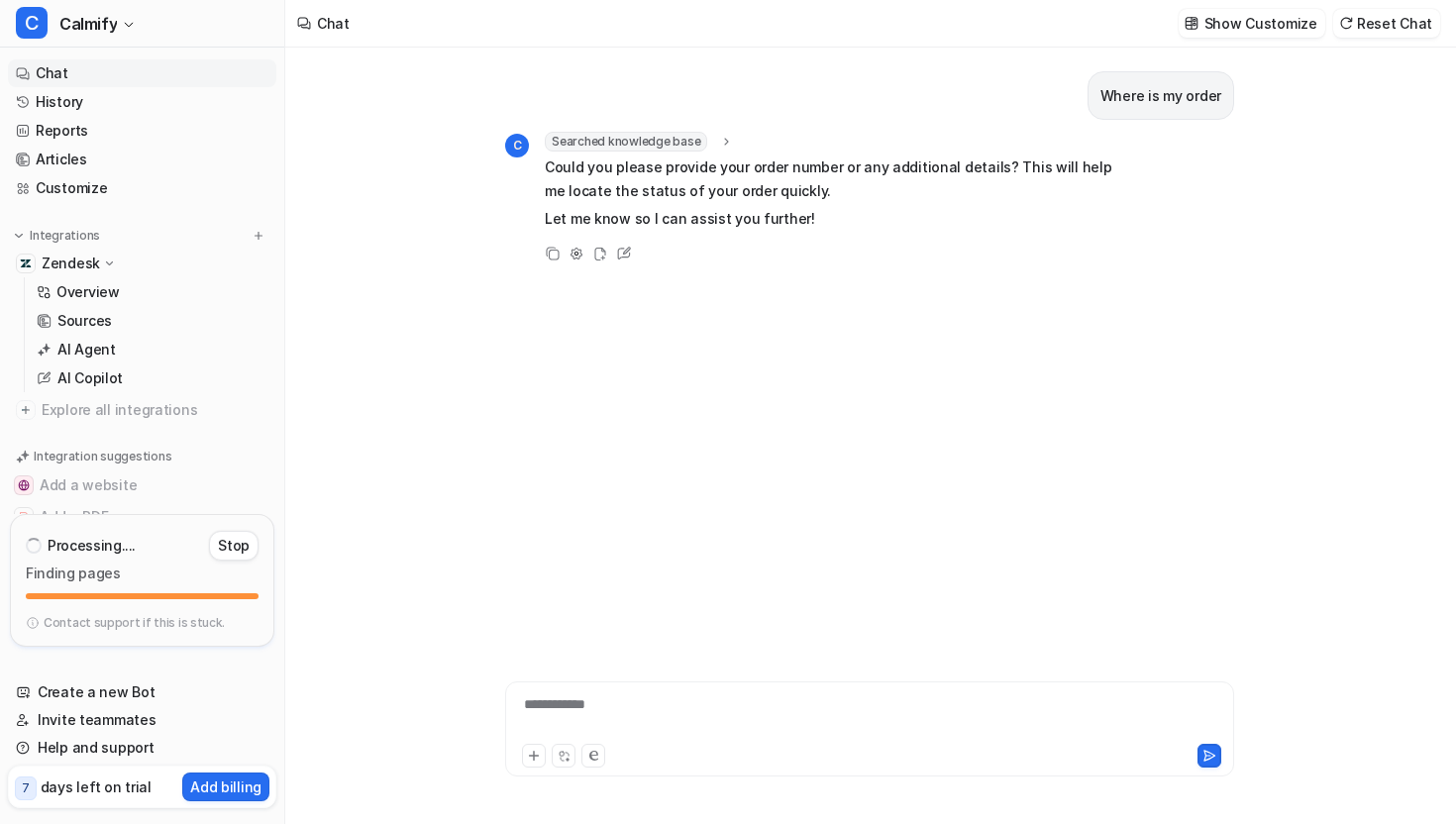 click on "**********" at bounding box center [870, 717] 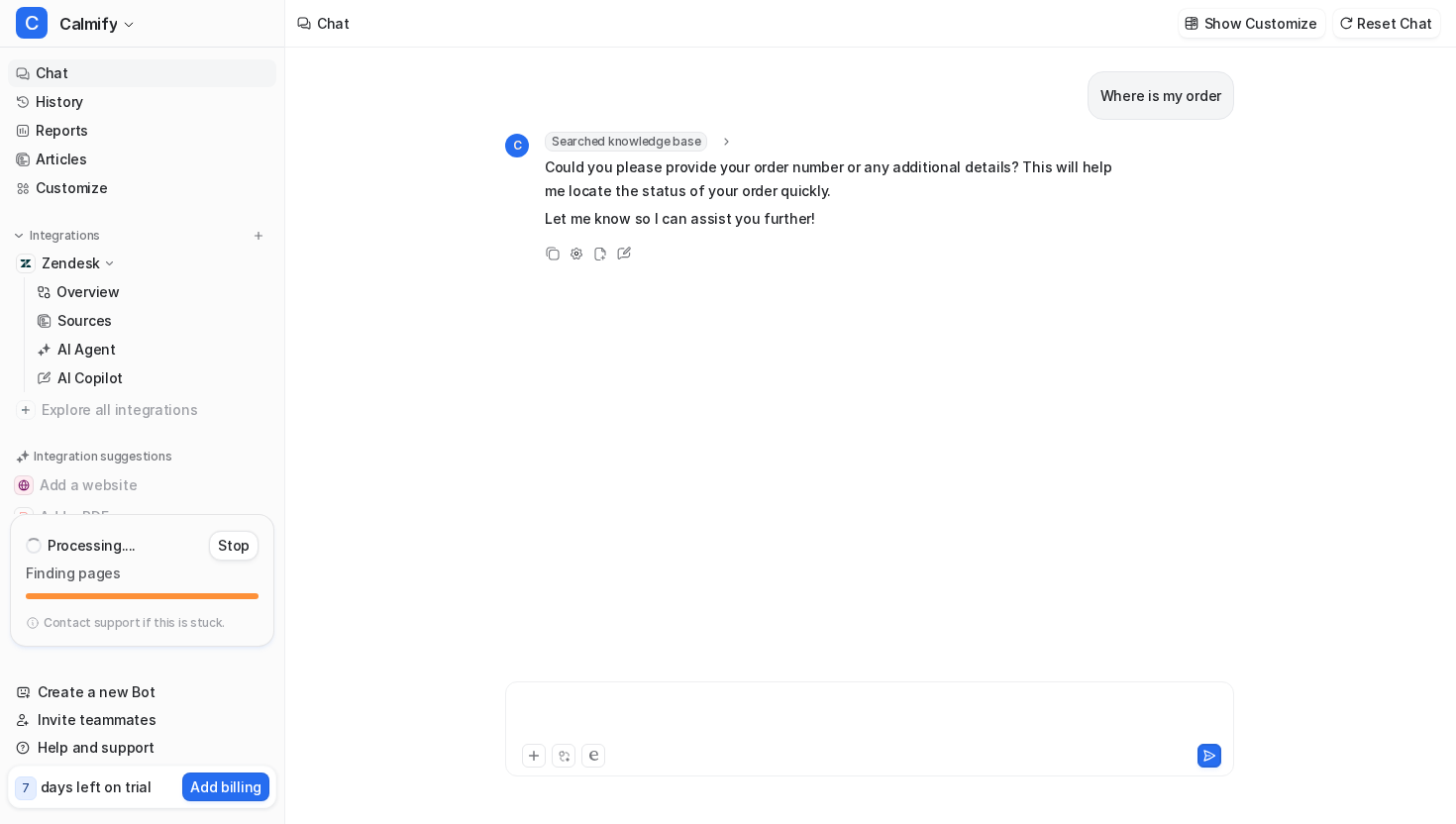 type 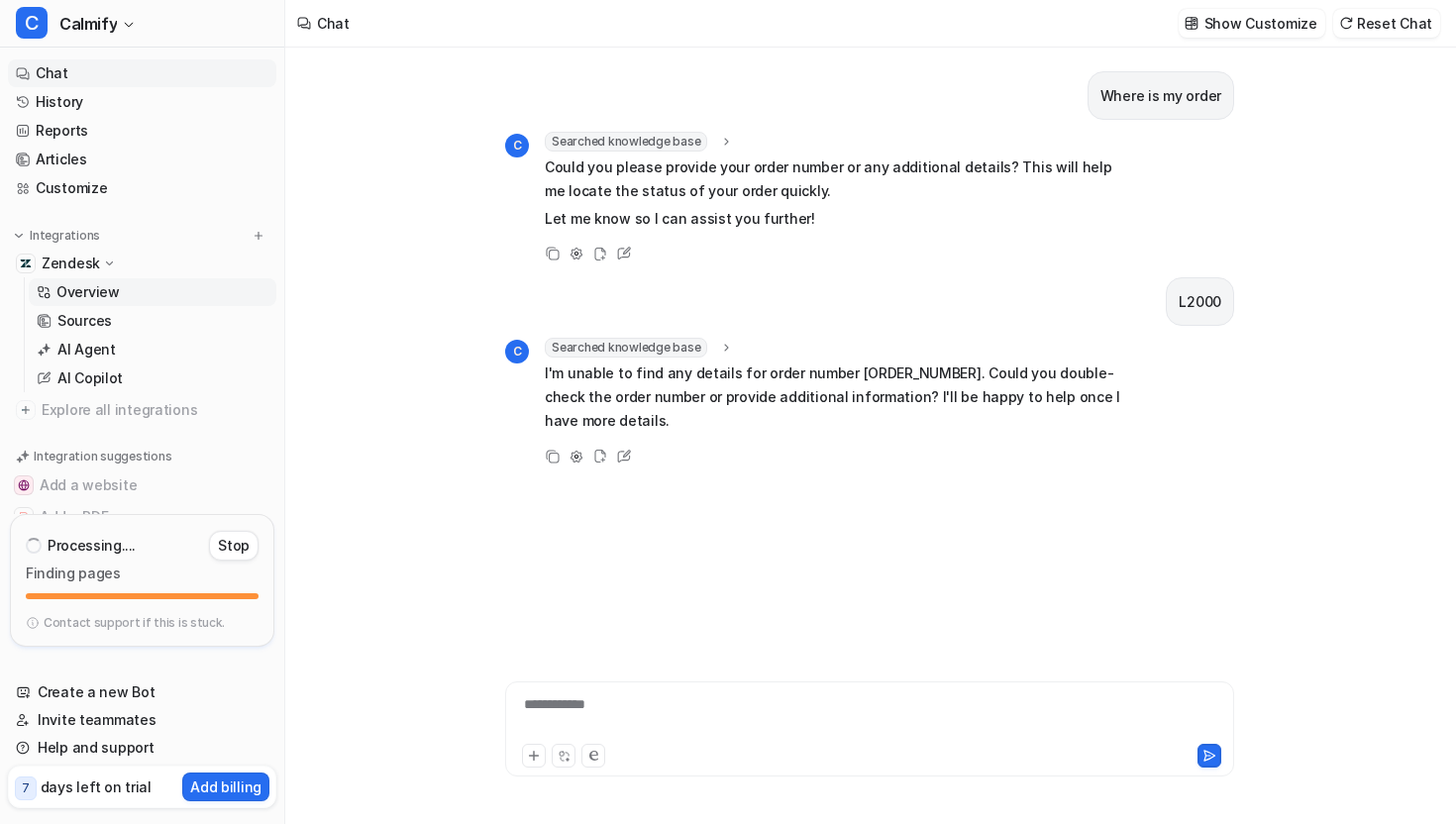 click on "Overview" at bounding box center (153, 292) 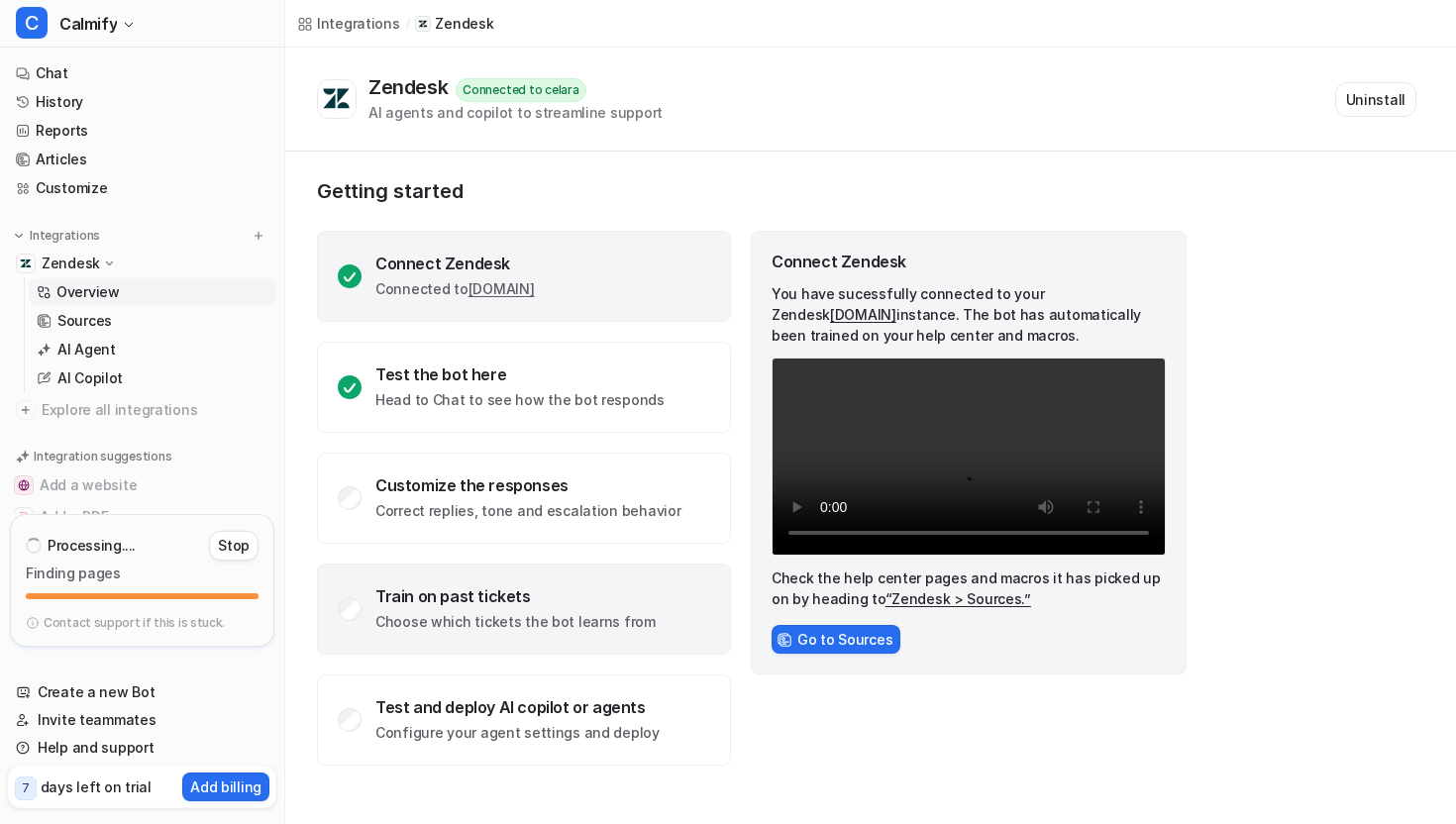 click on "Train on past tickets Choose which tickets the bot learns from" 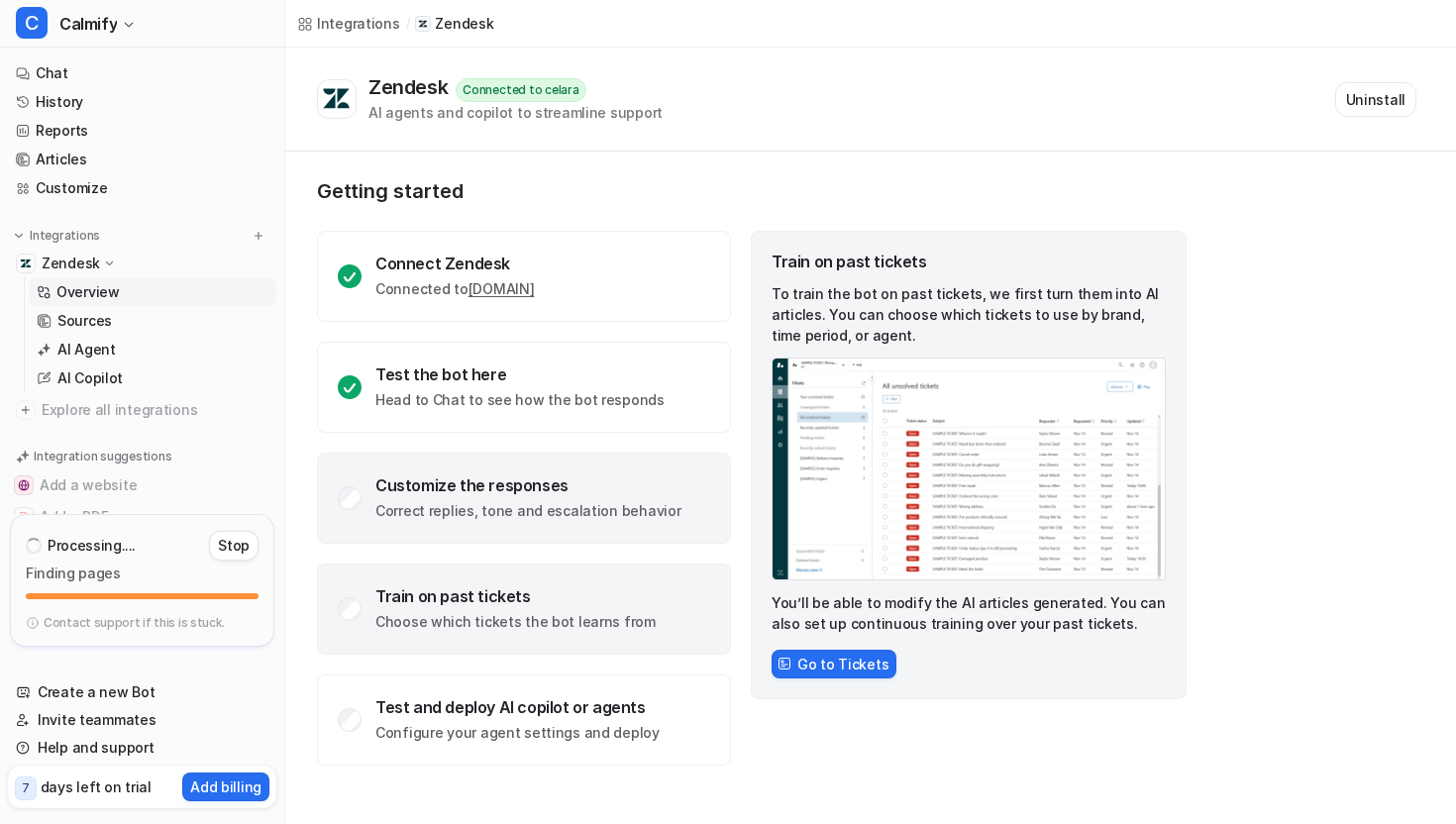 click on "Customize the responses" 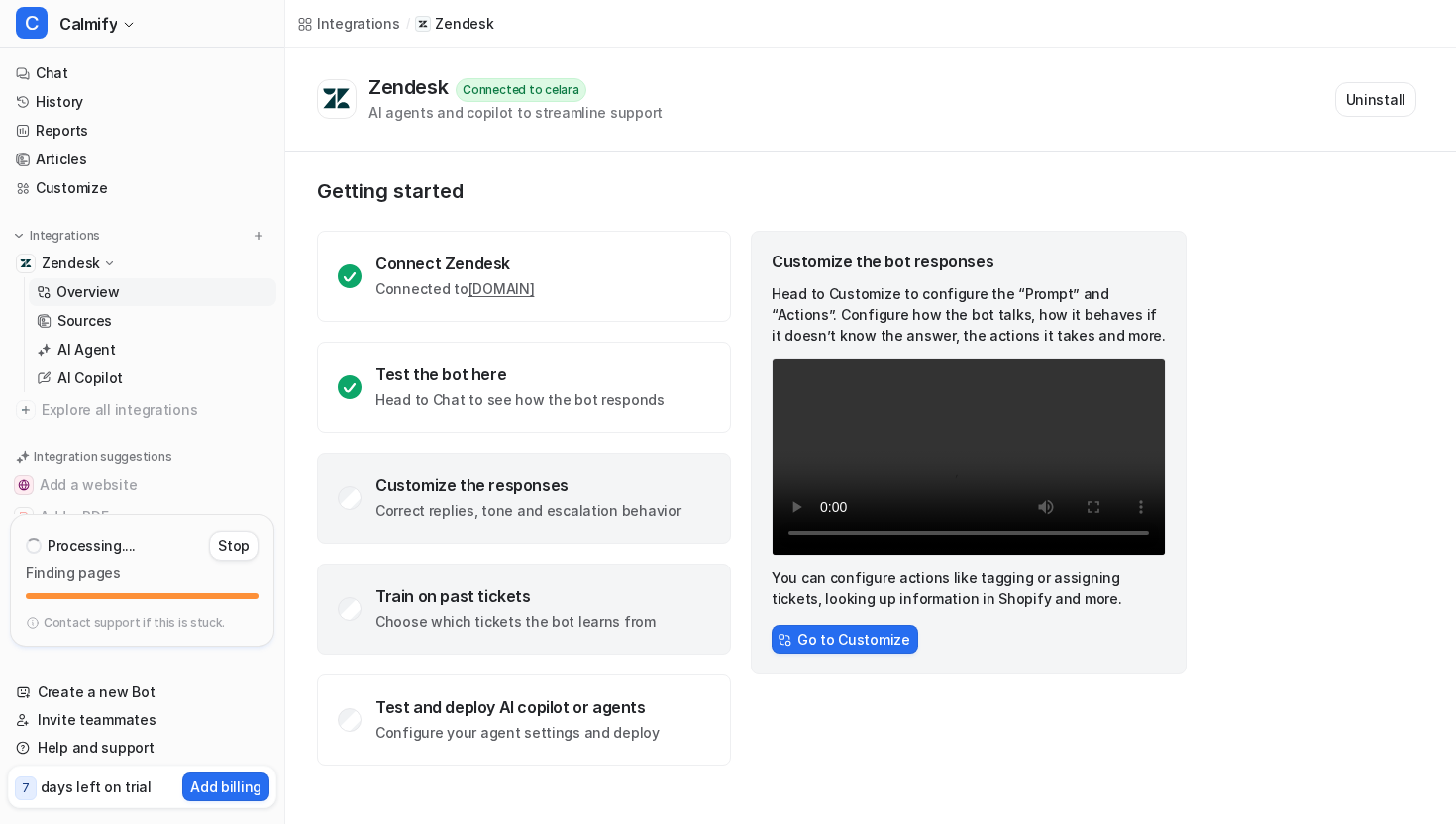 click on "Train on past tickets Choose which tickets the bot learns from" 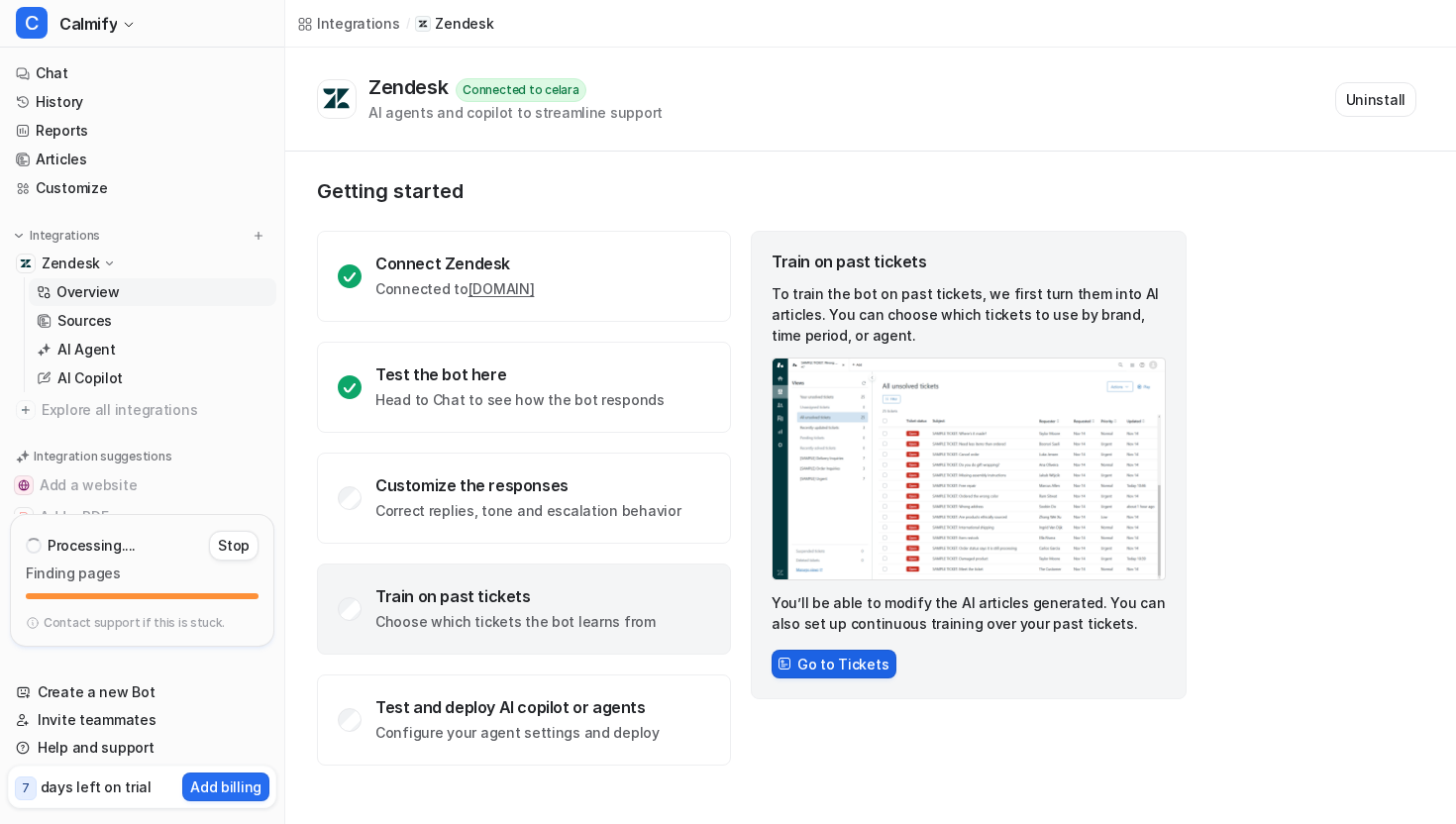 click on "Go to Tickets" at bounding box center [834, 664] 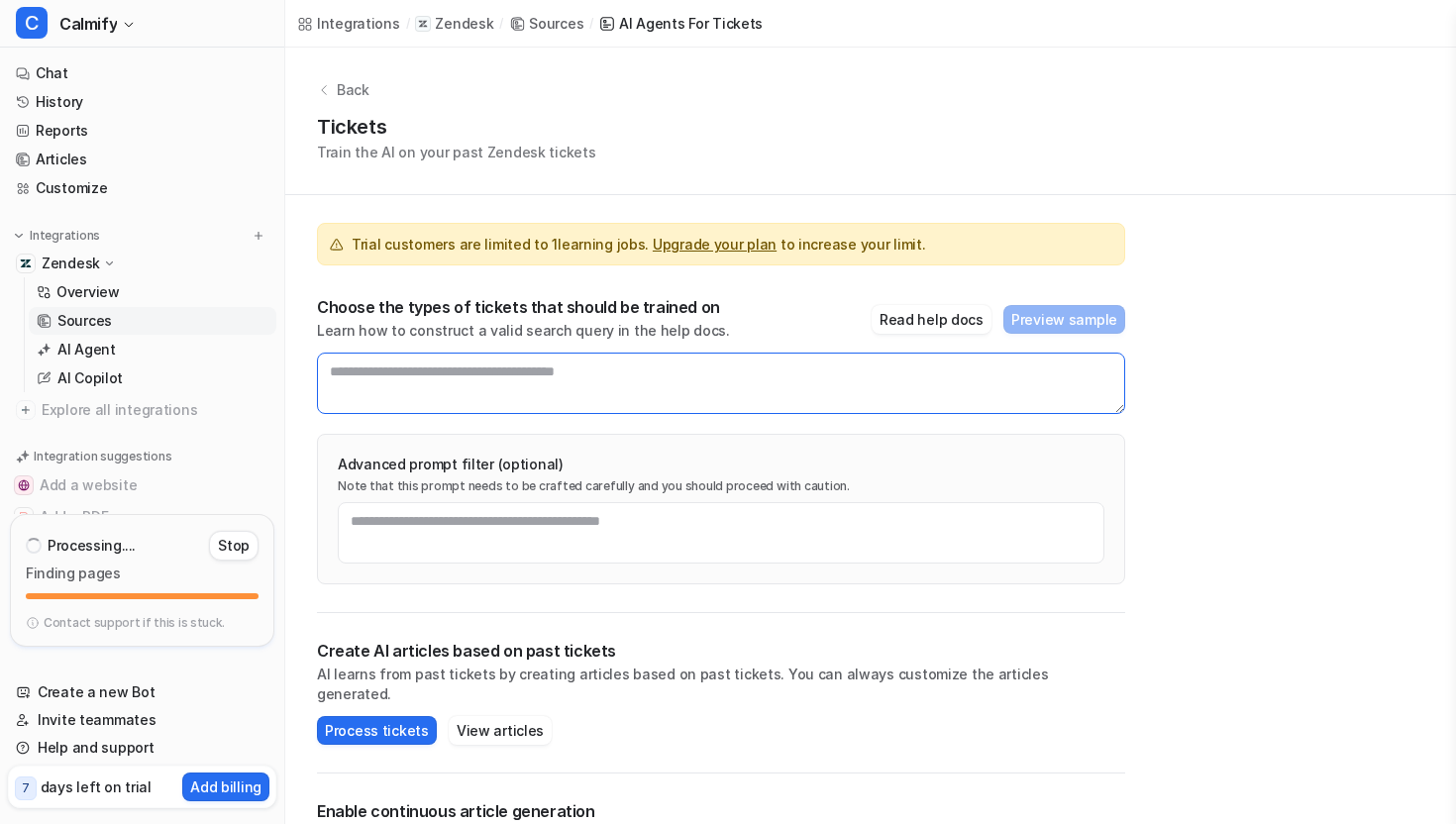 click at bounding box center (721, 383) 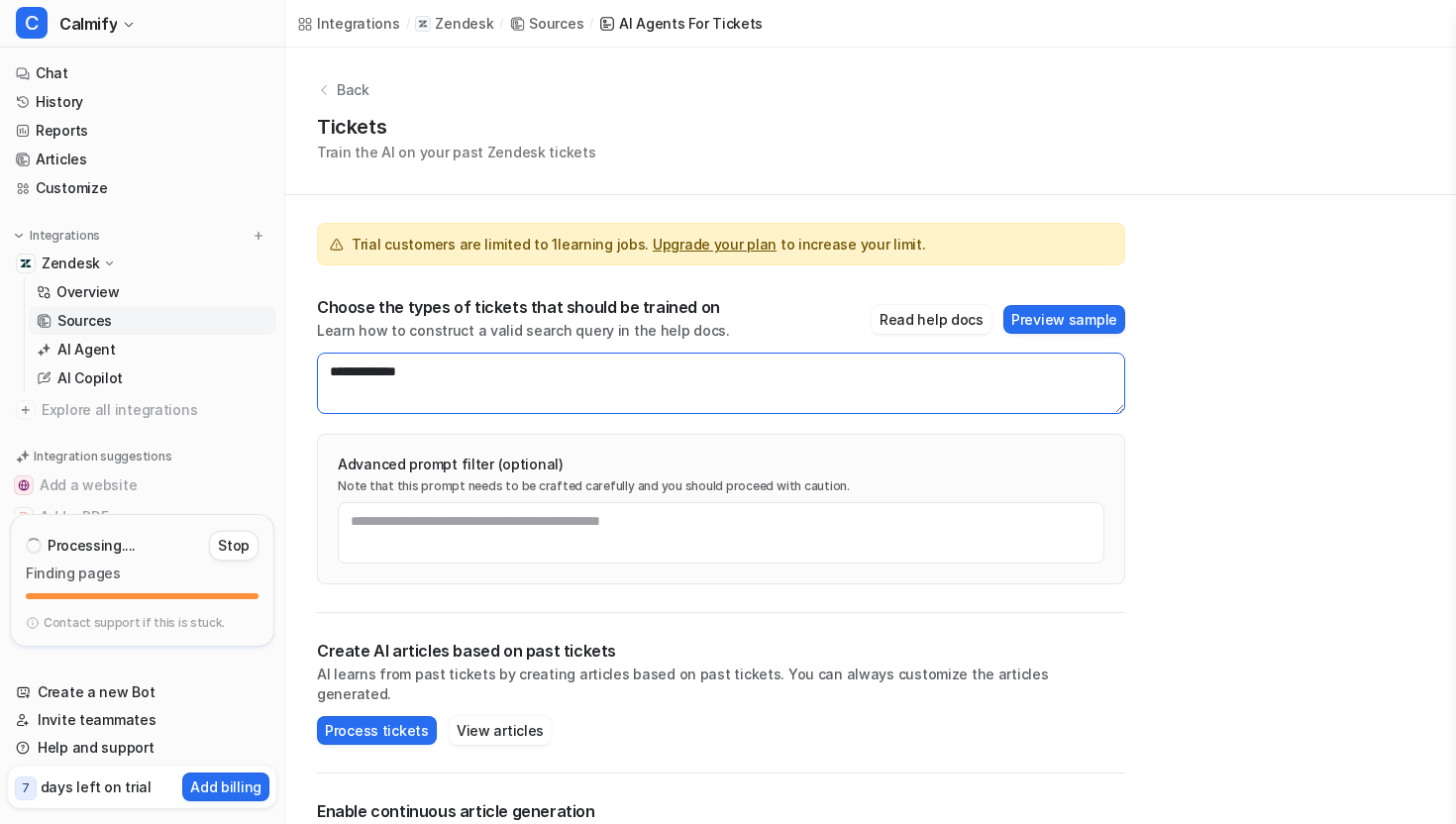 type on "**********" 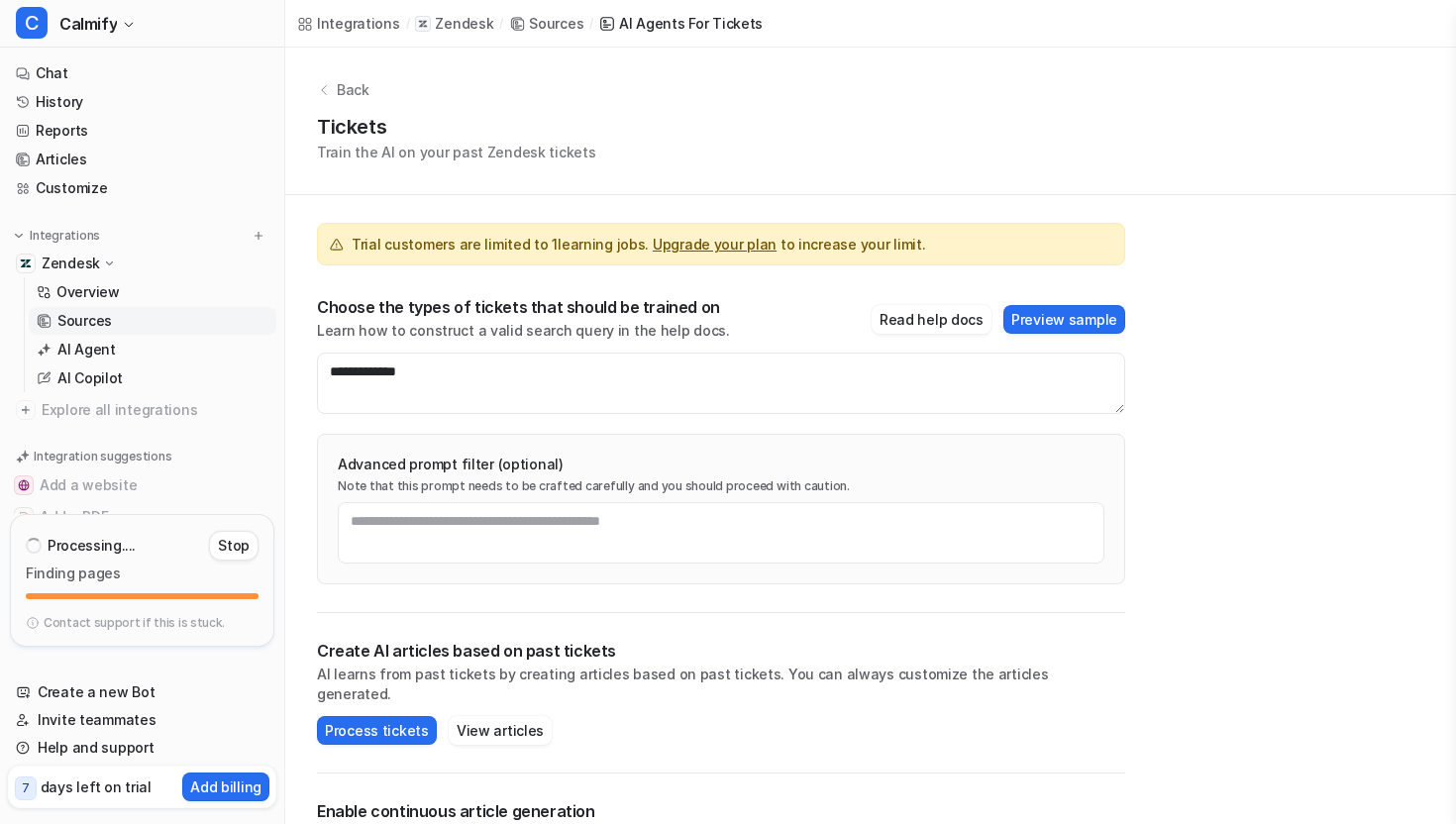 click on "**********" at bounding box center (871, 488) 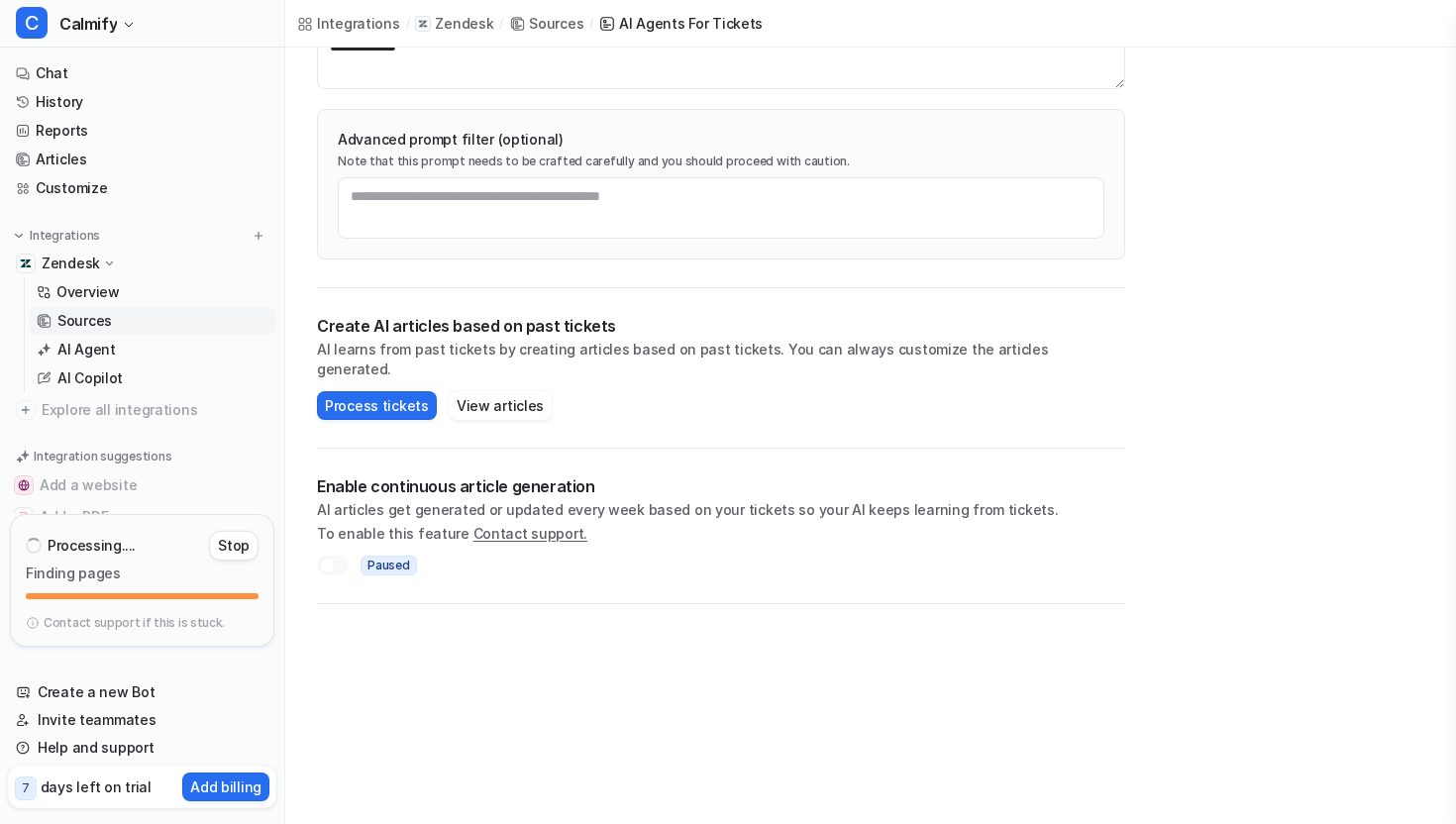 scroll, scrollTop: 0, scrollLeft: 0, axis: both 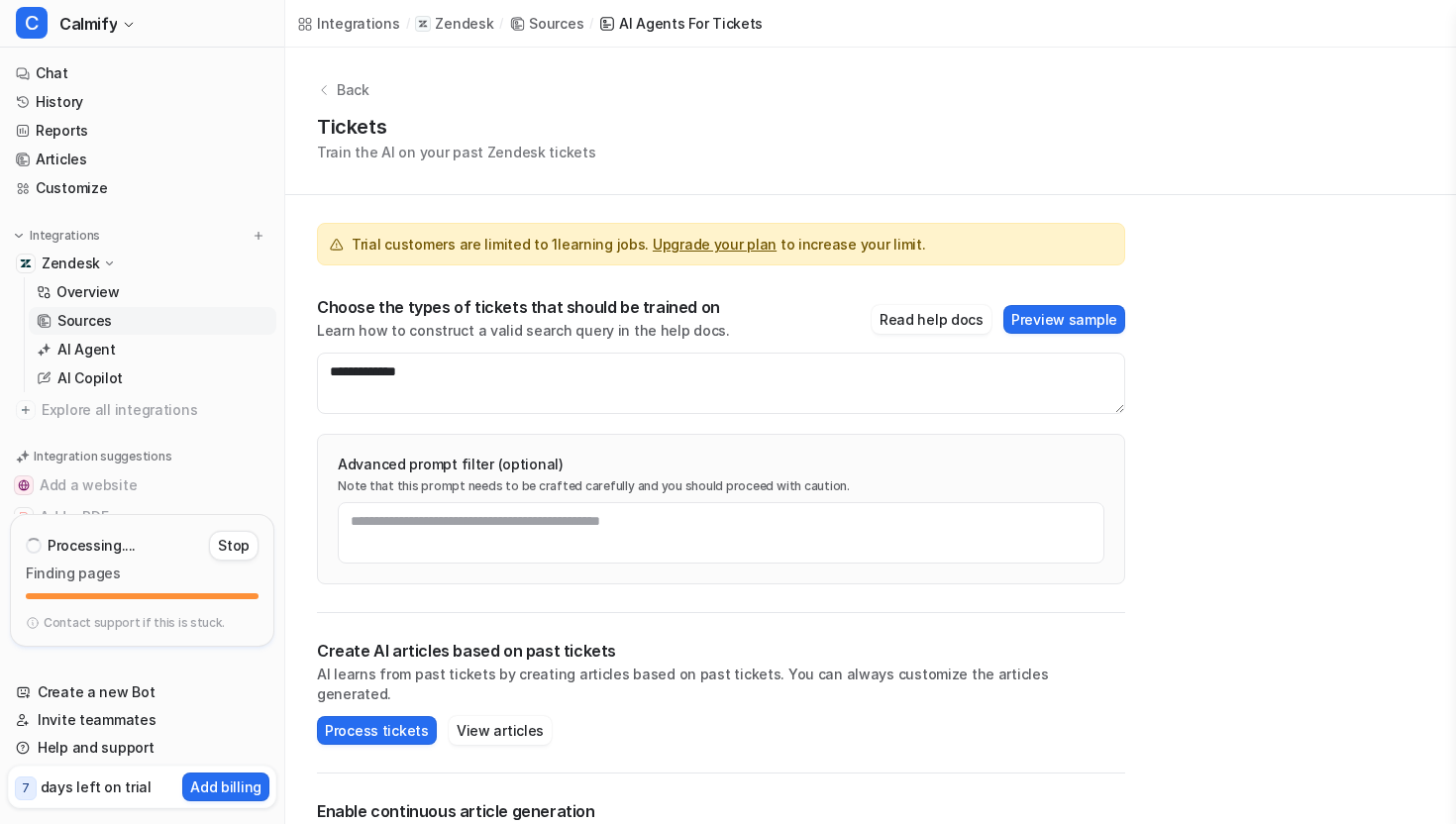 click on "**********" at bounding box center [721, 404] 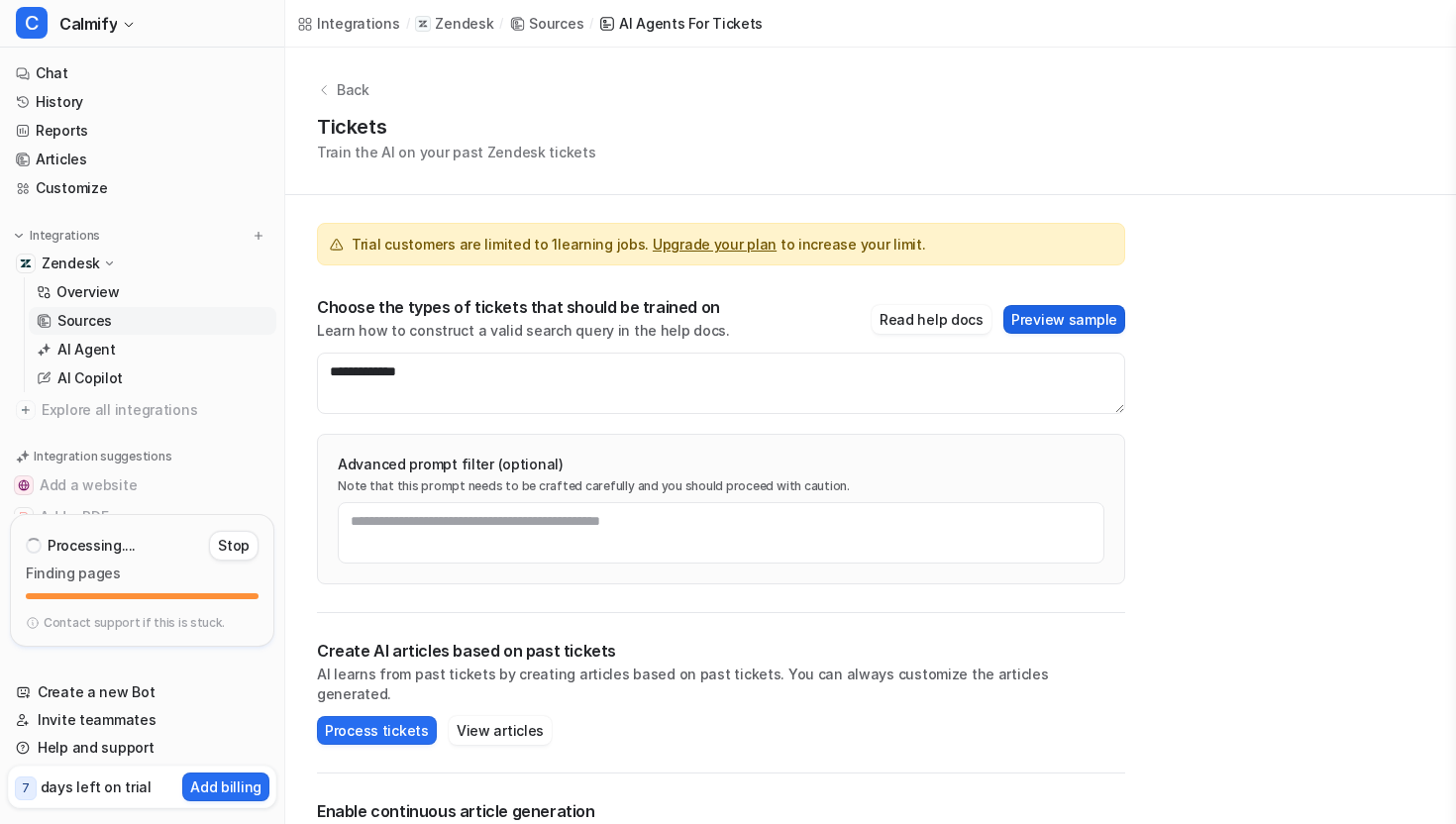 click on "Preview sample" at bounding box center (1064, 319) 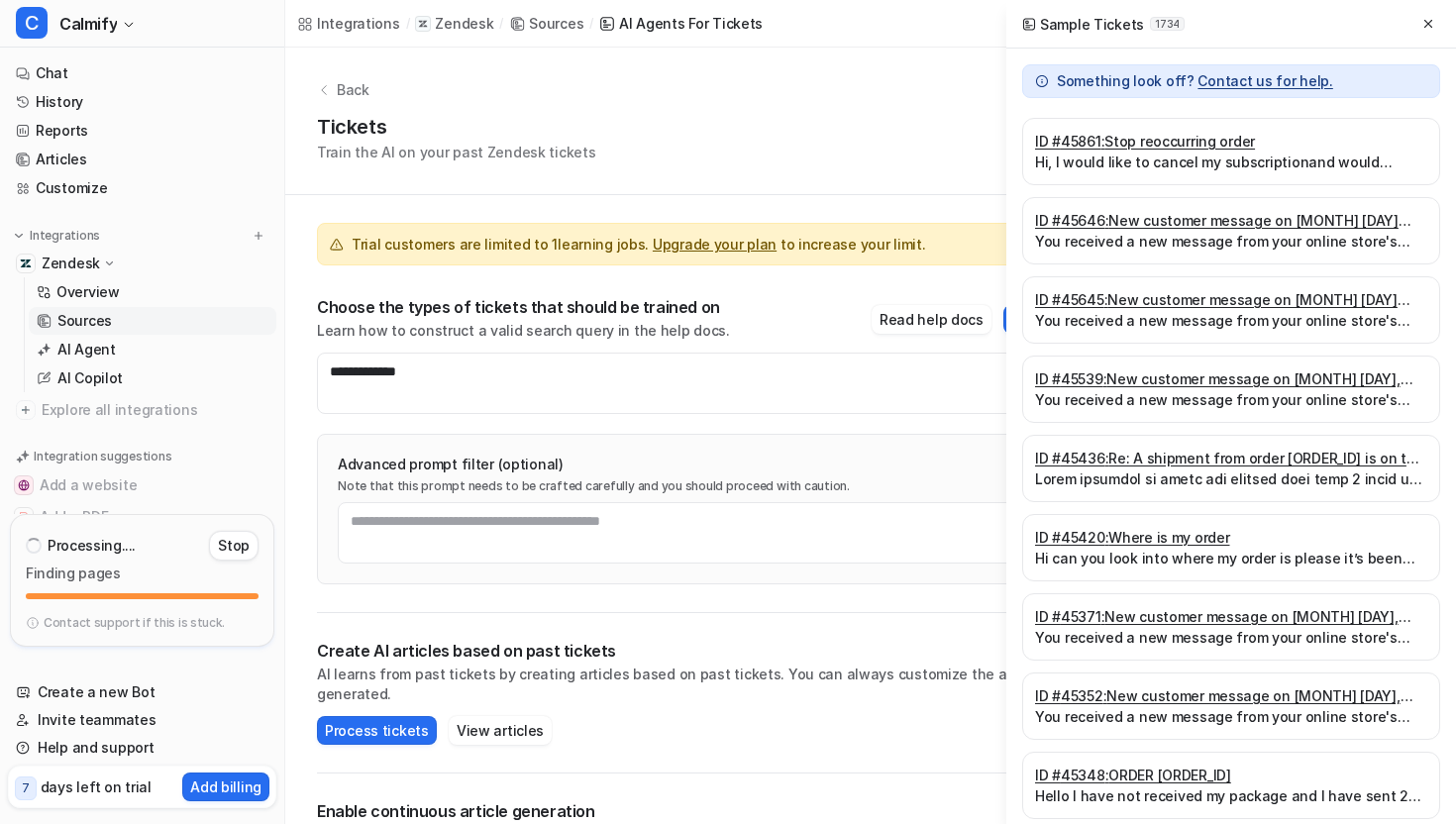 click on "ID #  45861 :  Stop reoccurring order" at bounding box center (1231, 141) 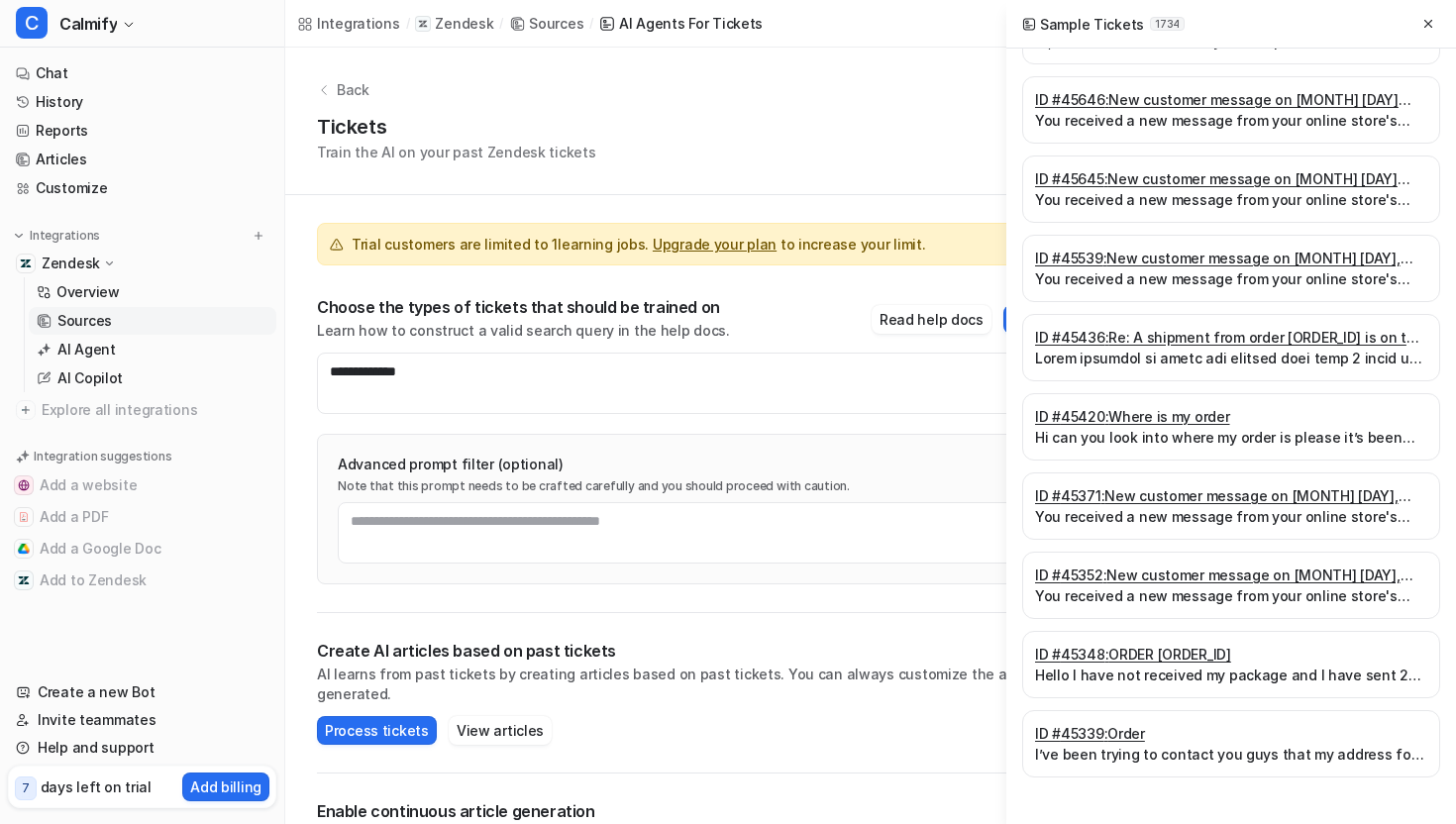 scroll, scrollTop: 0, scrollLeft: 0, axis: both 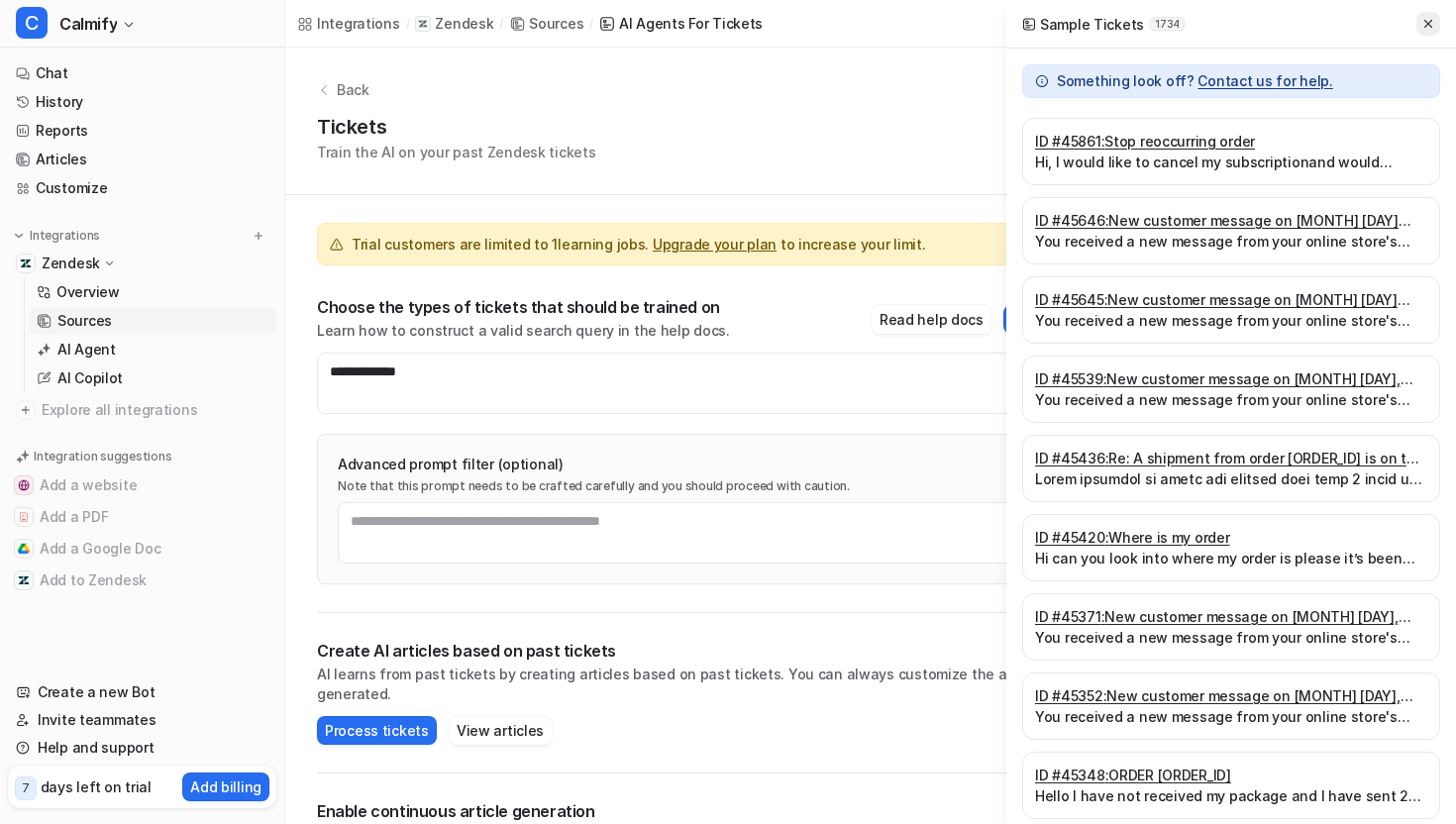 click 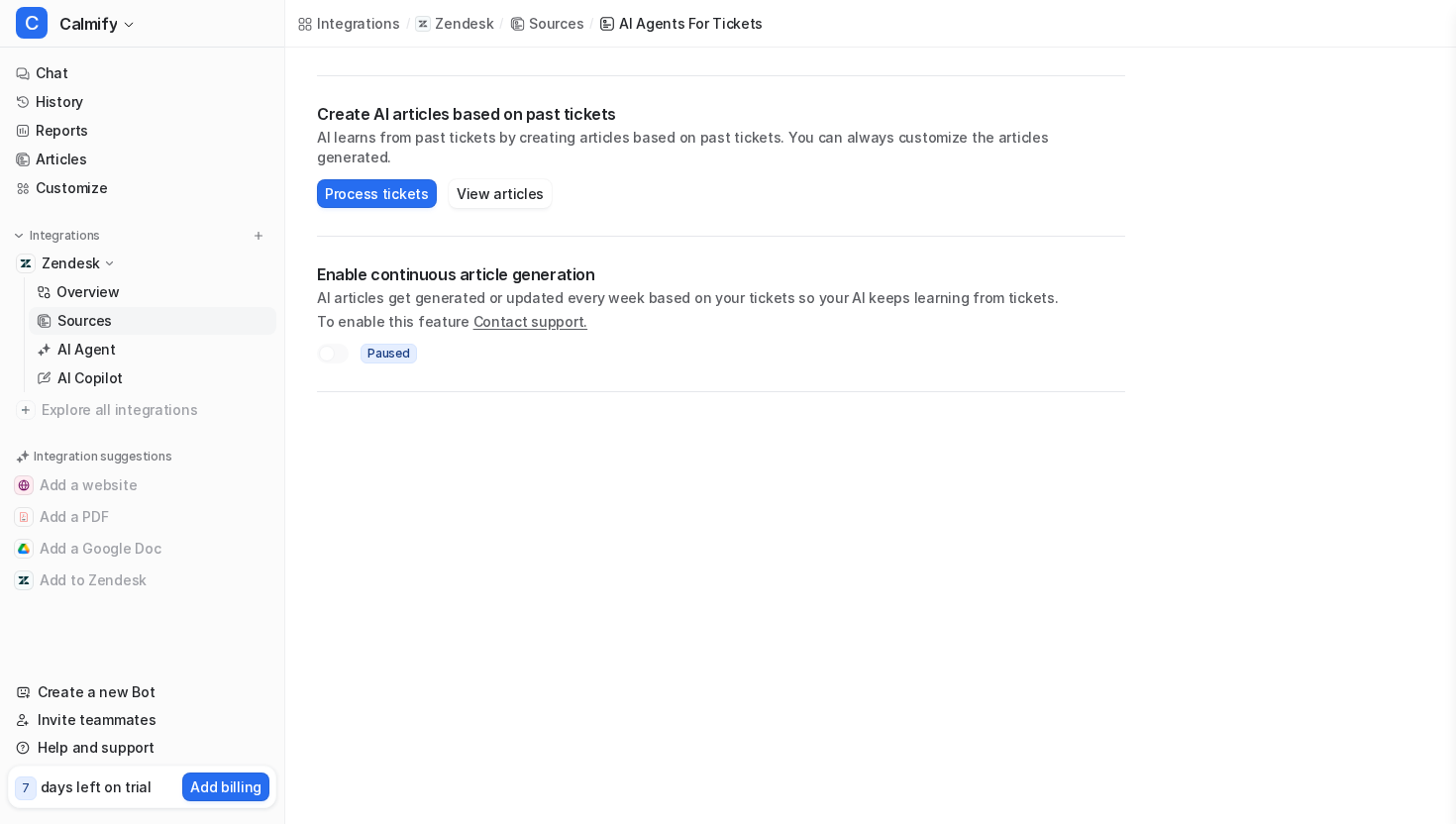 scroll, scrollTop: 526, scrollLeft: 0, axis: vertical 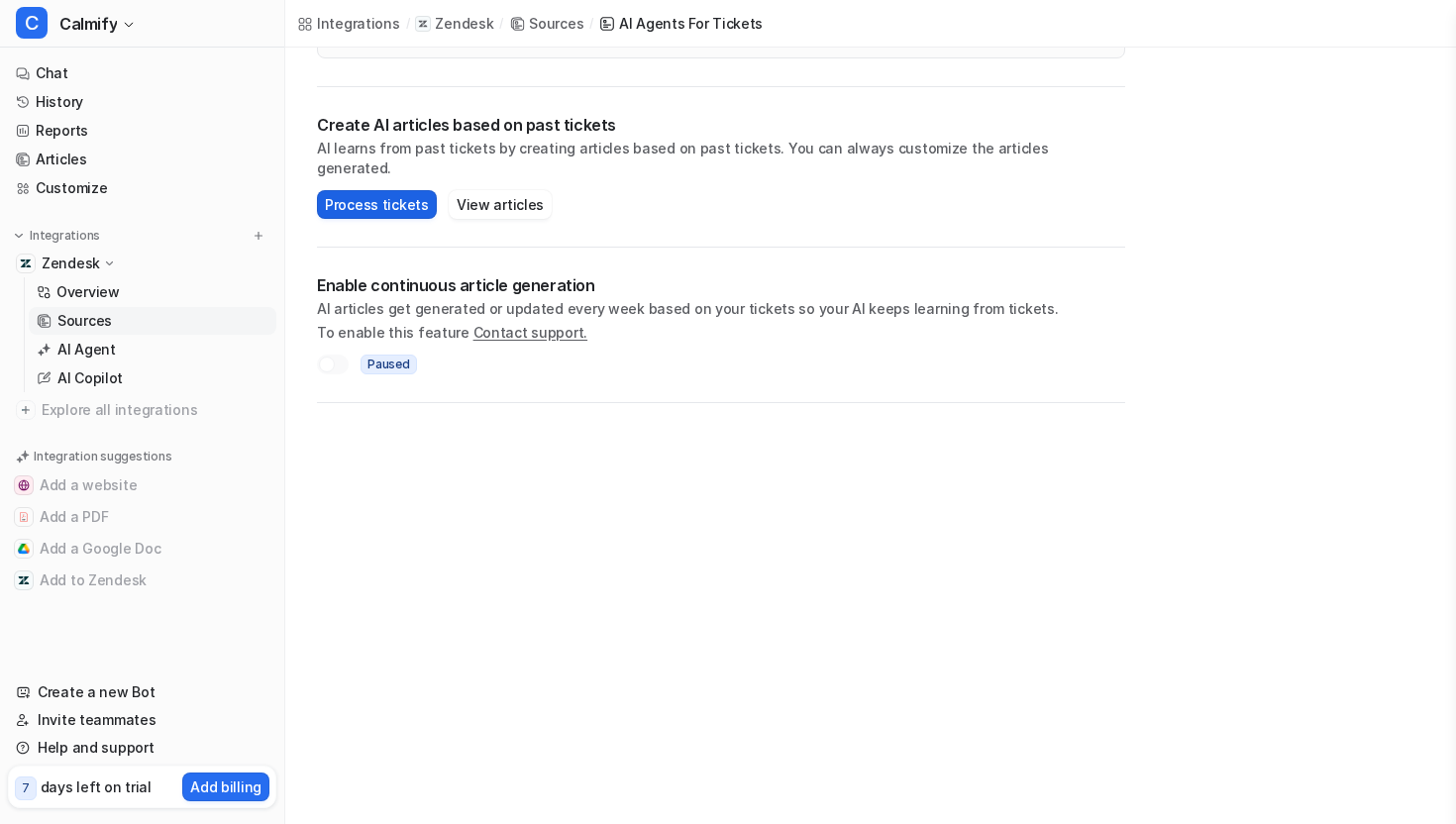 click on "Process tickets" at bounding box center (376, 204) 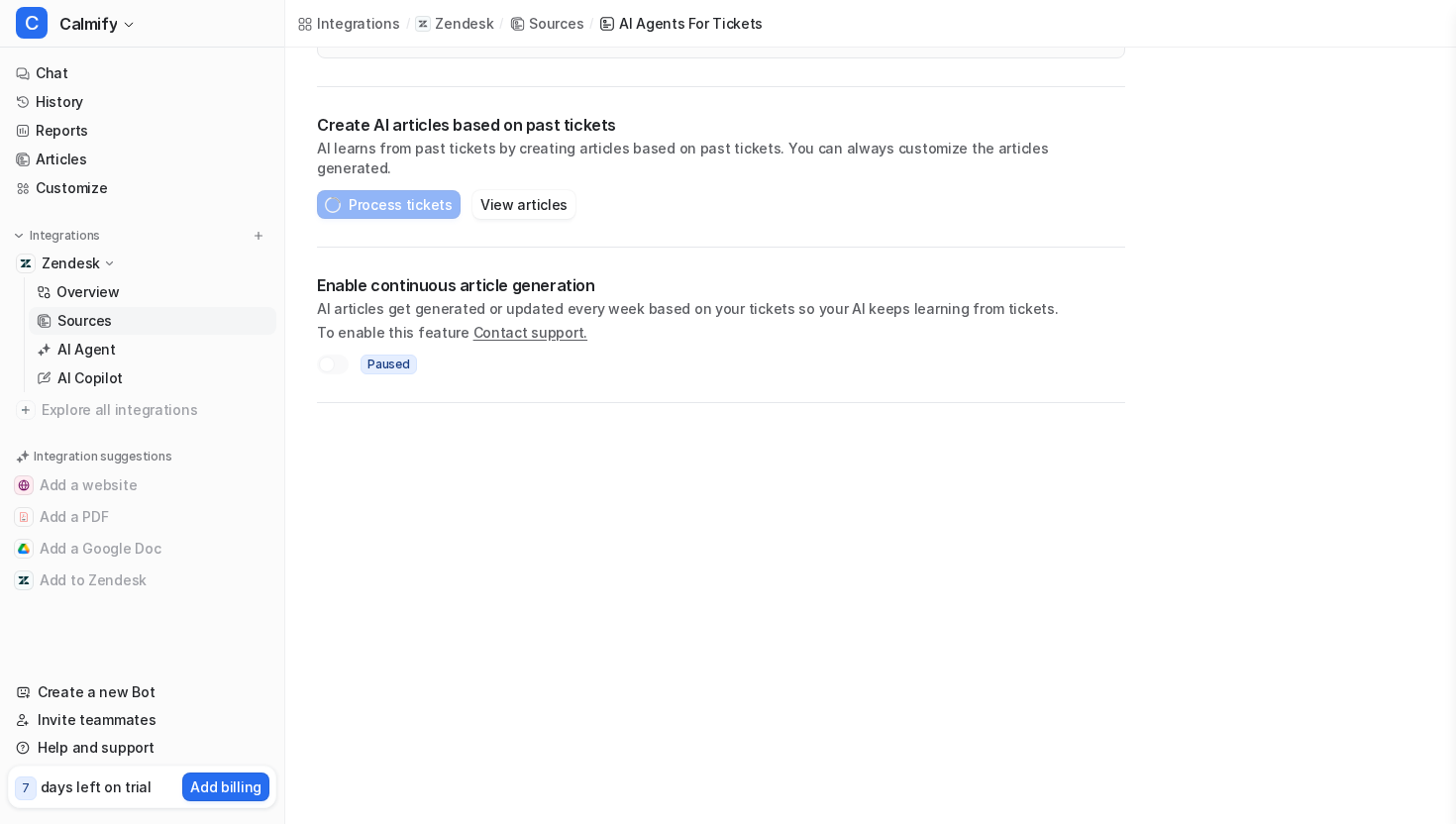 scroll, scrollTop: 0, scrollLeft: 0, axis: both 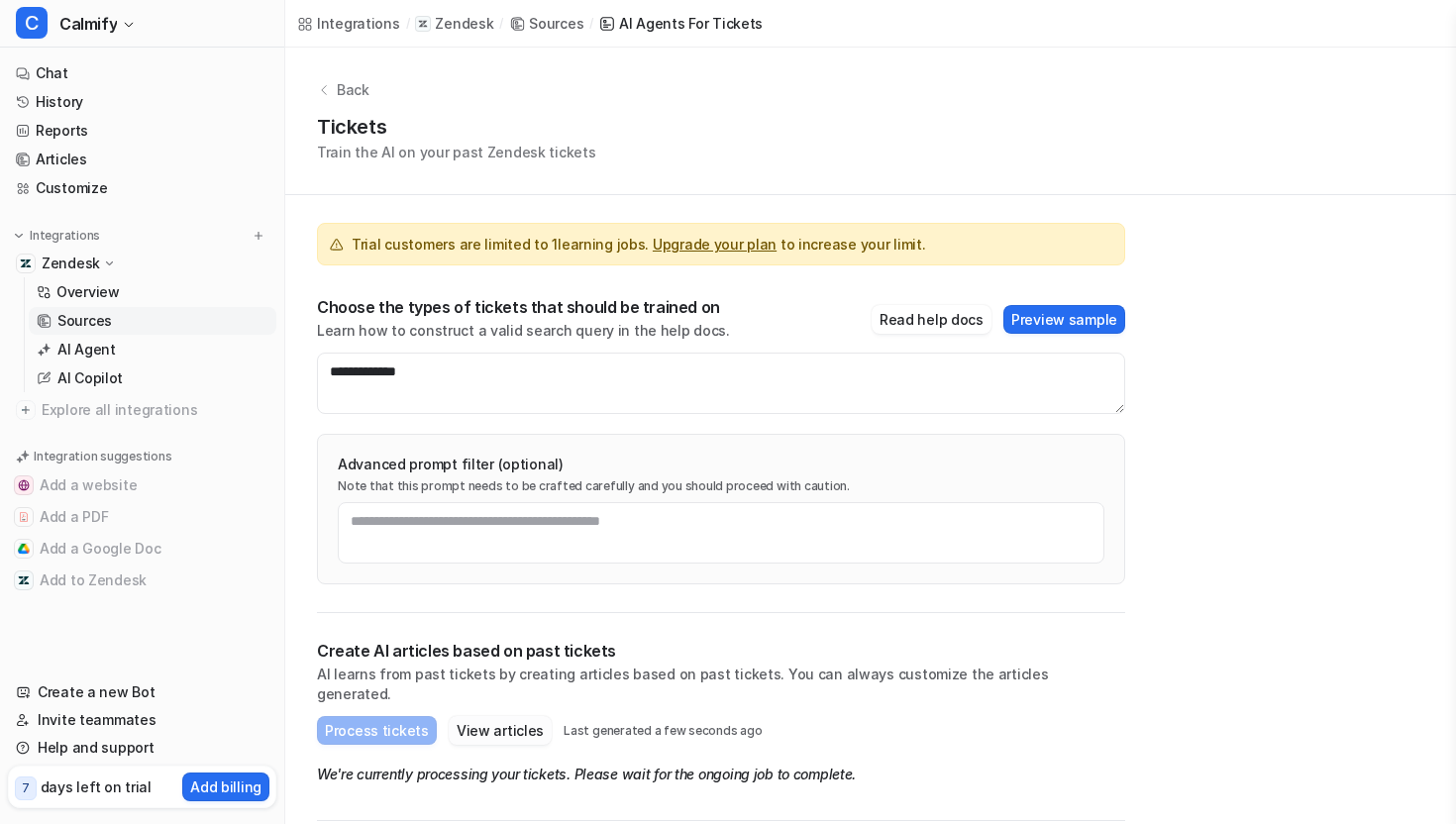 click on "View articles" at bounding box center [500, 730] 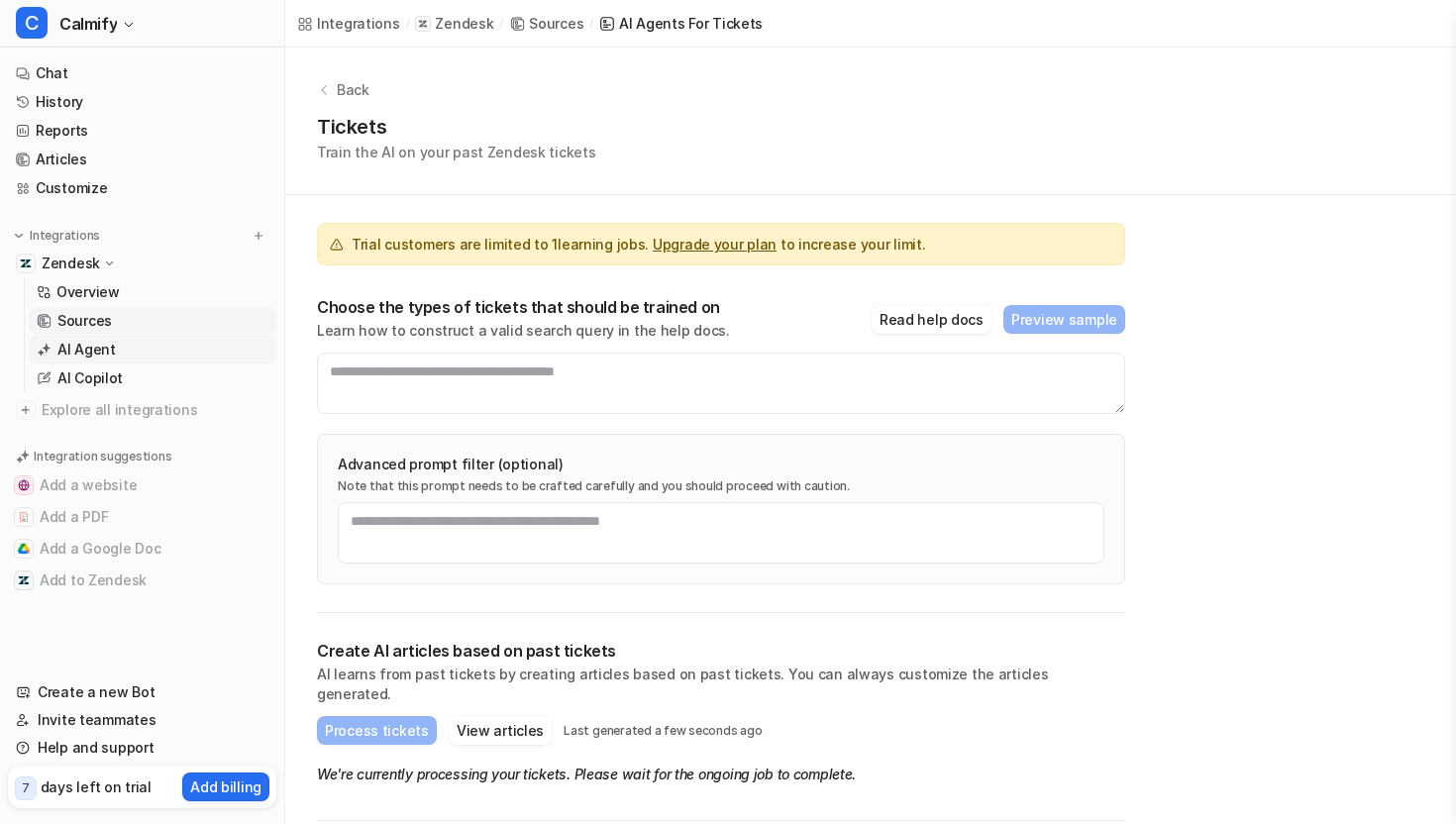 click on "AI Agent" at bounding box center [153, 350] 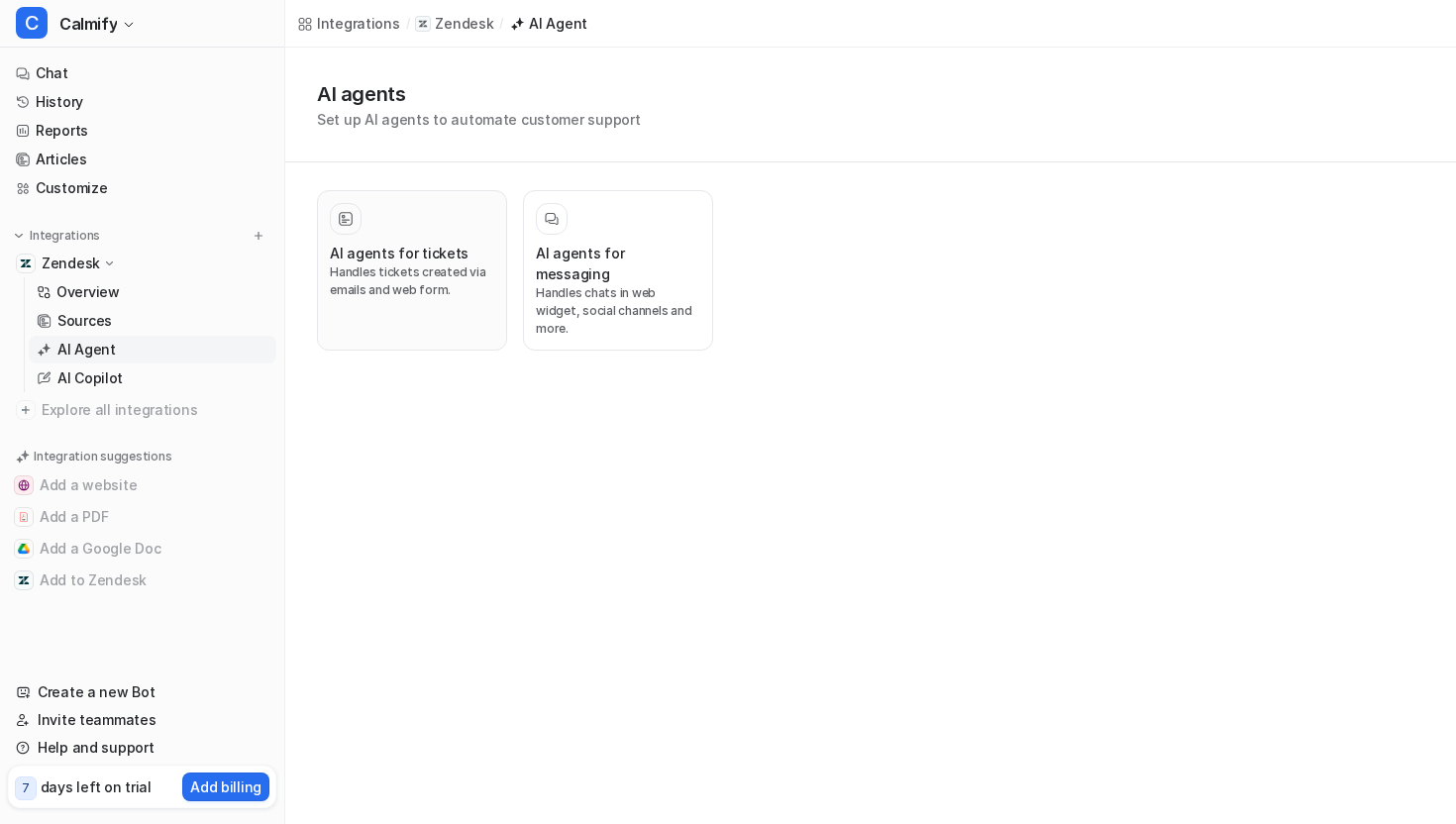 click on "Handles tickets created via emails and web form." at bounding box center (412, 281) 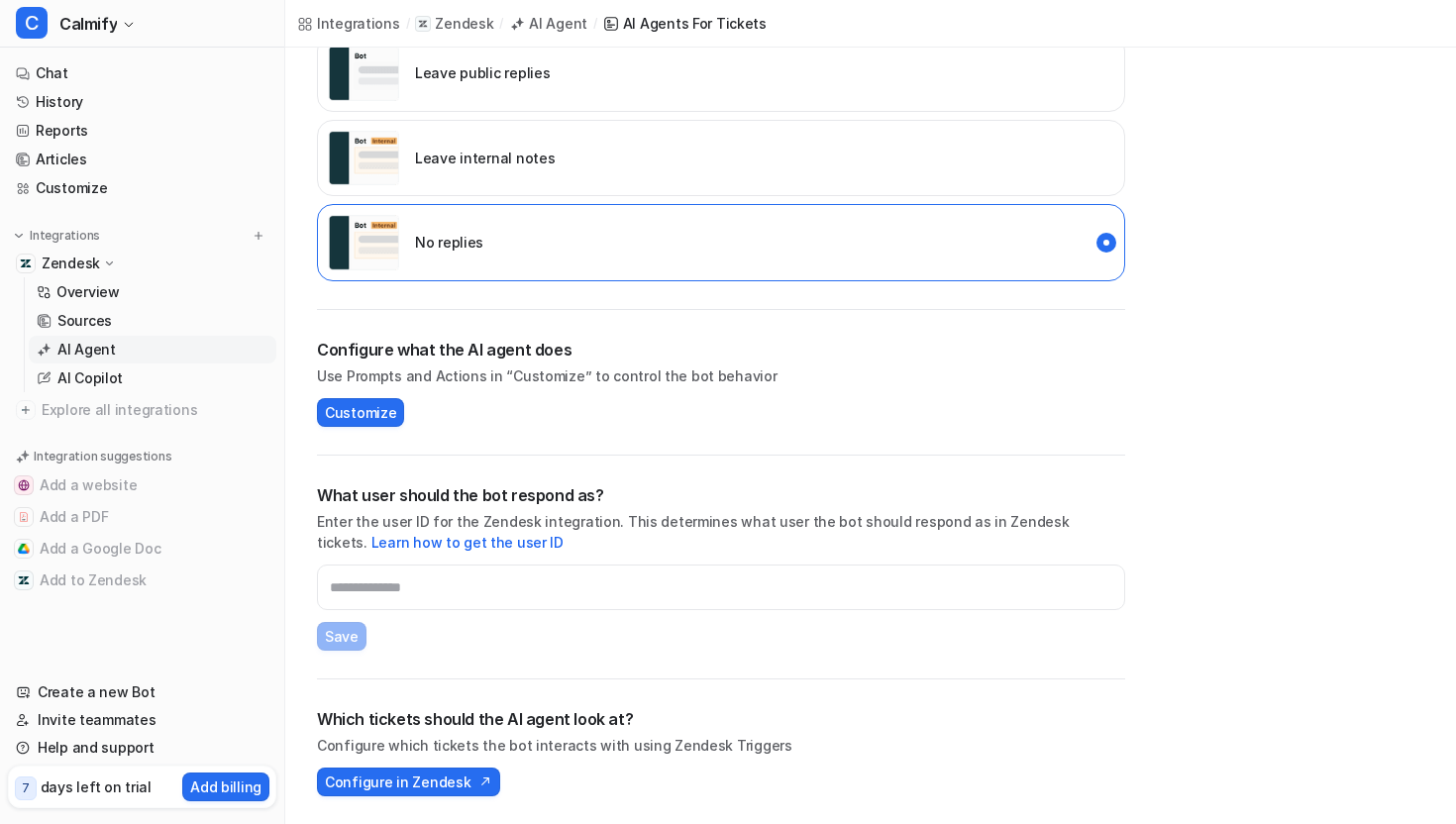 scroll, scrollTop: 478, scrollLeft: 0, axis: vertical 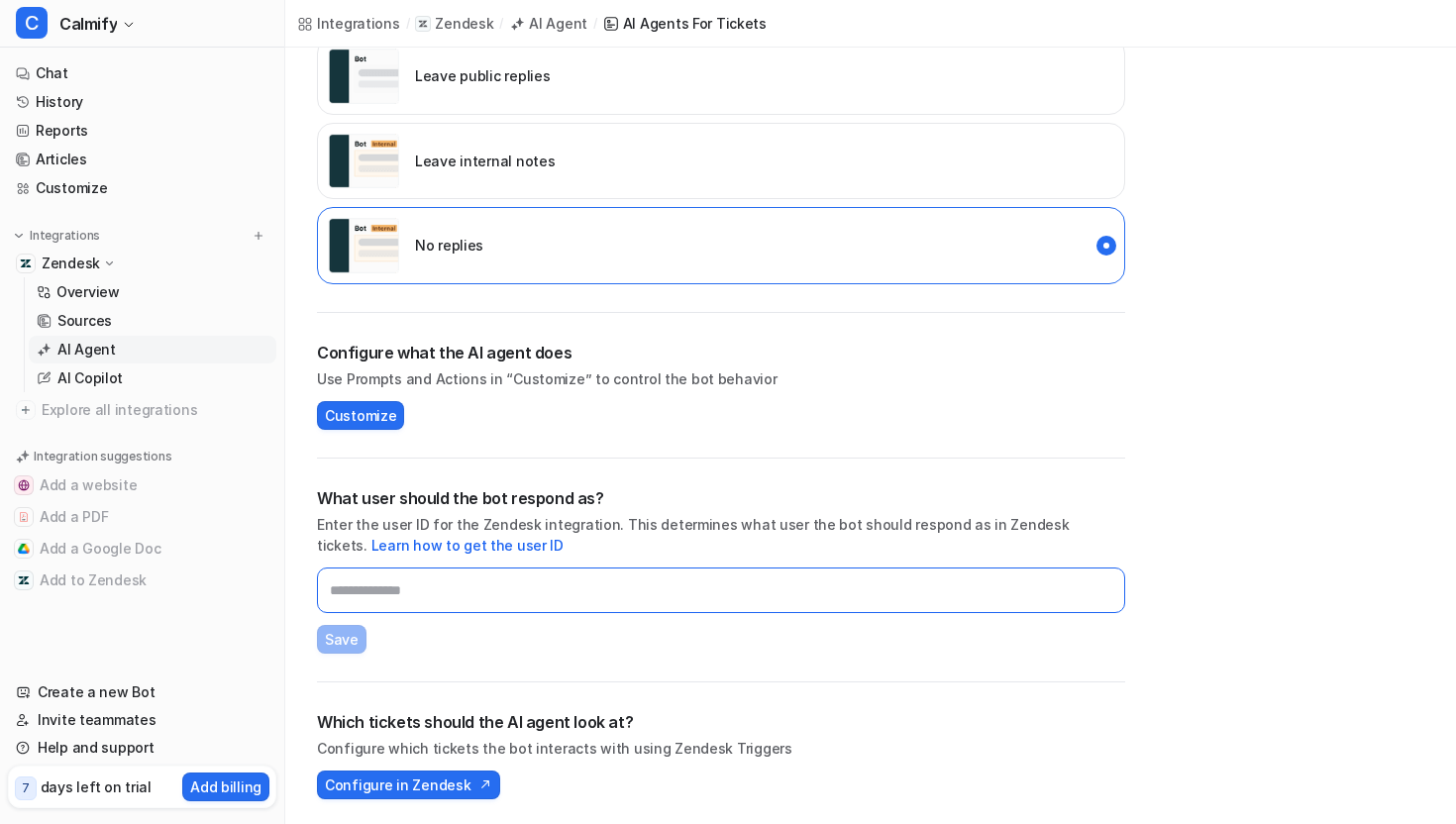 click at bounding box center [721, 590] 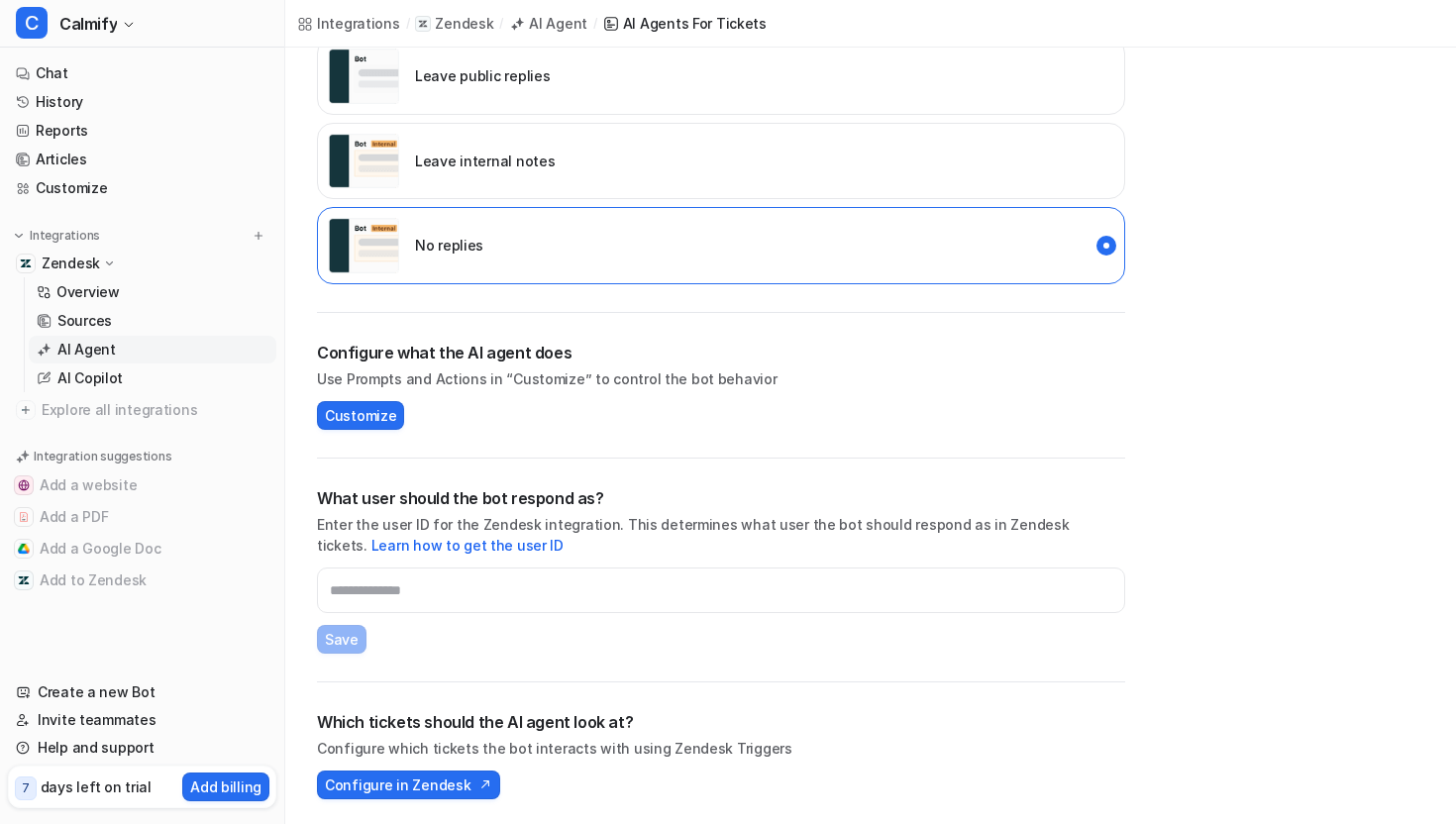 click on "What user should the bot respond as? Enter the user ID for the Zendesk integration. This determines what user the bot should respond as in Zendesk tickets. Learn how to get the user ID Save" at bounding box center (721, 569) 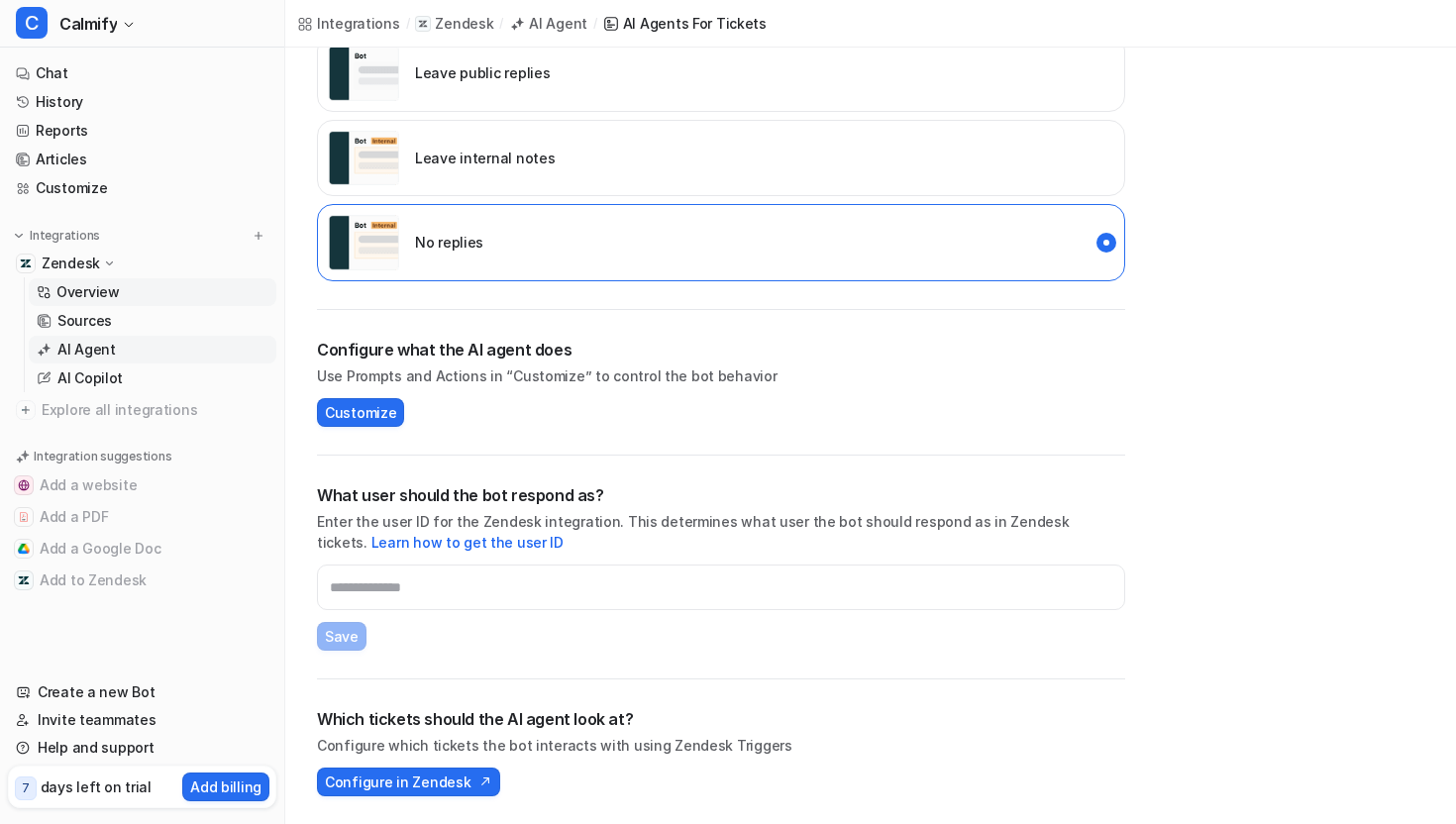 click on "Overview" at bounding box center [153, 292] 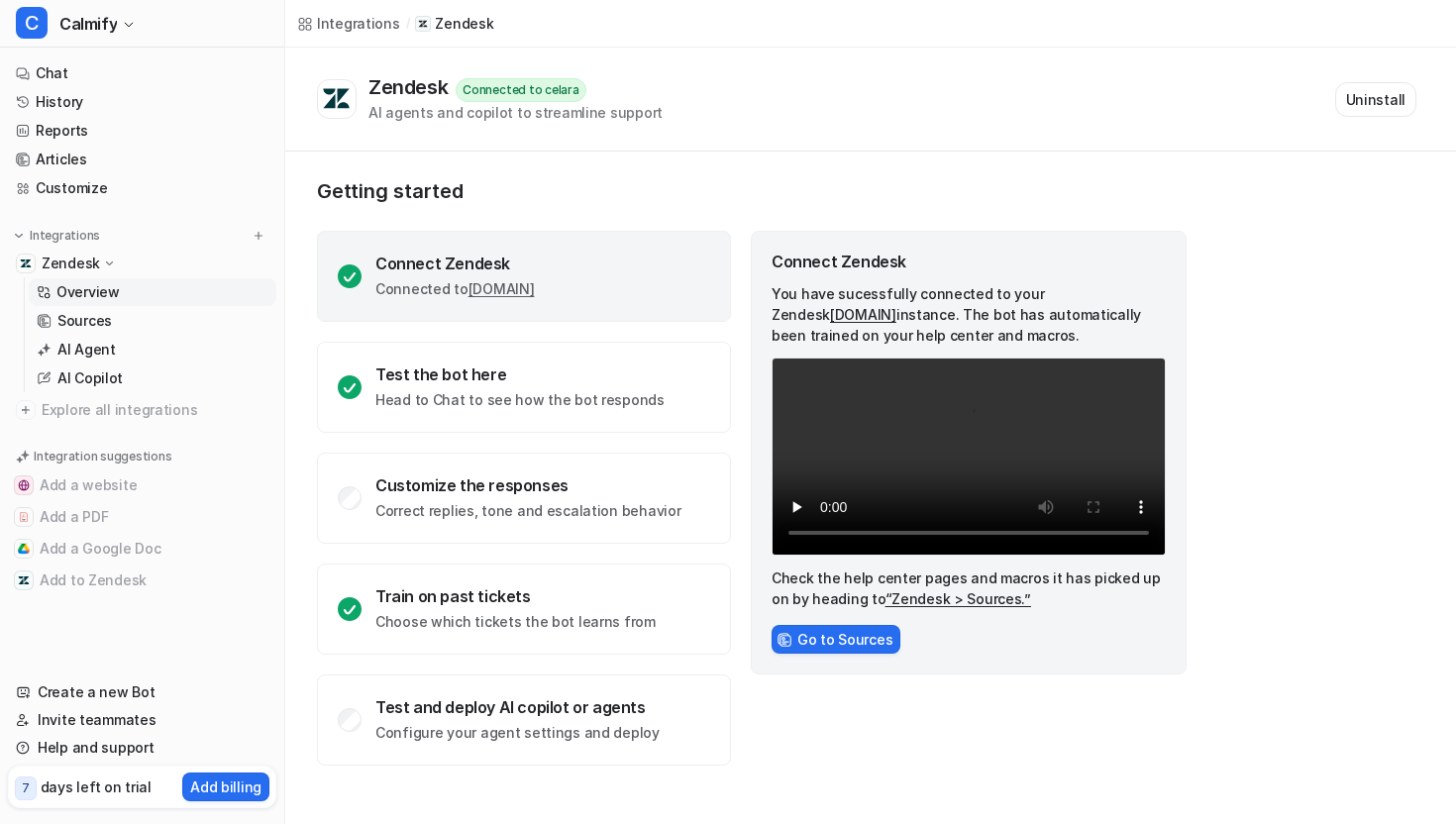 scroll, scrollTop: 0, scrollLeft: 0, axis: both 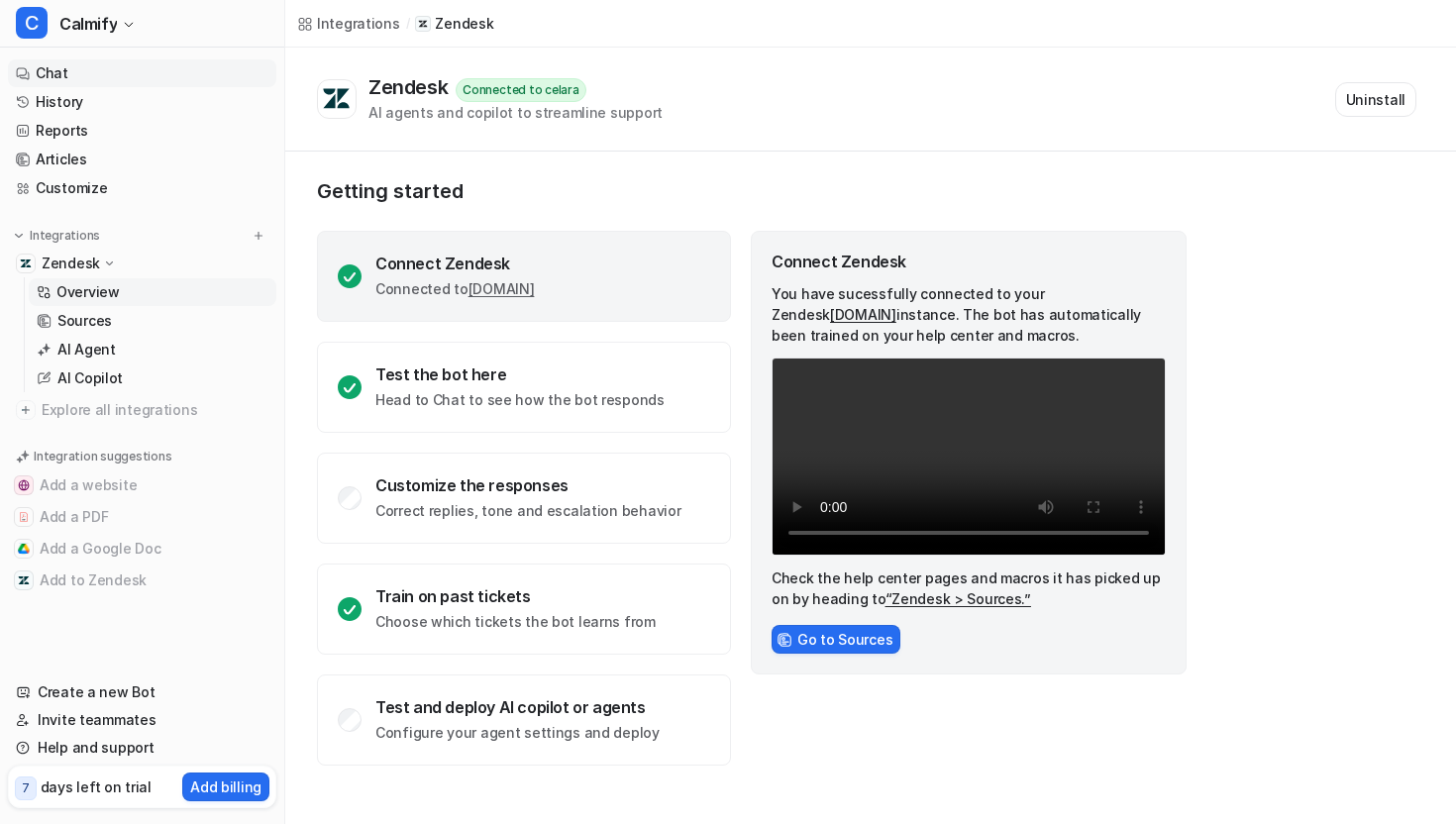 click on "Chat" at bounding box center [142, 73] 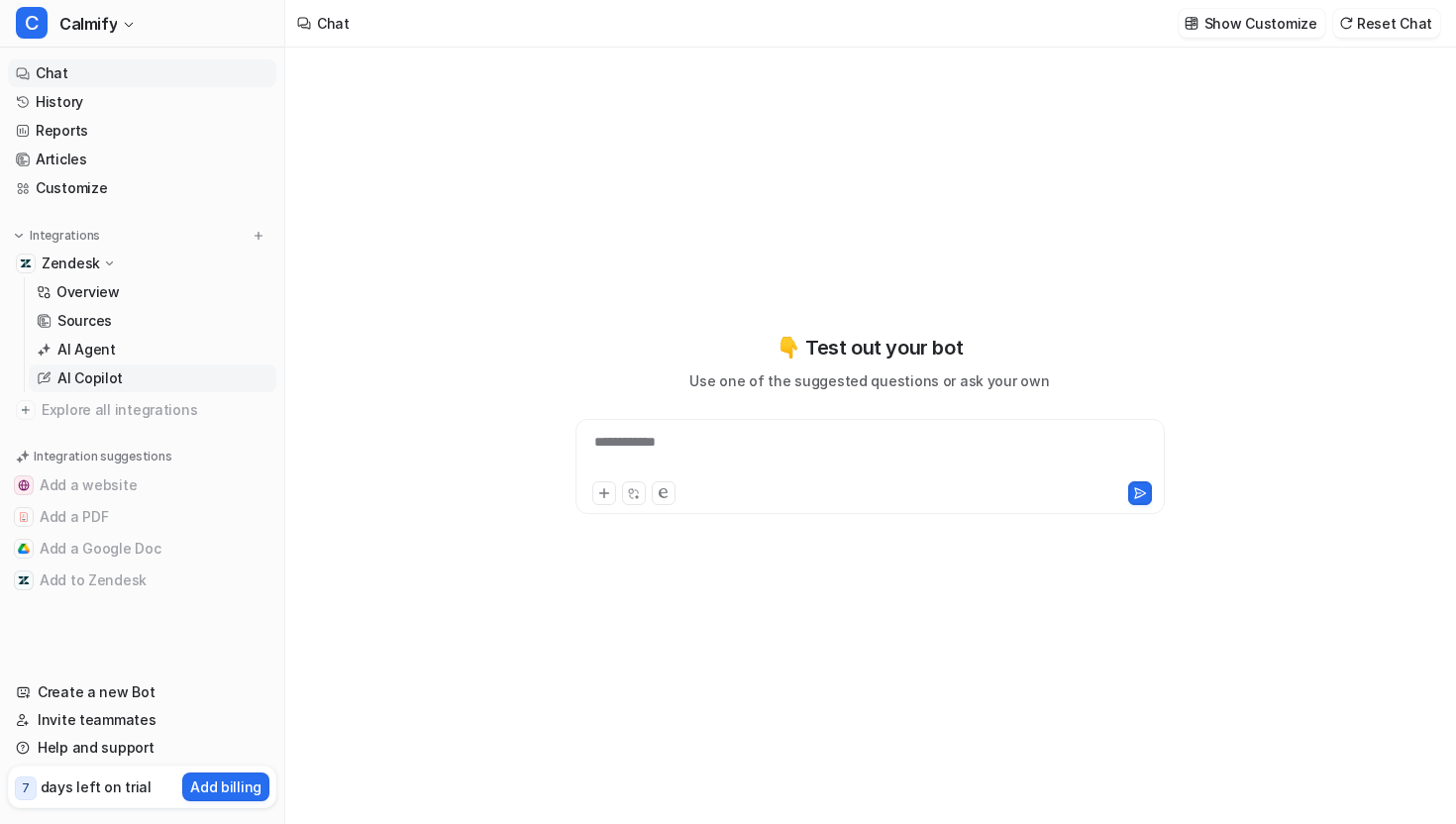 click on "AI Copilot" at bounding box center [90, 378] 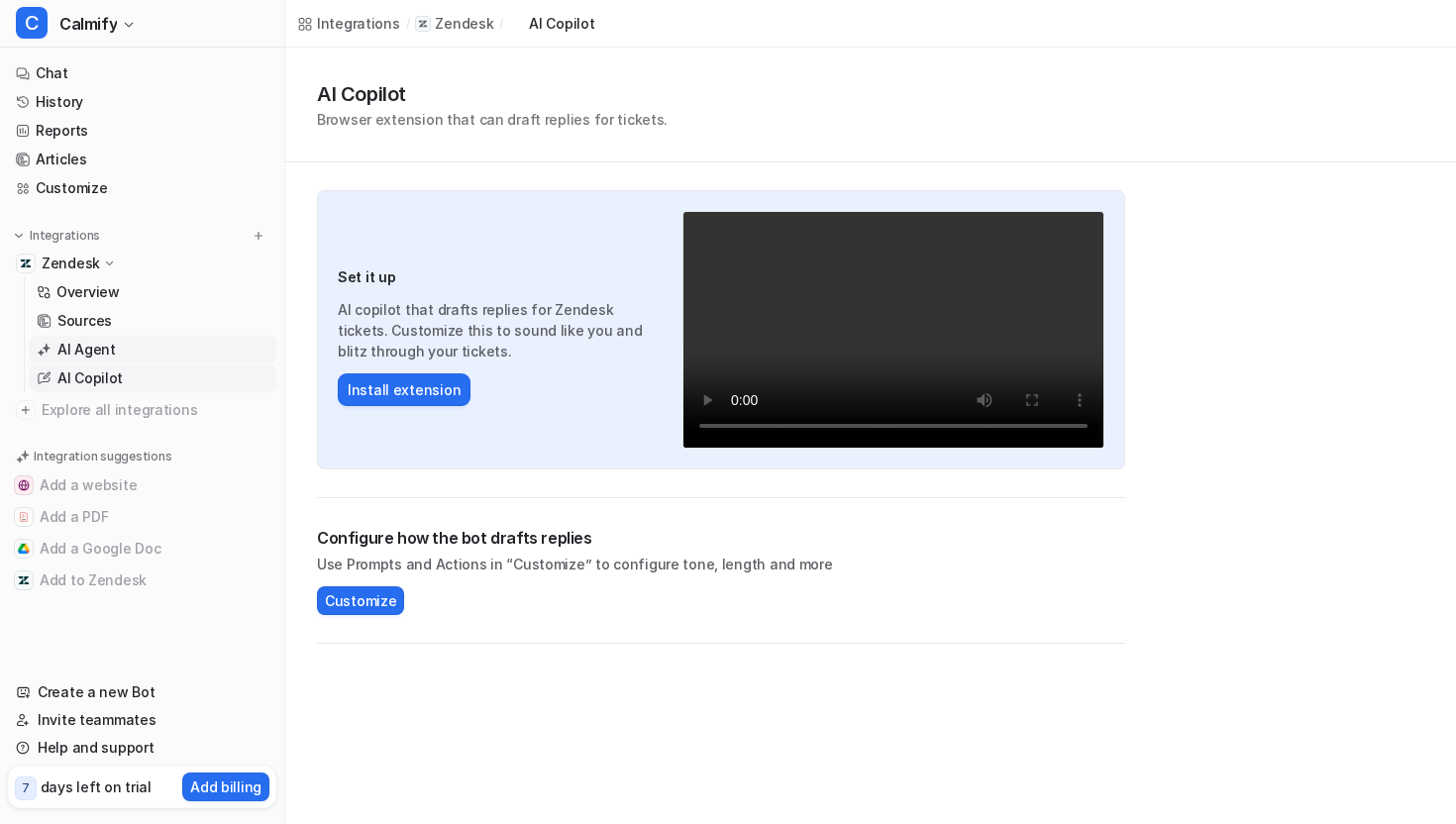 click on "AI Agent" at bounding box center [86, 350] 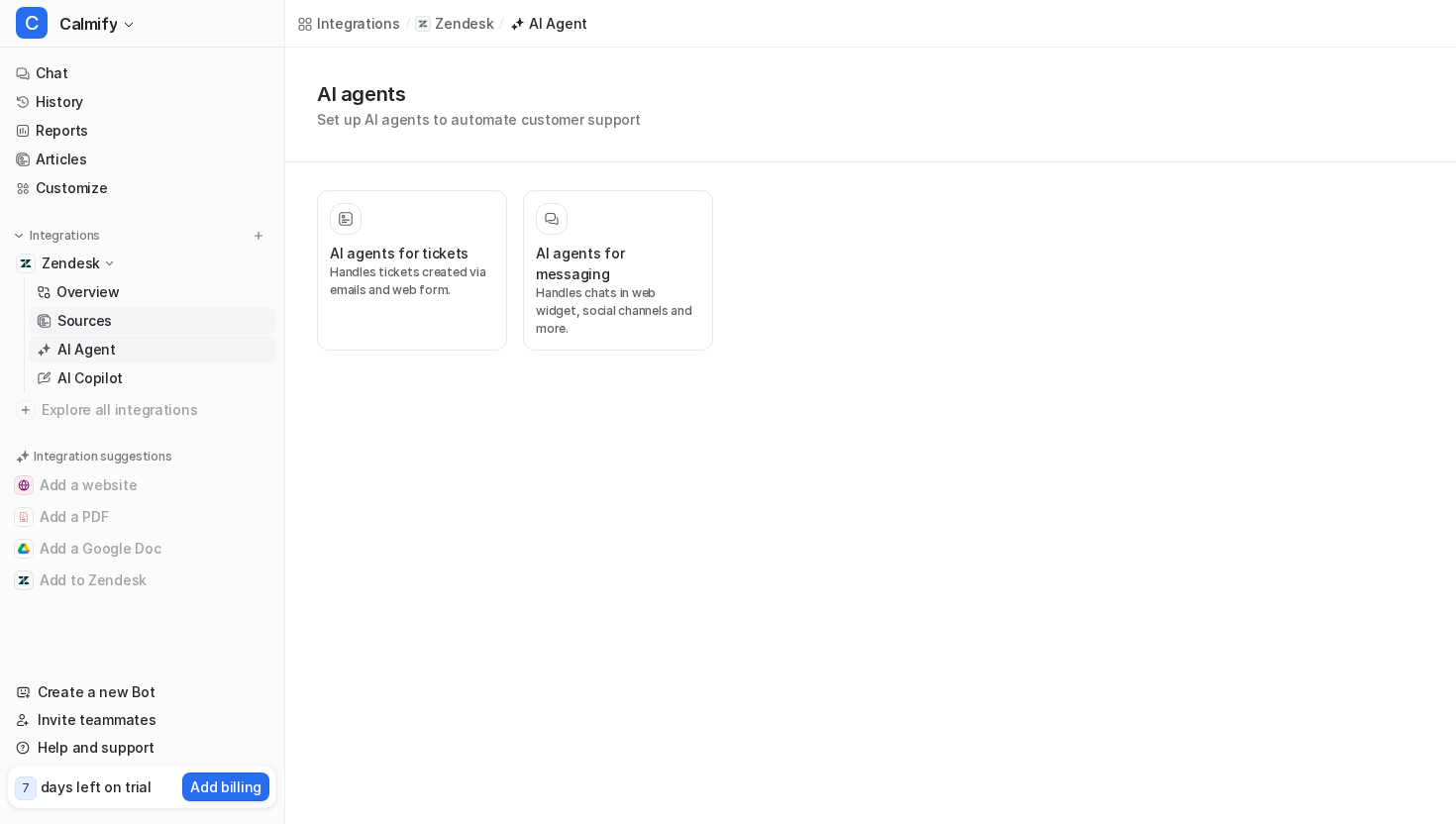 click on "Sources" at bounding box center [153, 321] 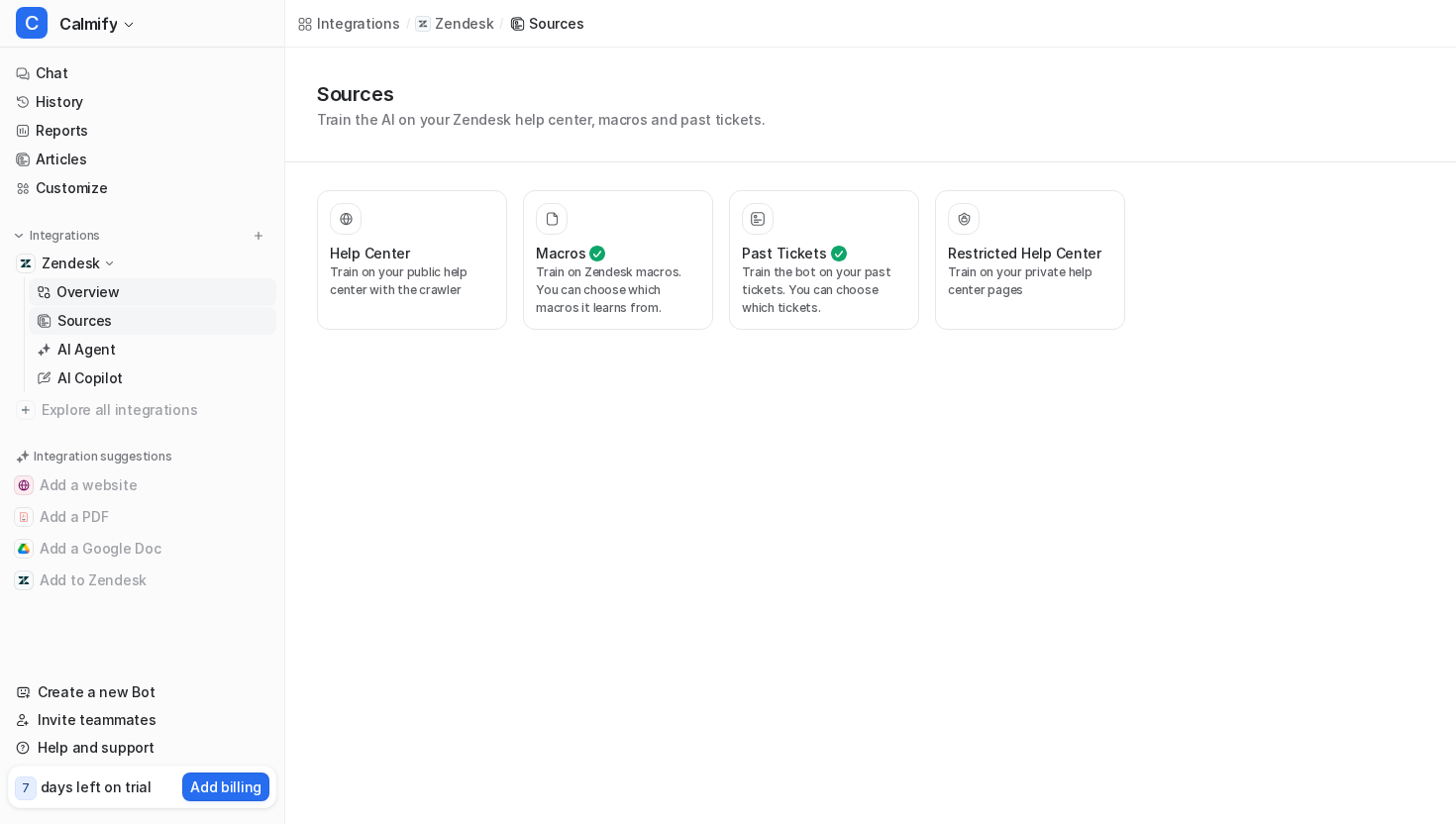 click on "Overview" at bounding box center (153, 292) 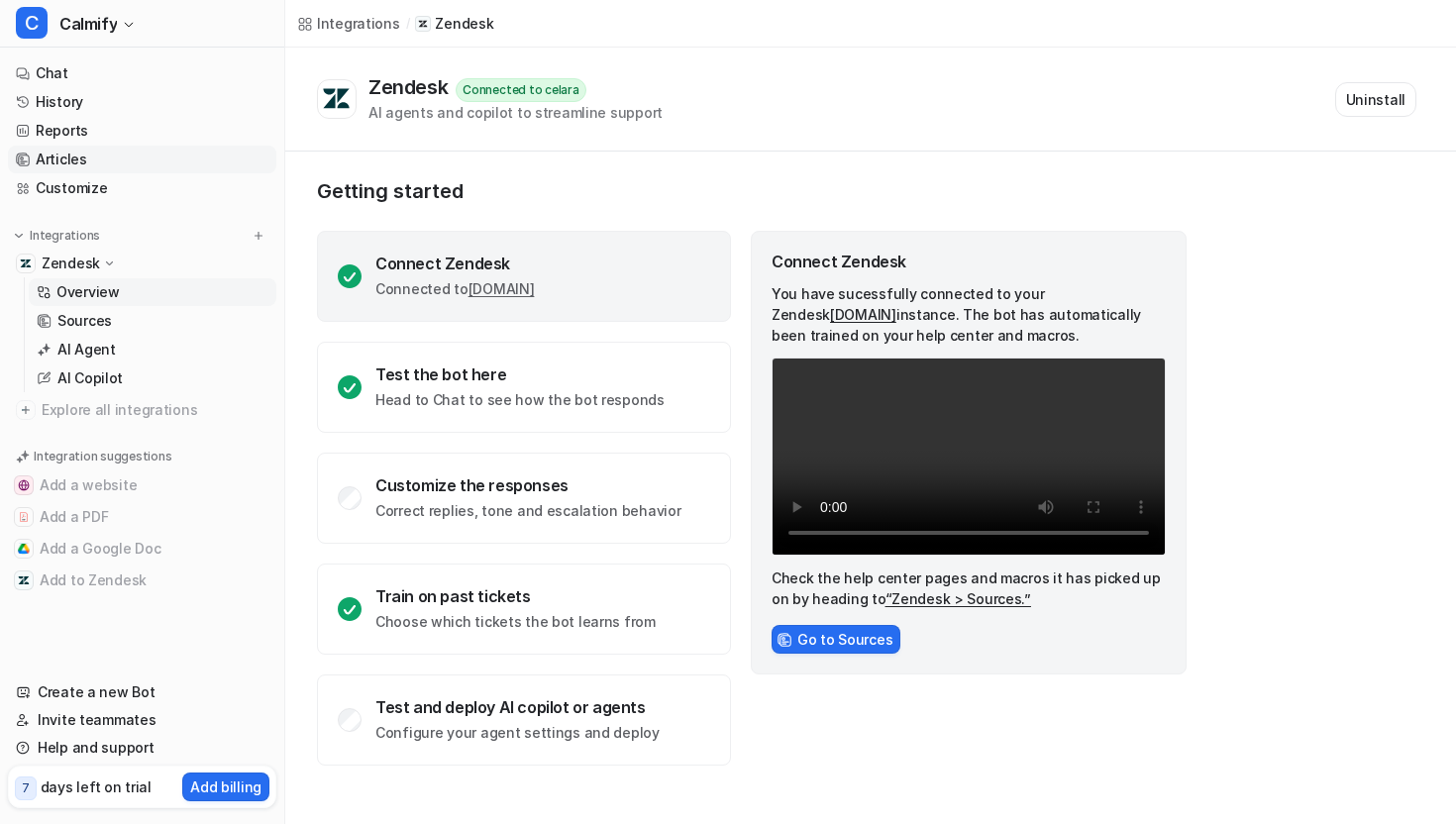 click on "Articles" at bounding box center (142, 159) 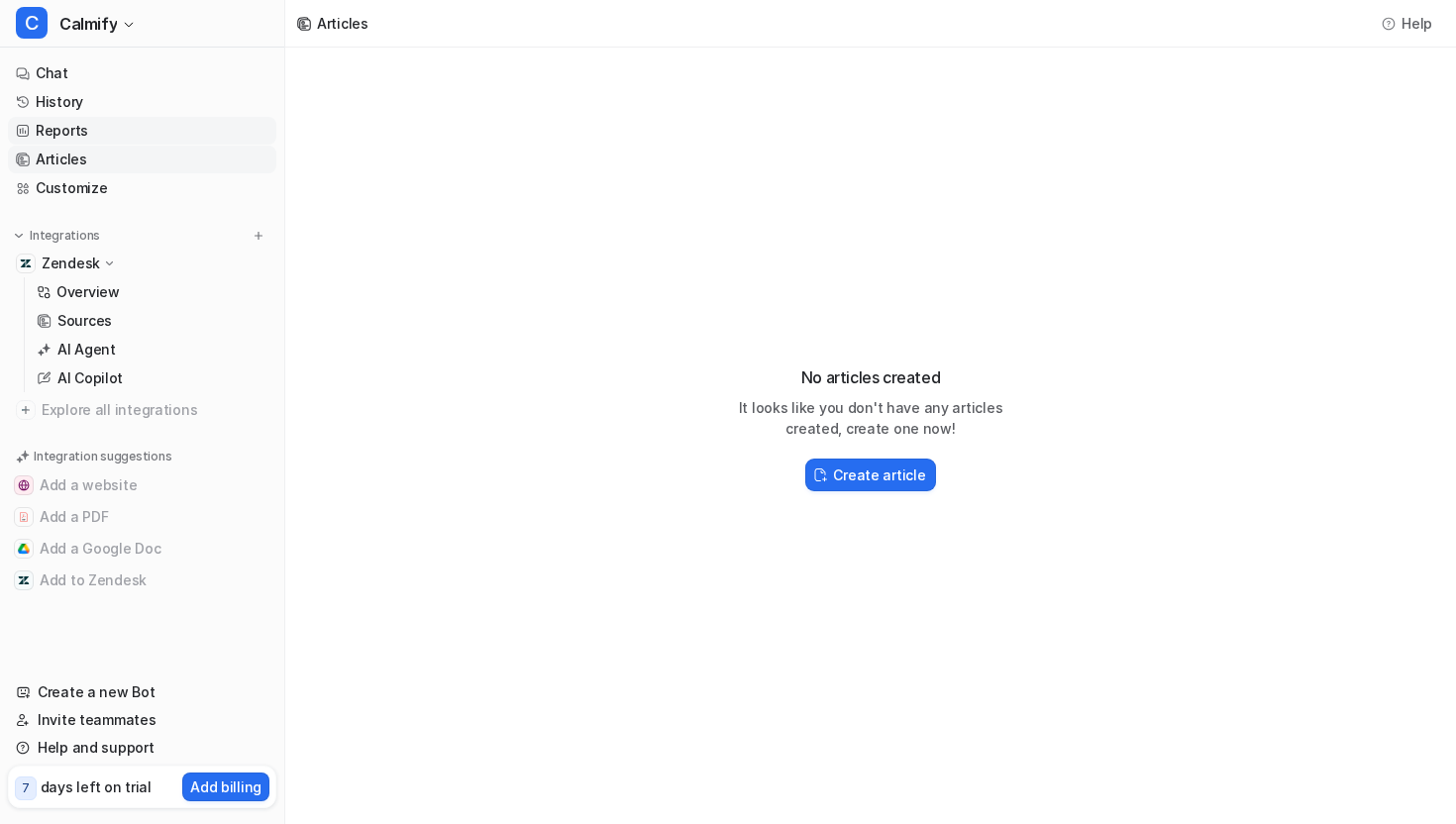 click on "Reports" at bounding box center (142, 131) 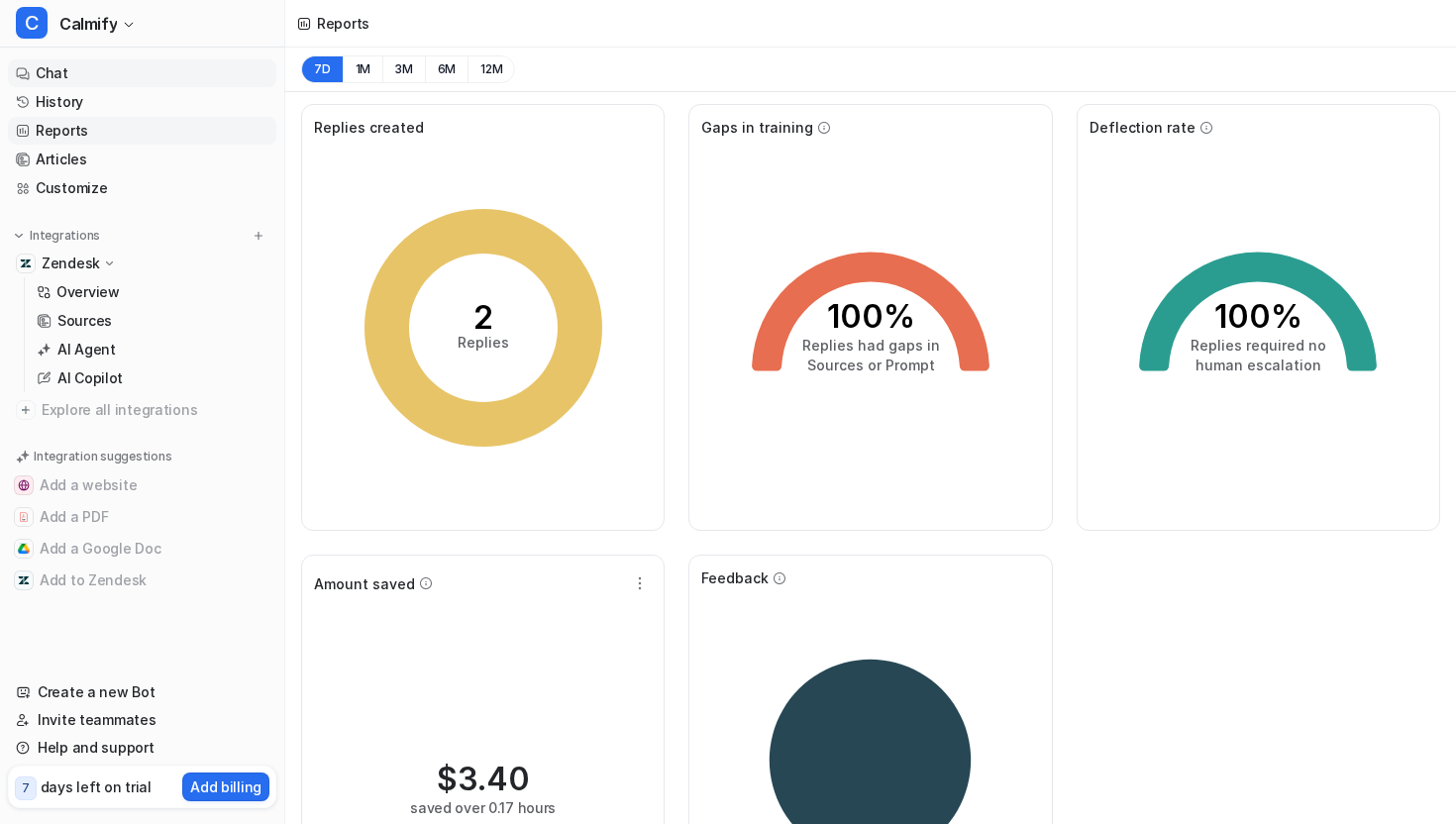 click on "Chat" at bounding box center [142, 73] 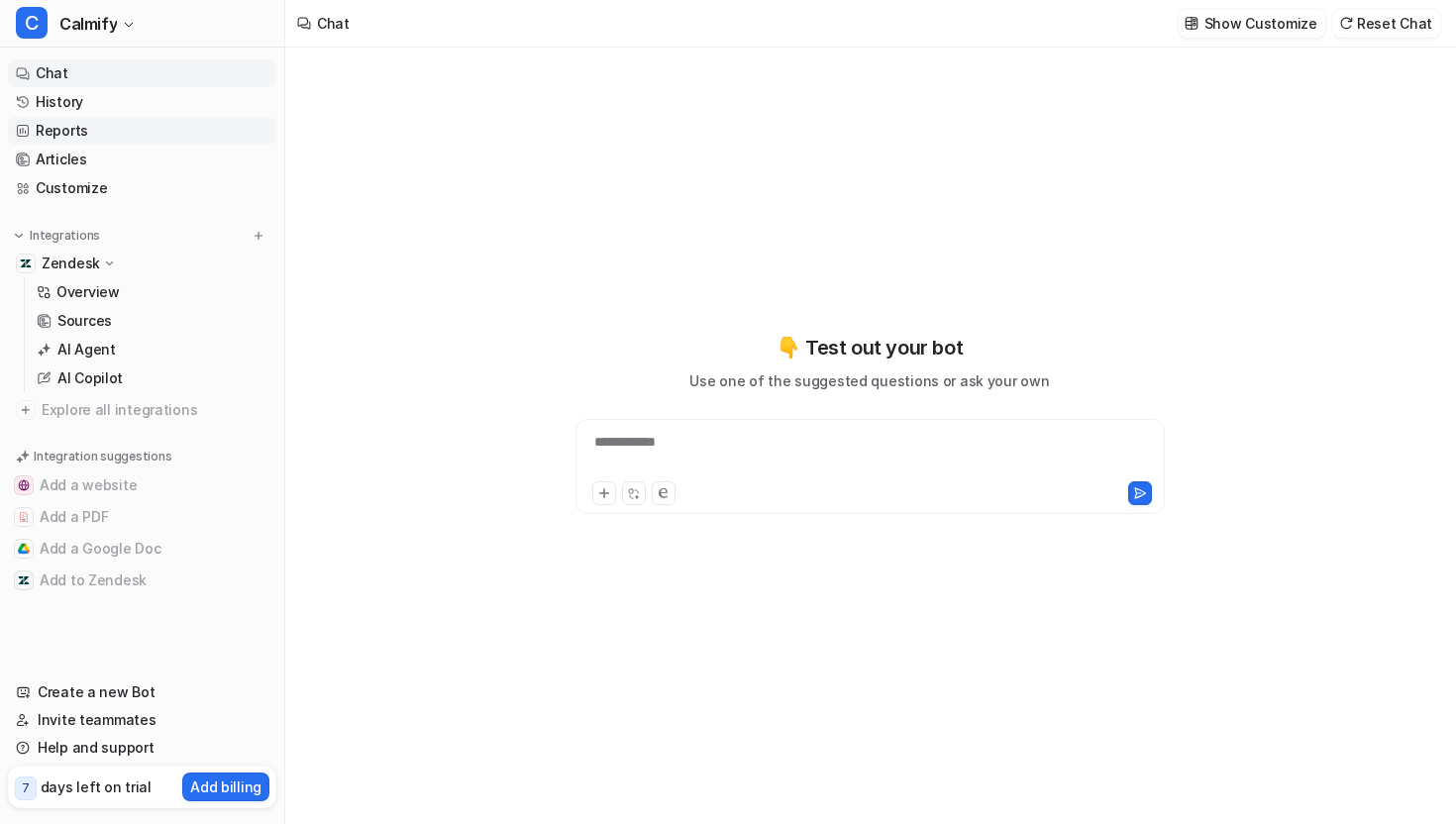 click on "Reports" at bounding box center (142, 131) 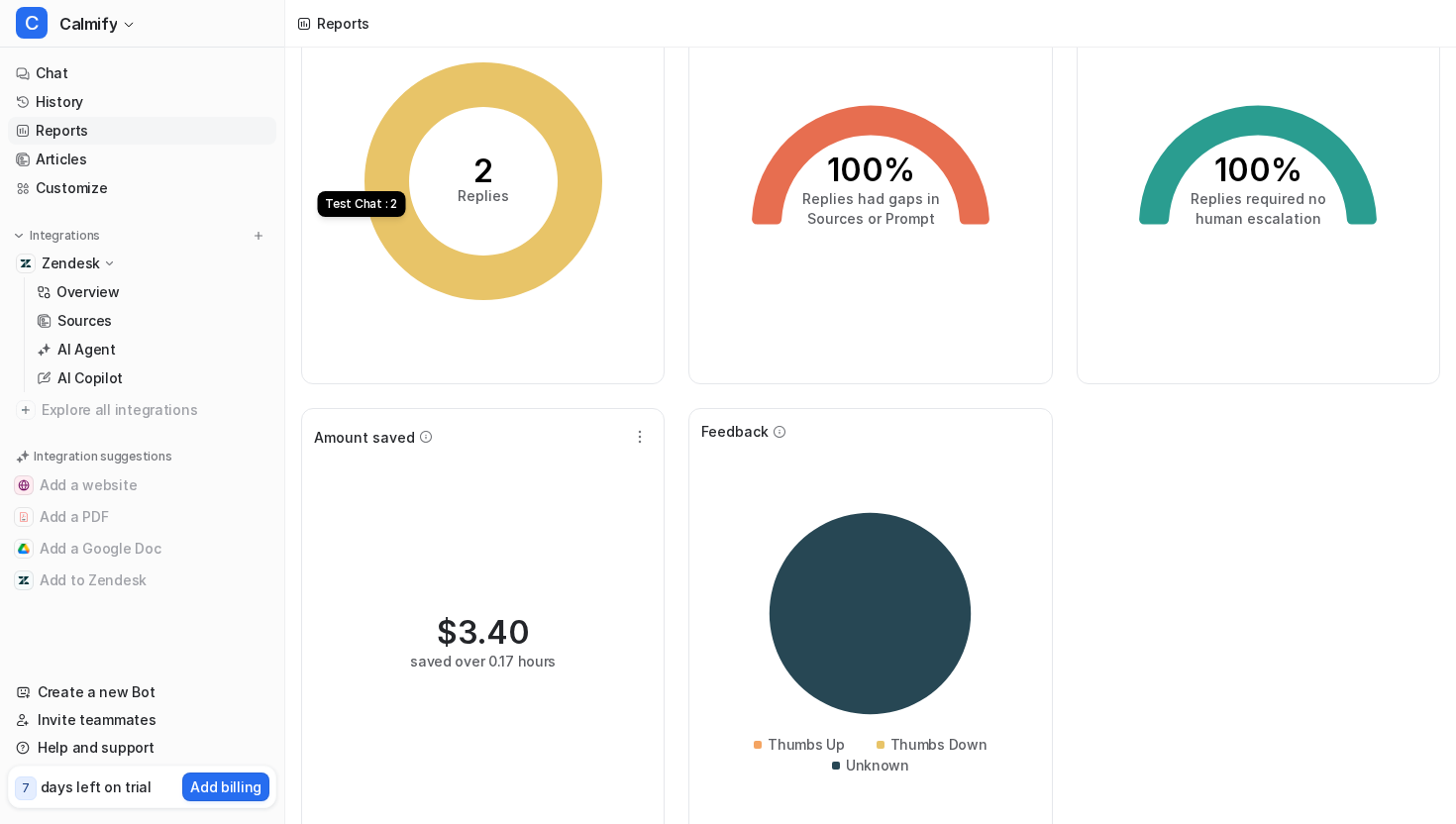 click 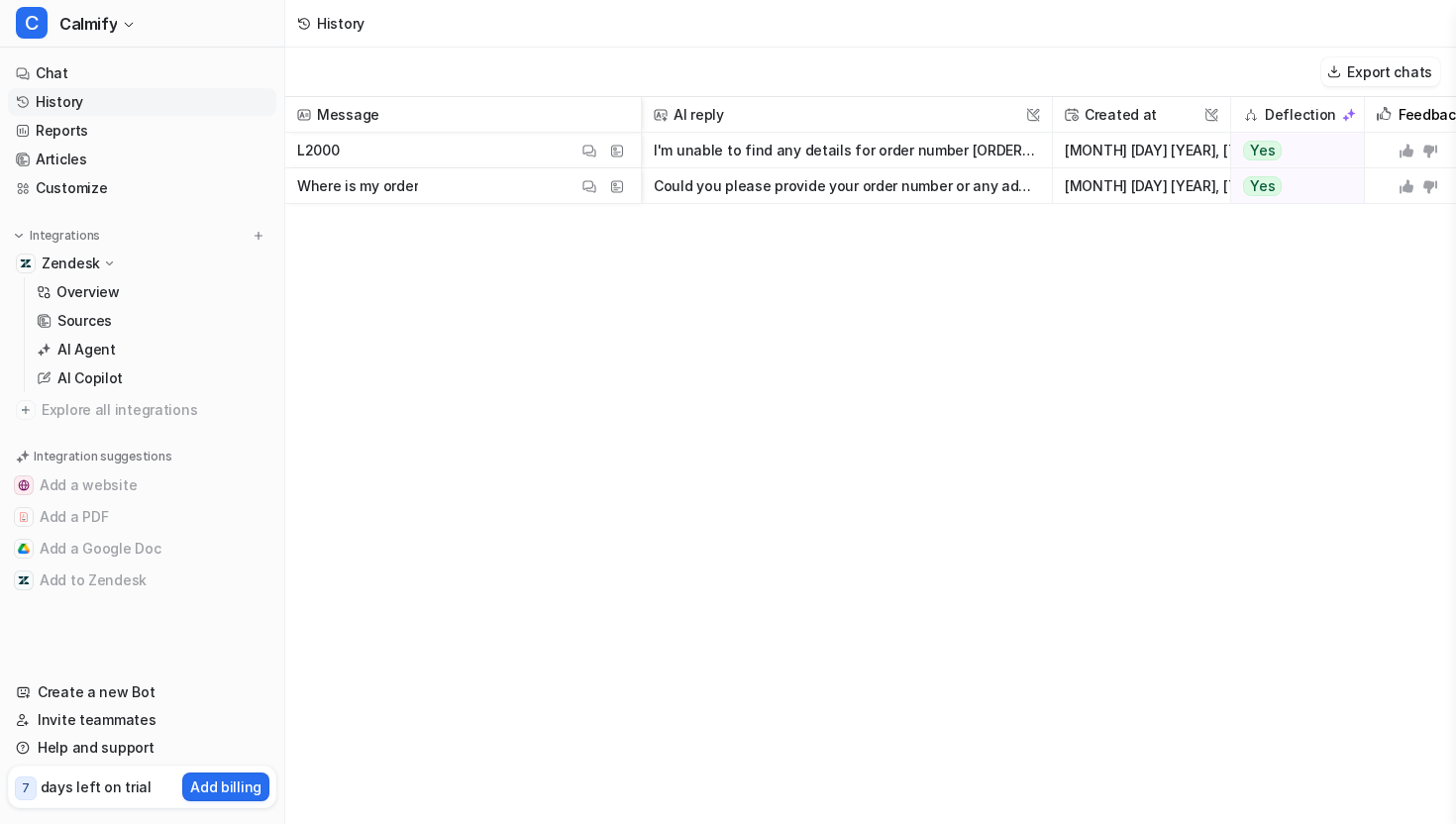 scroll, scrollTop: 0, scrollLeft: 0, axis: both 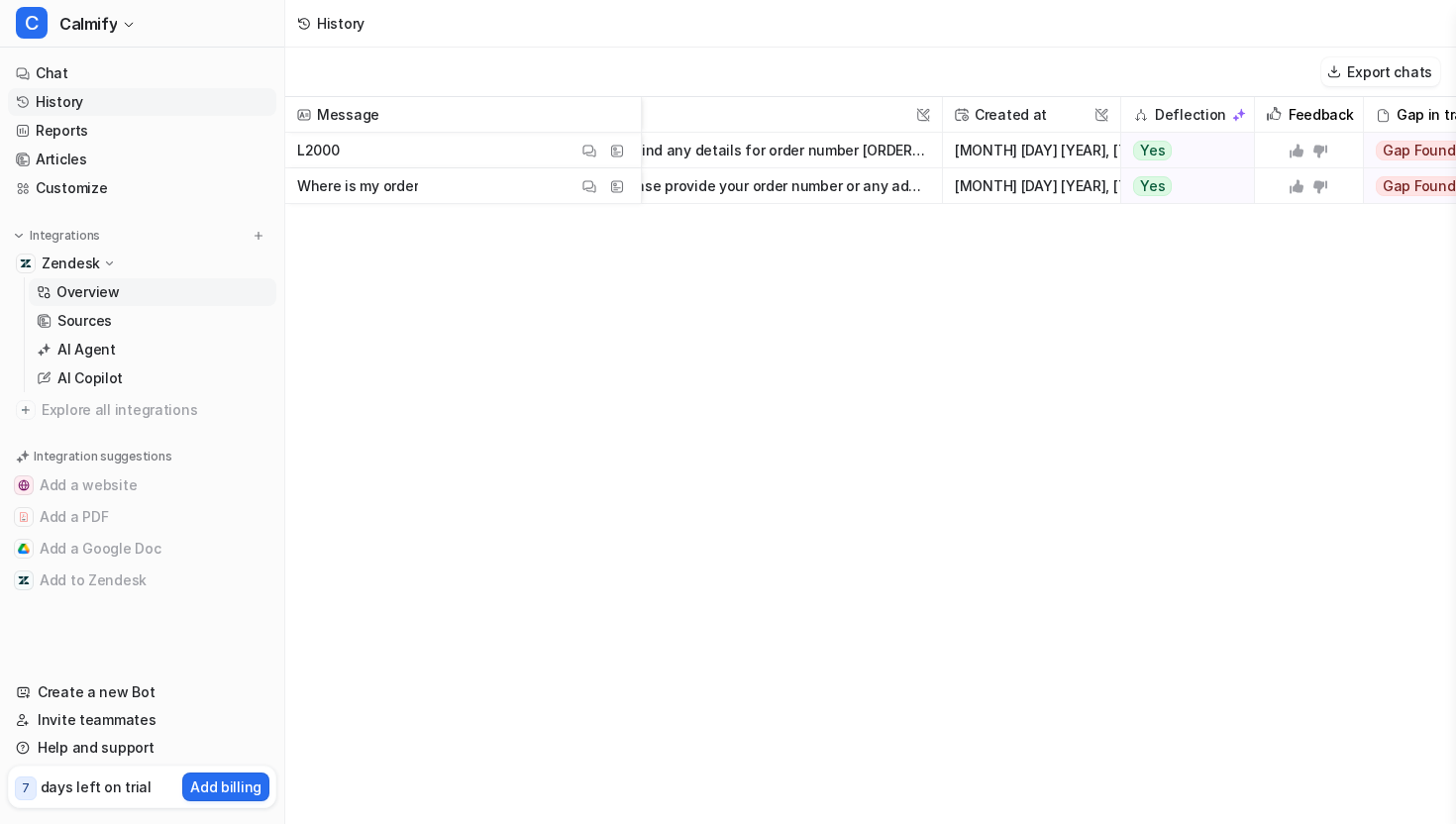 click on "Overview" at bounding box center [88, 292] 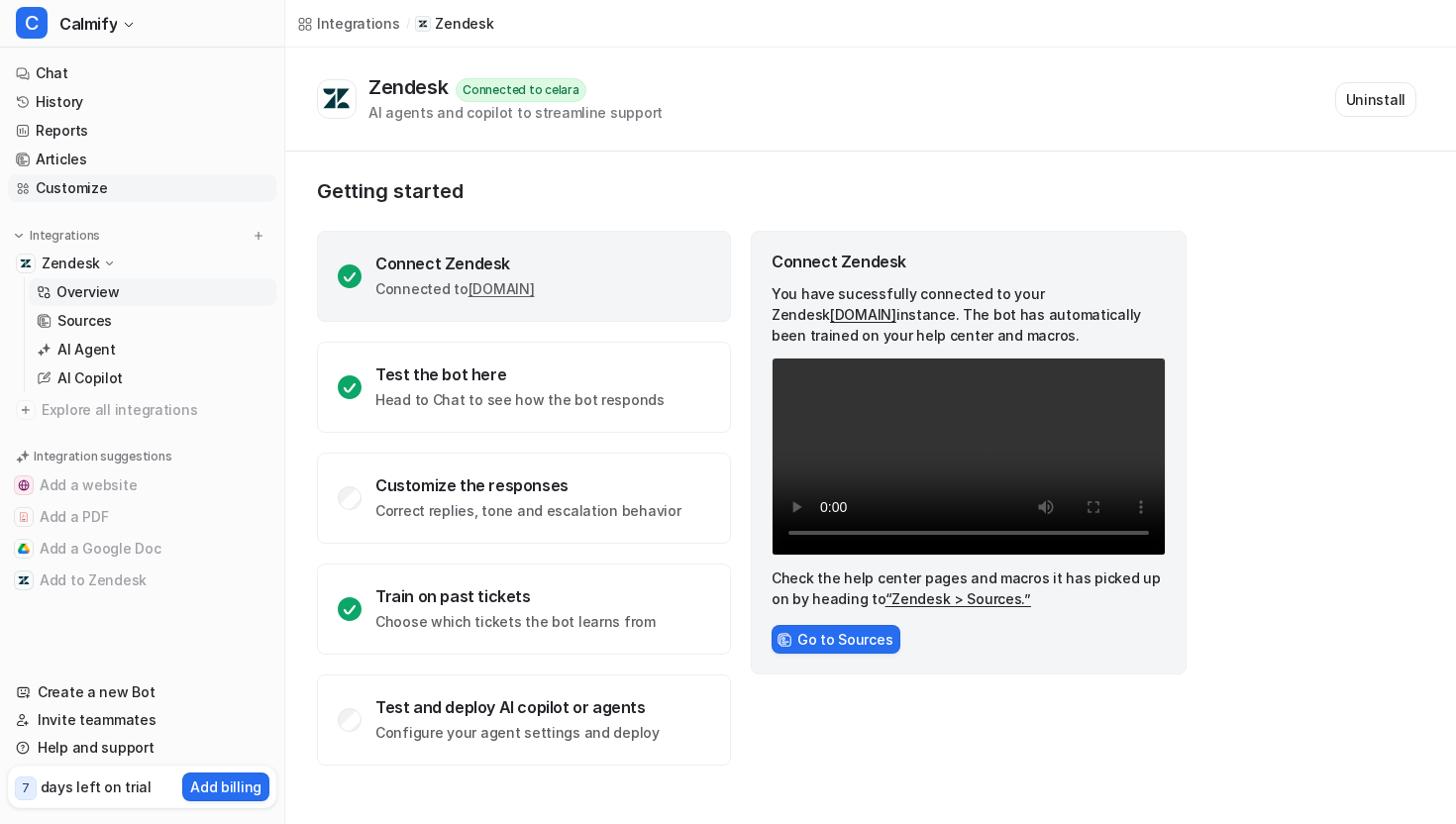 click on "Customize" at bounding box center [142, 188] 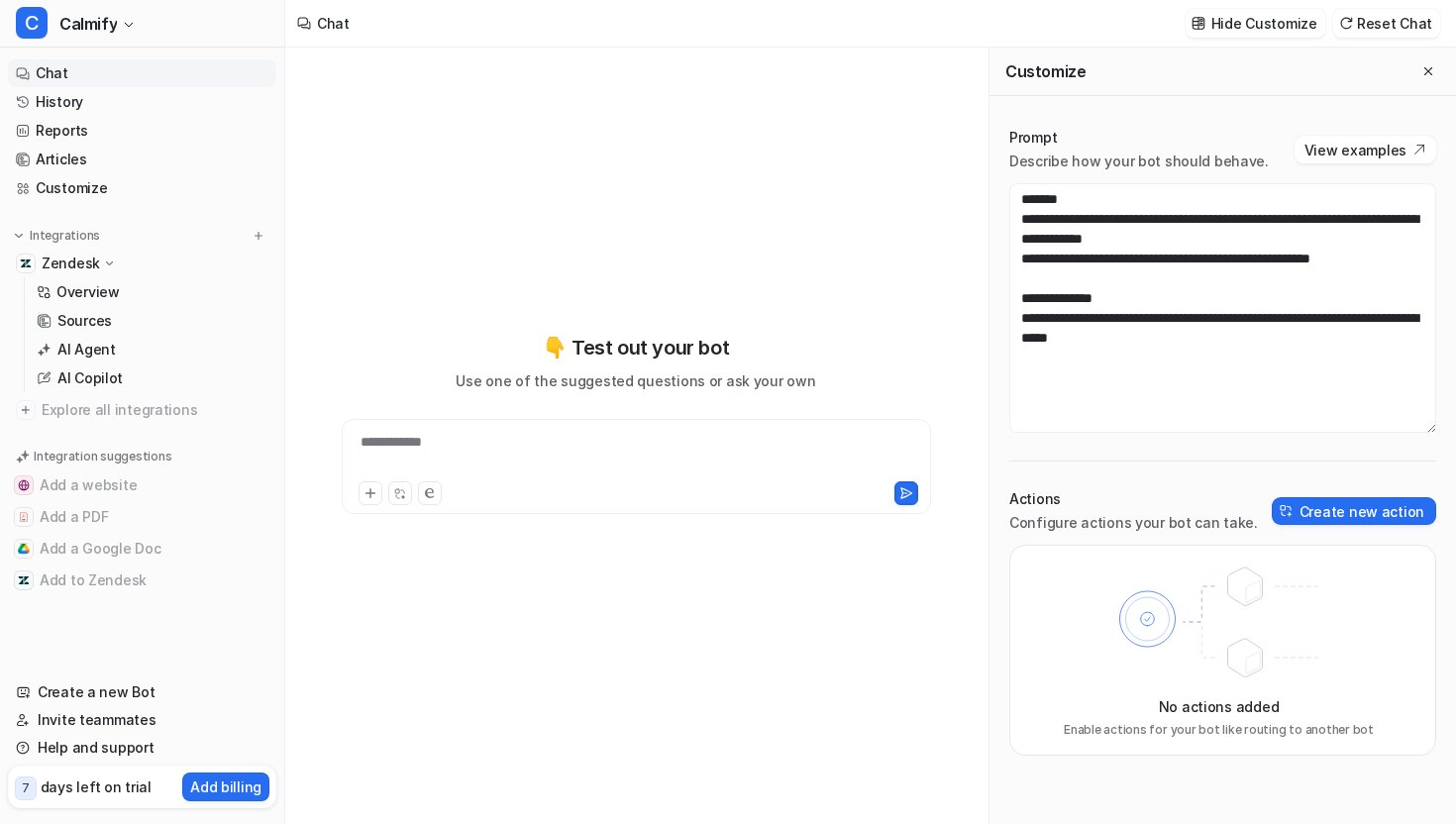 click 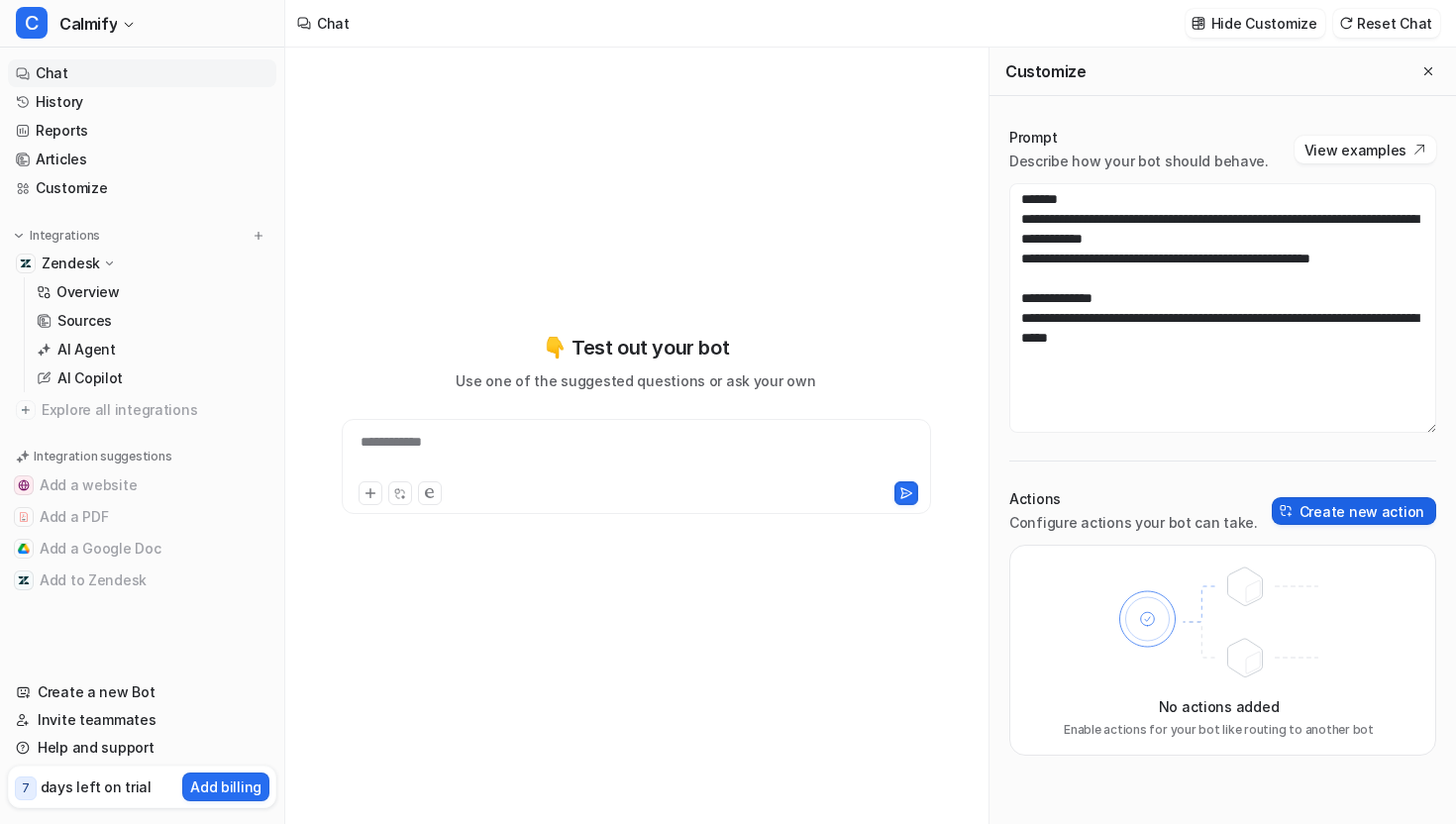 click on "Create new action" at bounding box center (1354, 511) 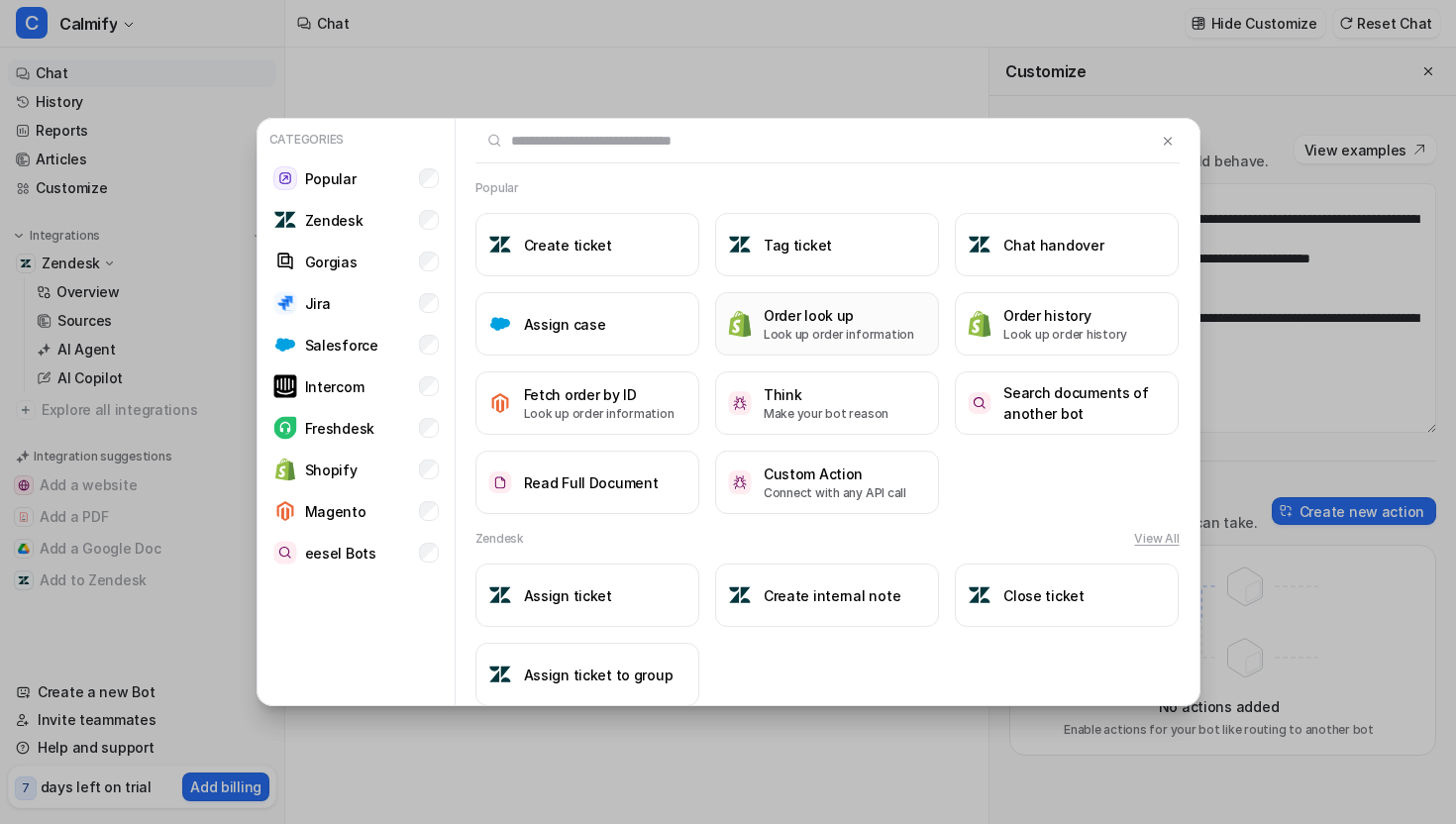 click on "Order look up" at bounding box center (839, 315) 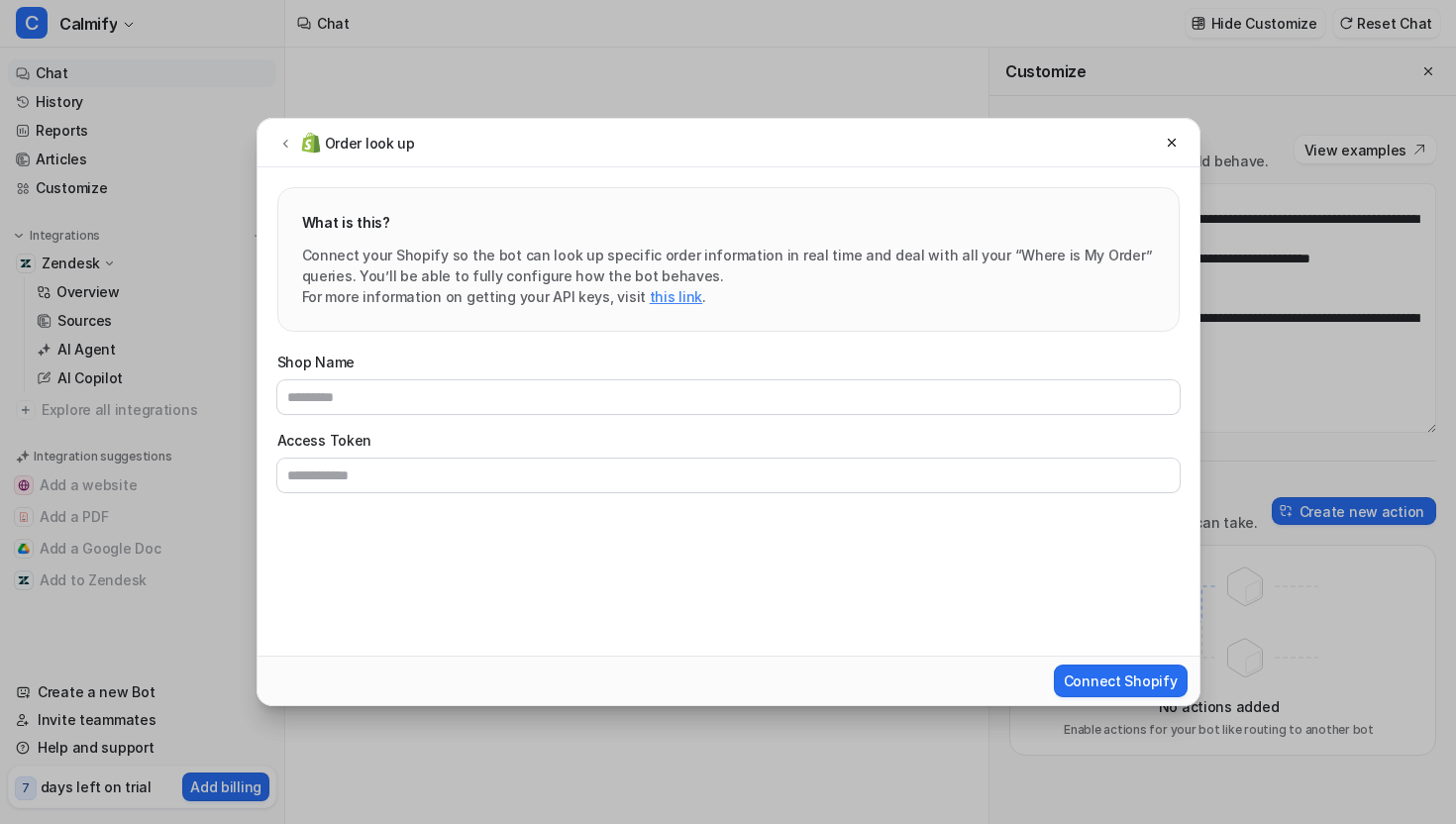 click on "Shop Name Access Token" at bounding box center (728, 422) 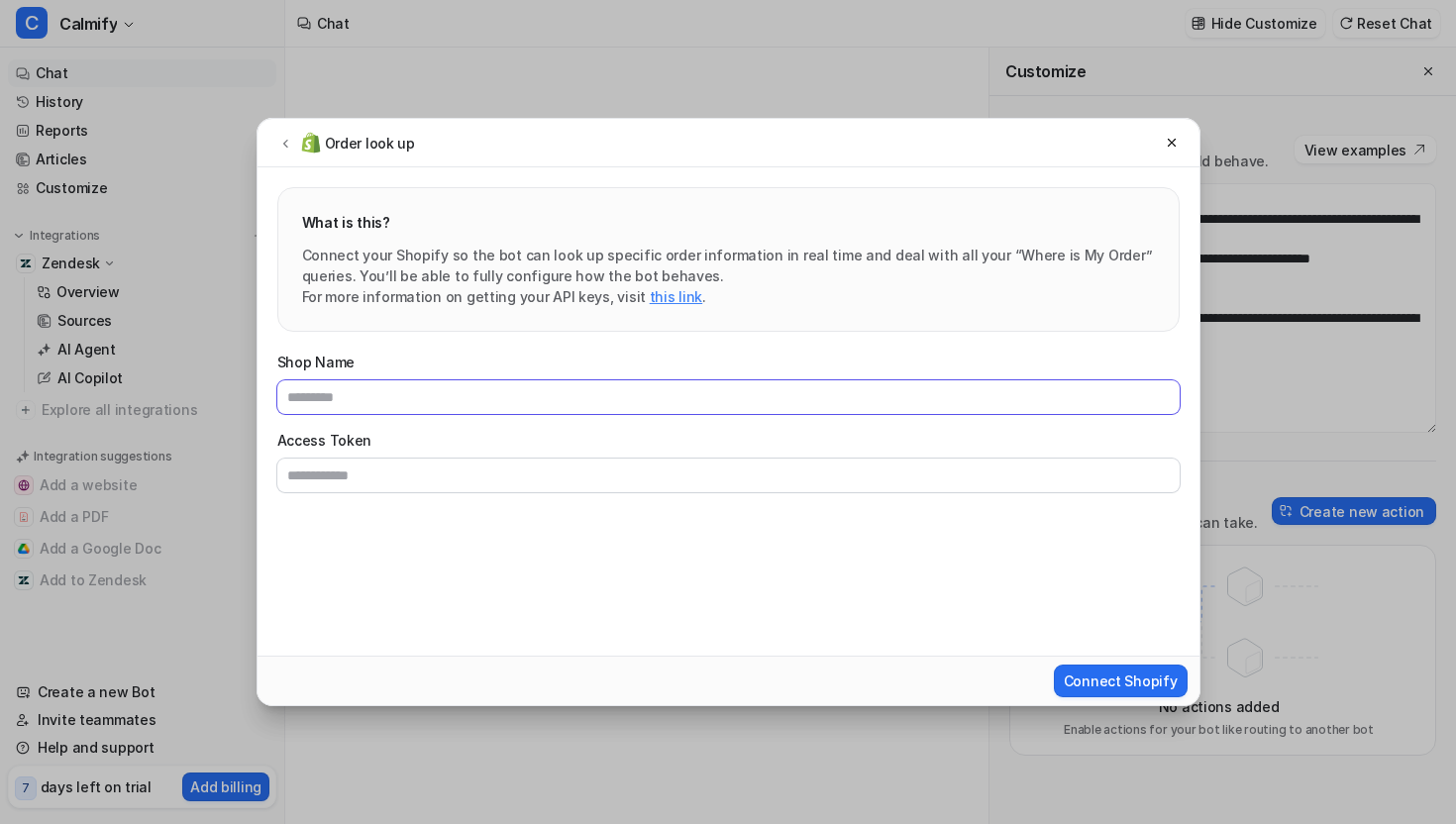 click on "Shop Name" at bounding box center (728, 397) 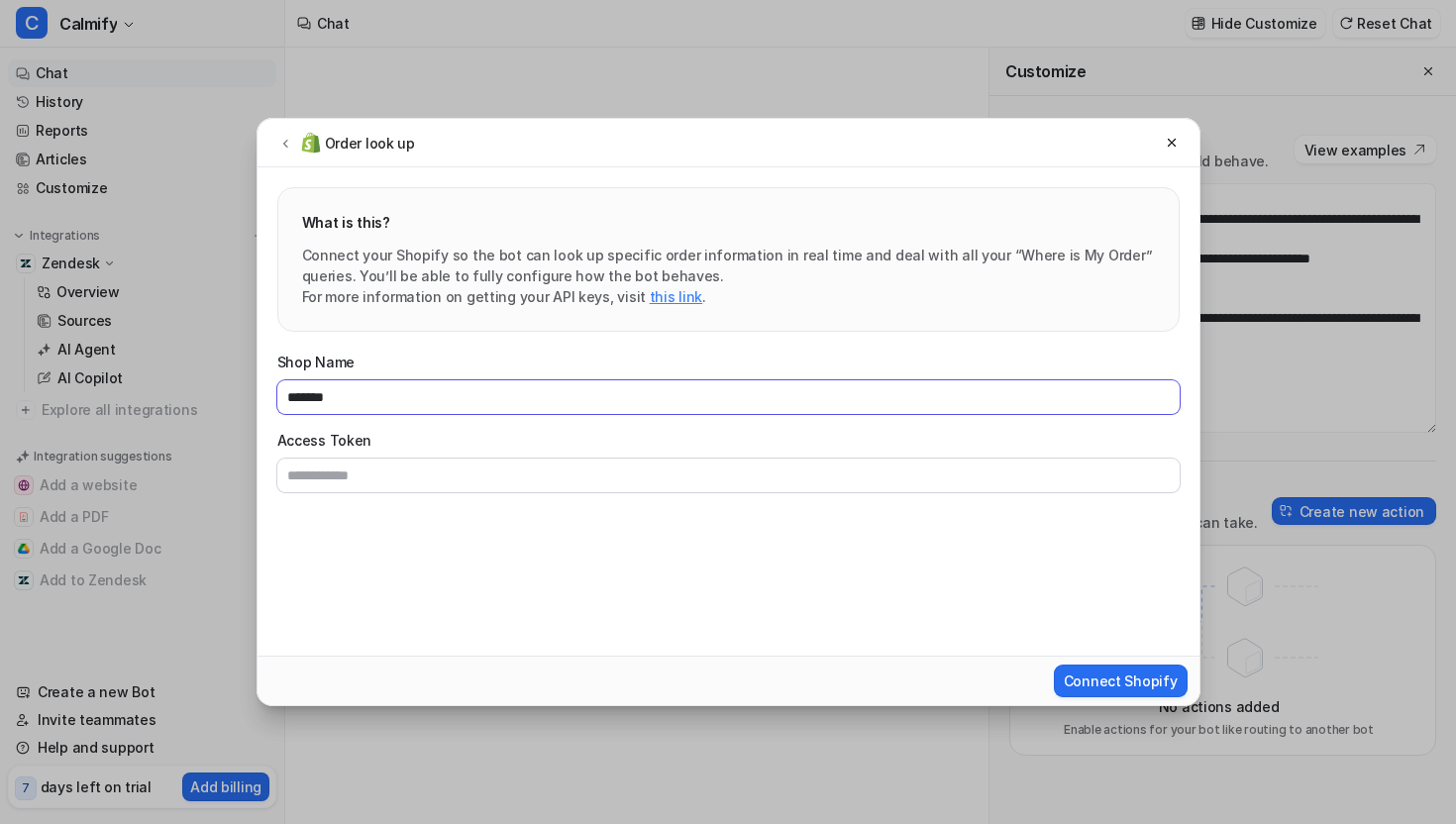 type on "*******" 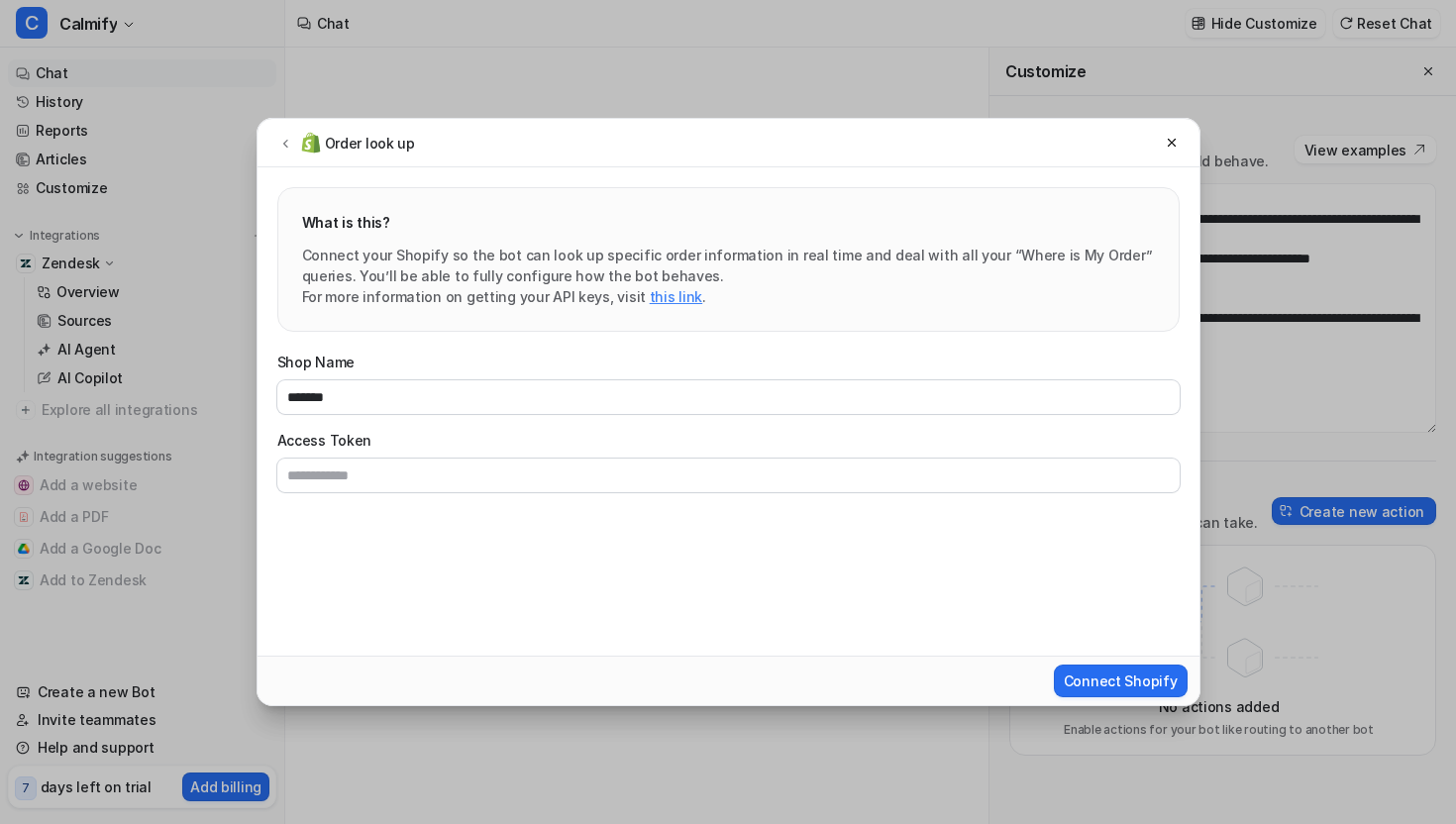 click on "Shop Name ******* Access Token" at bounding box center (728, 422) 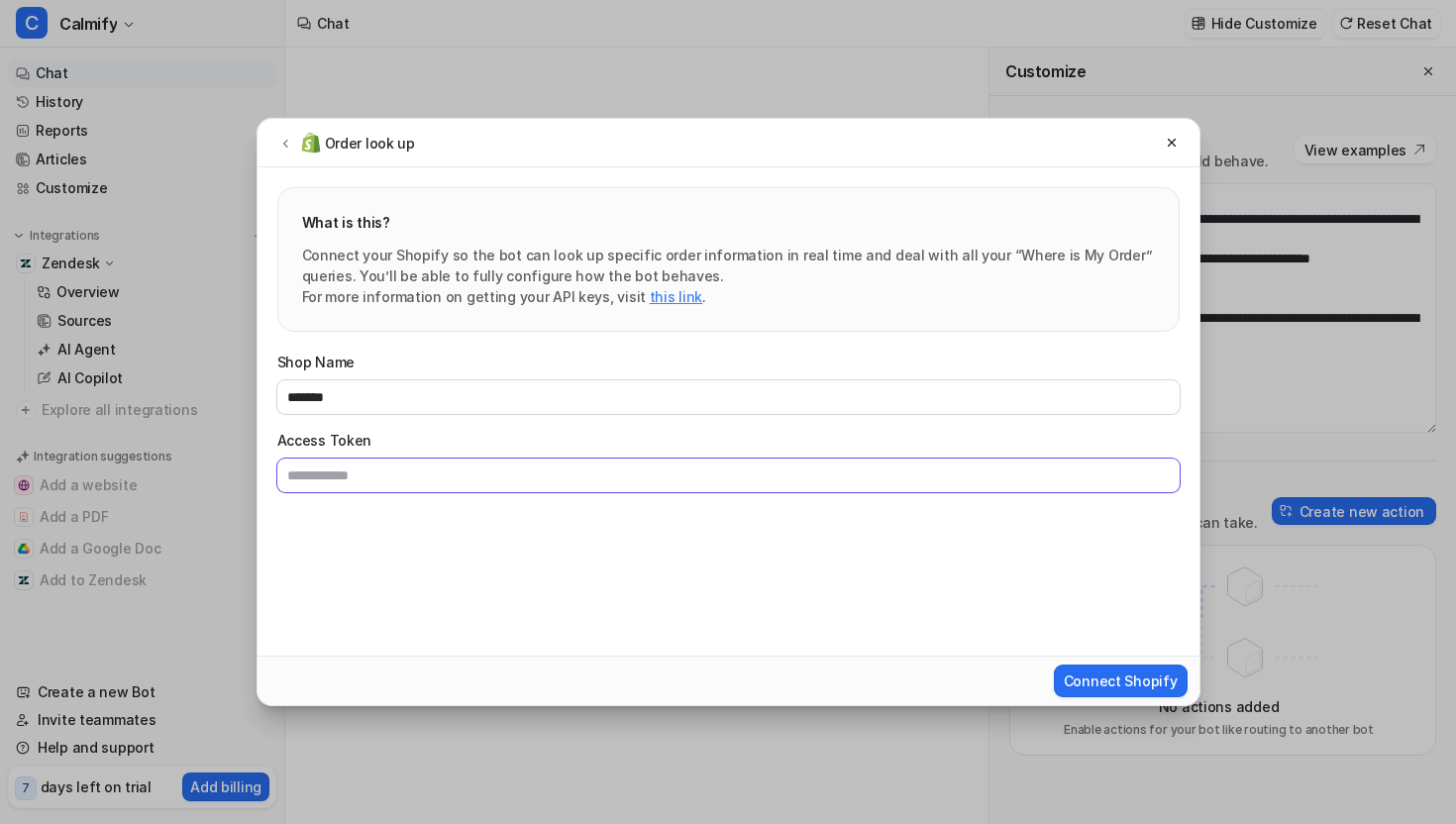 click on "Access Token" at bounding box center (728, 475) 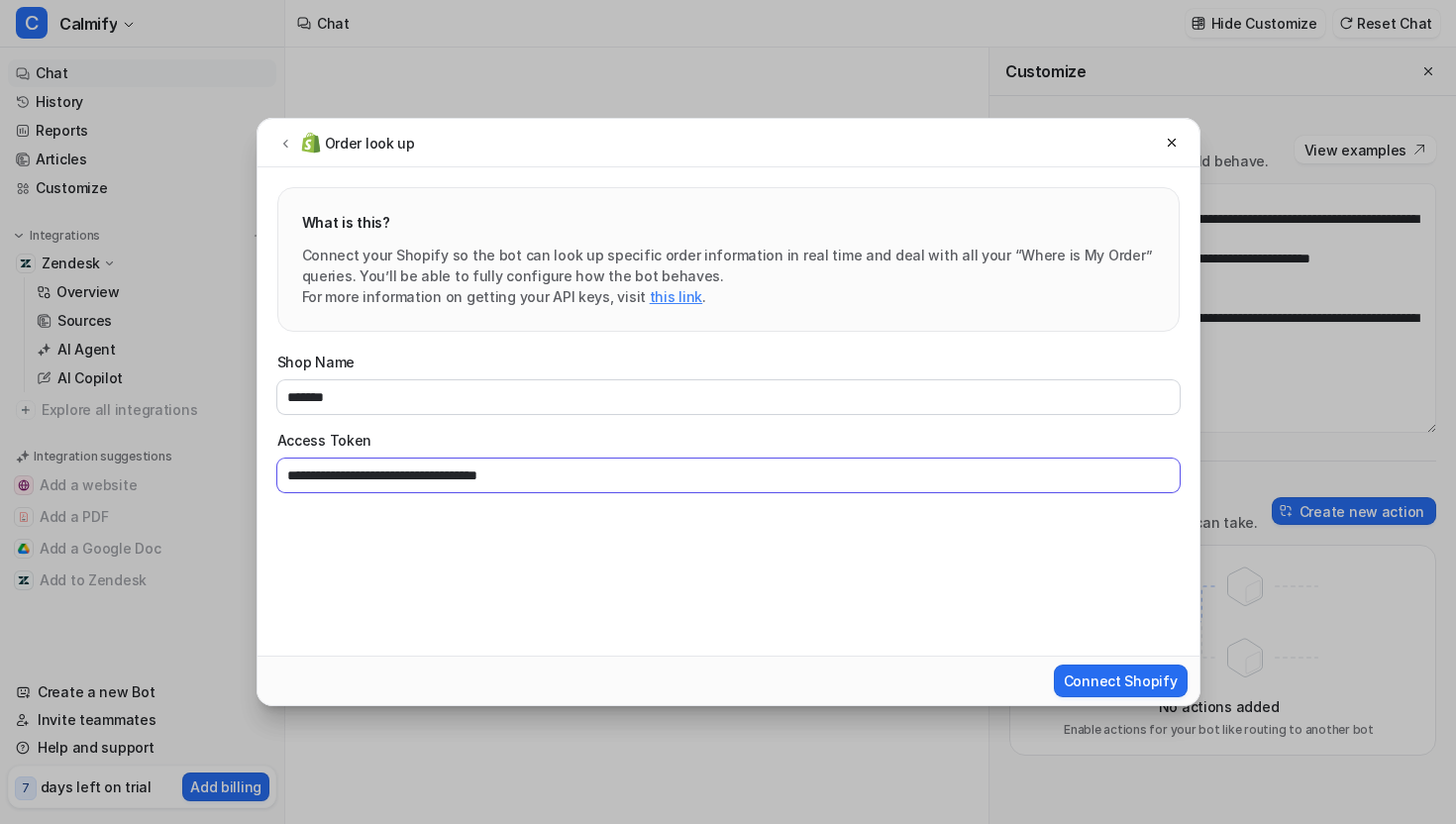type on "**********" 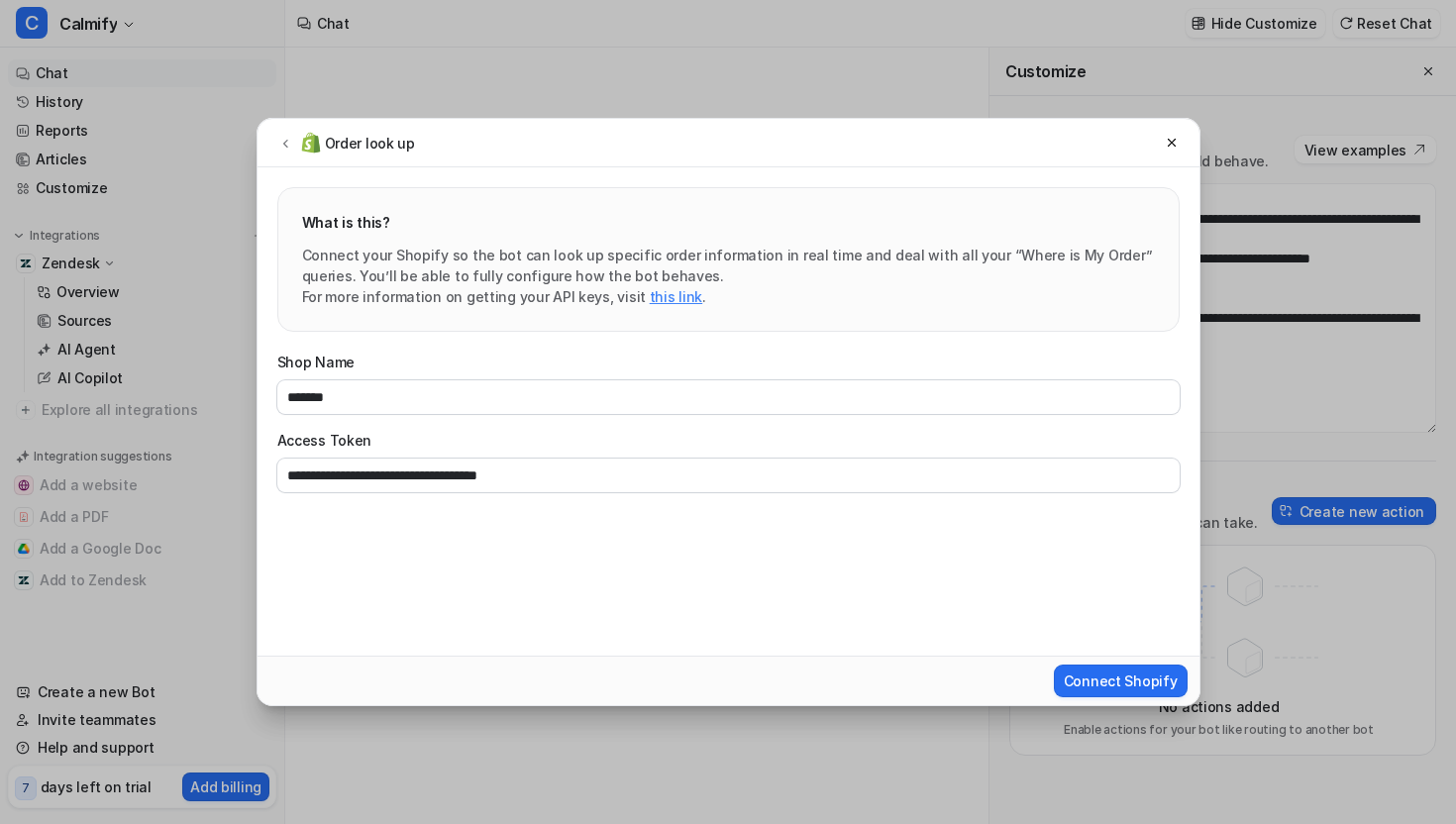 click on "**********" at bounding box center (728, 518) 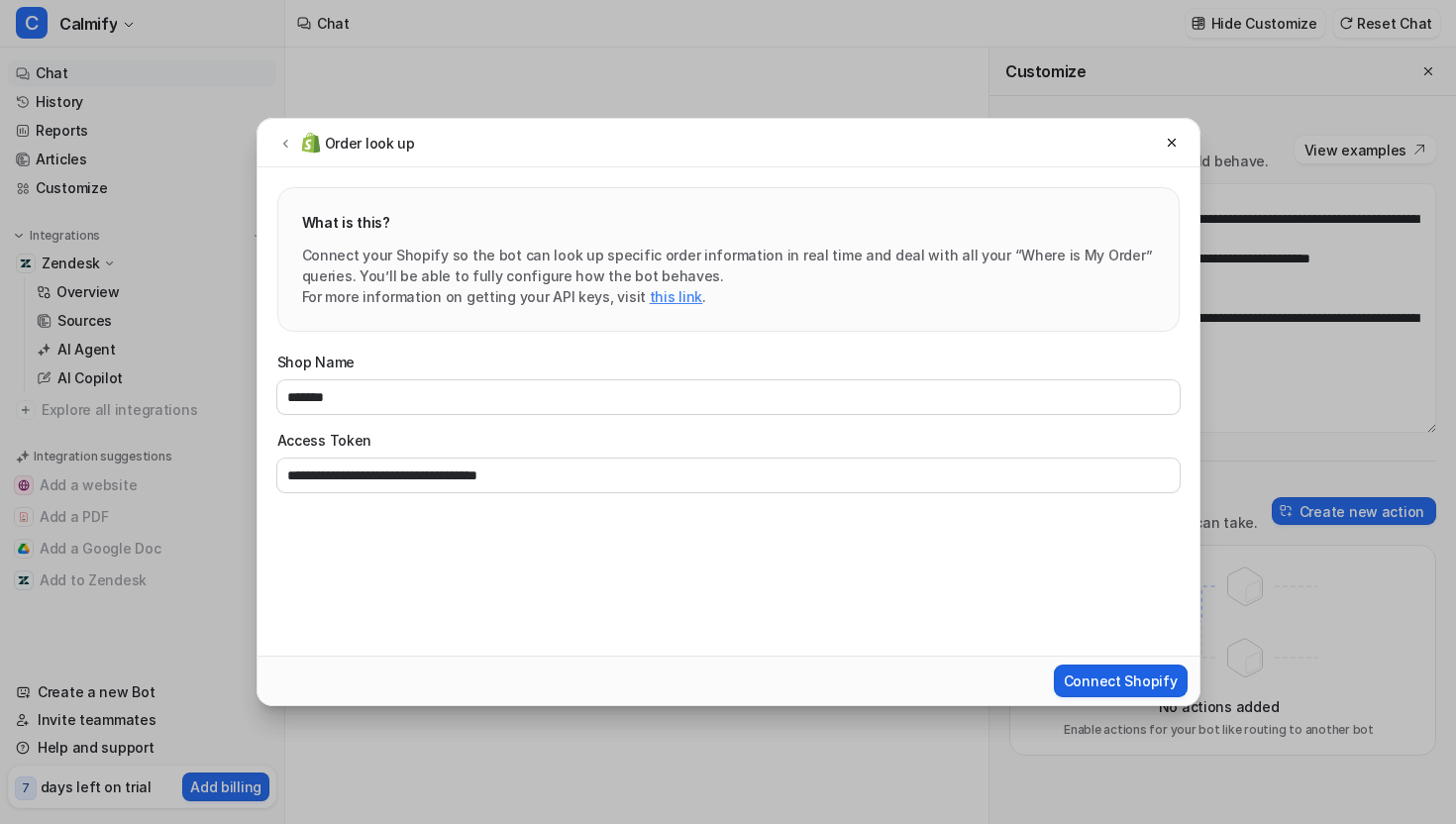 click on "Connect Shopify" at bounding box center [1120, 680] 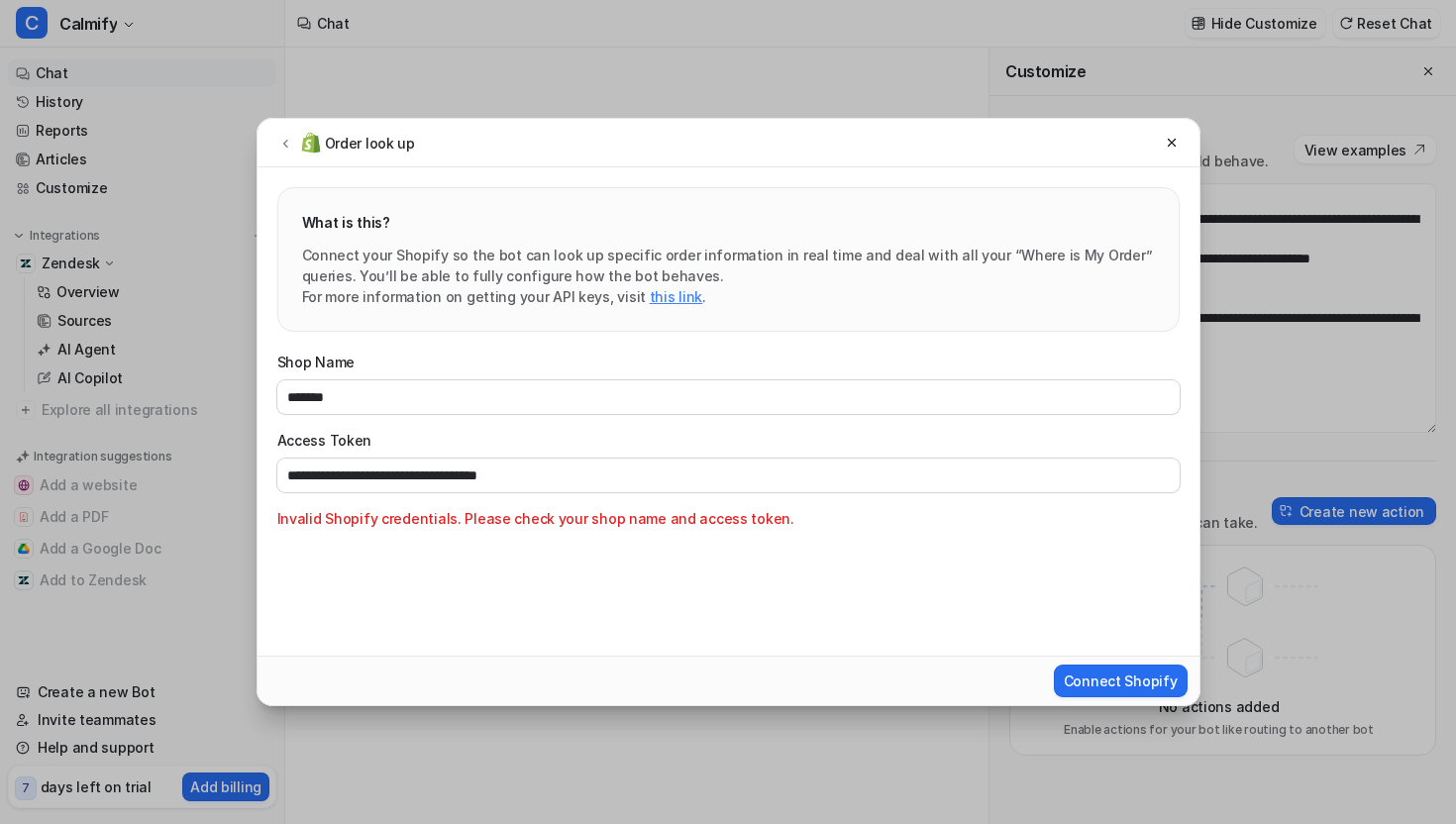 click on "**********" at bounding box center (728, 440) 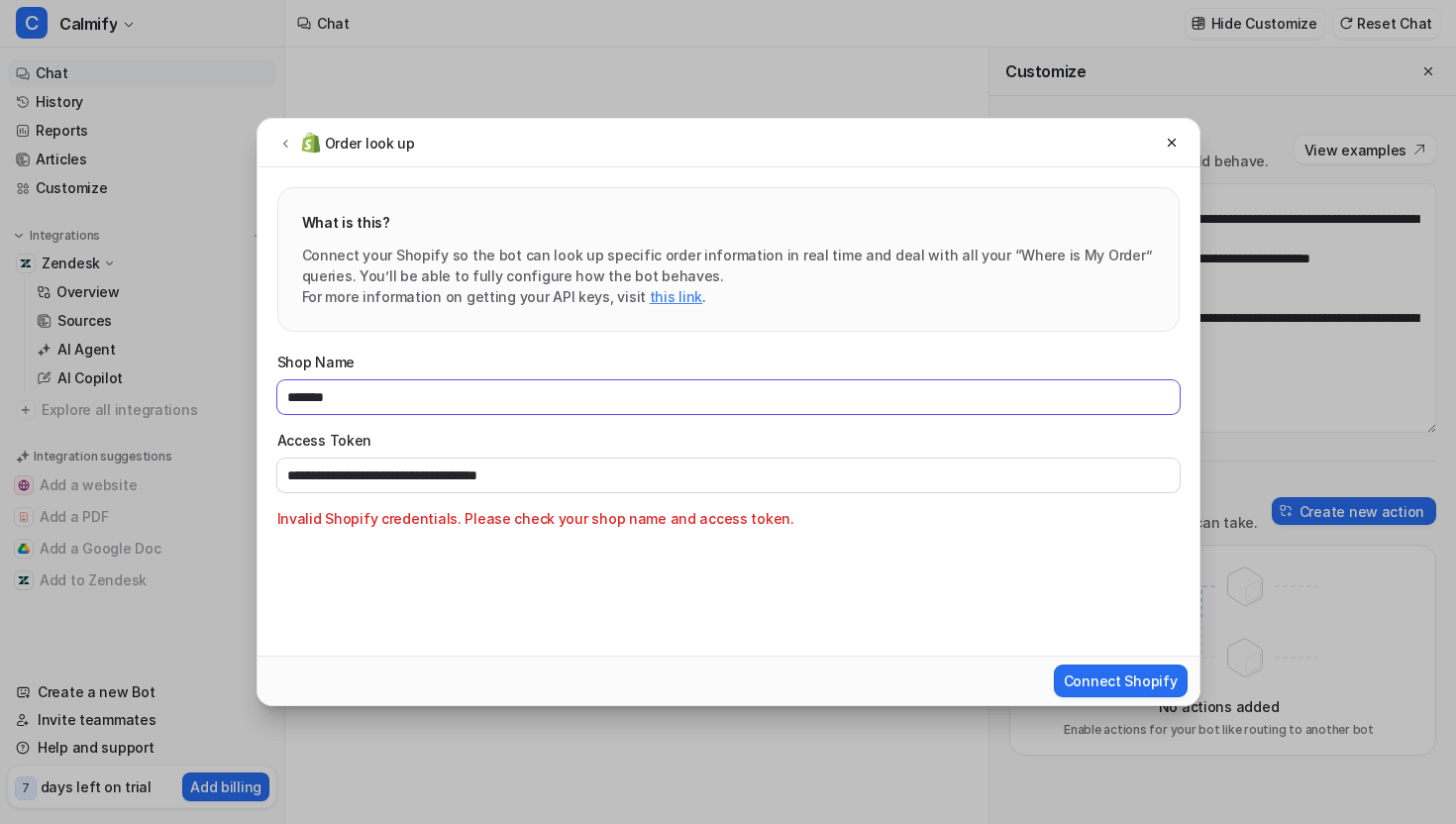 click on "*******" at bounding box center (728, 397) 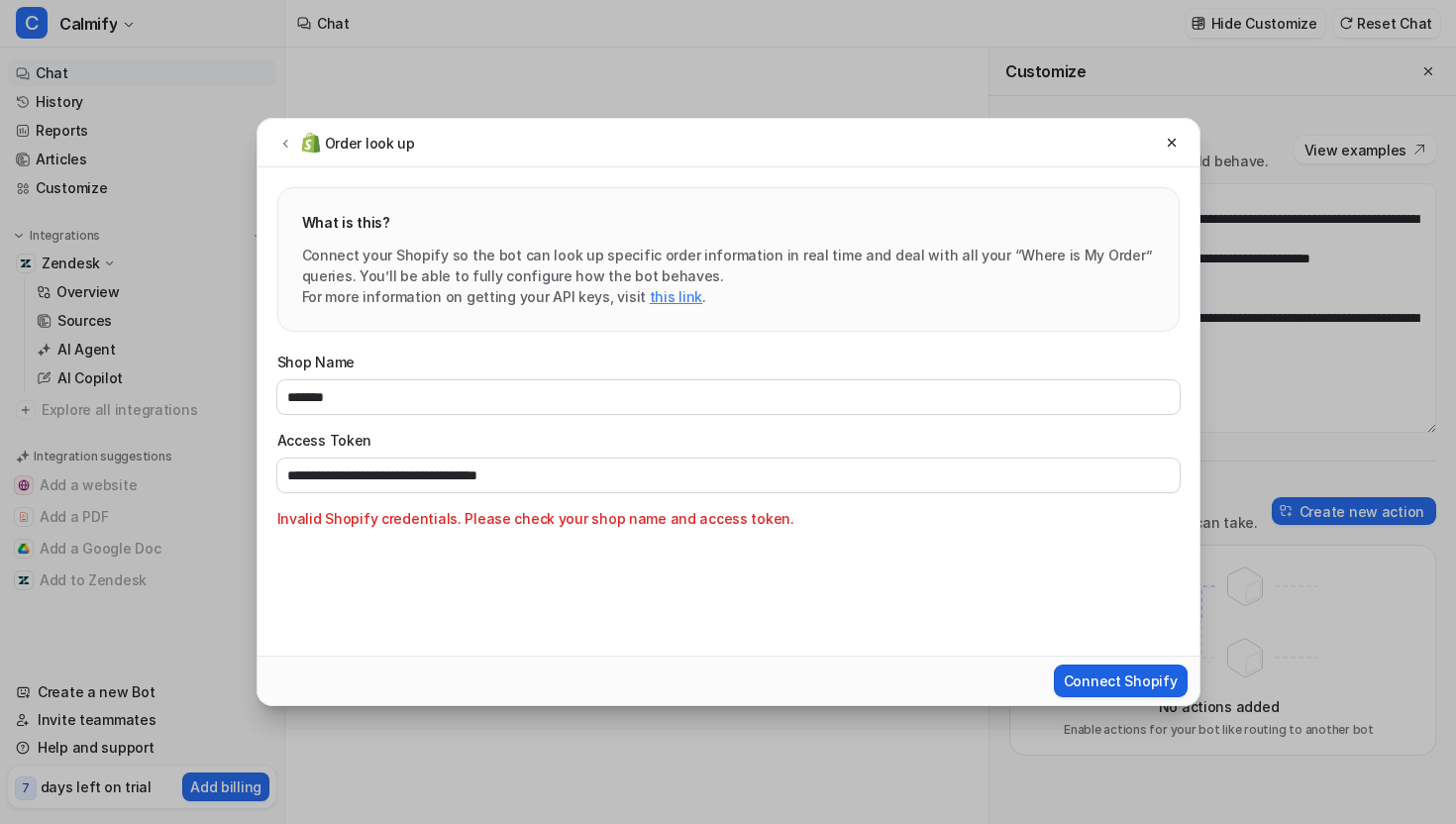 click on "Connect Shopify" at bounding box center (1120, 680) 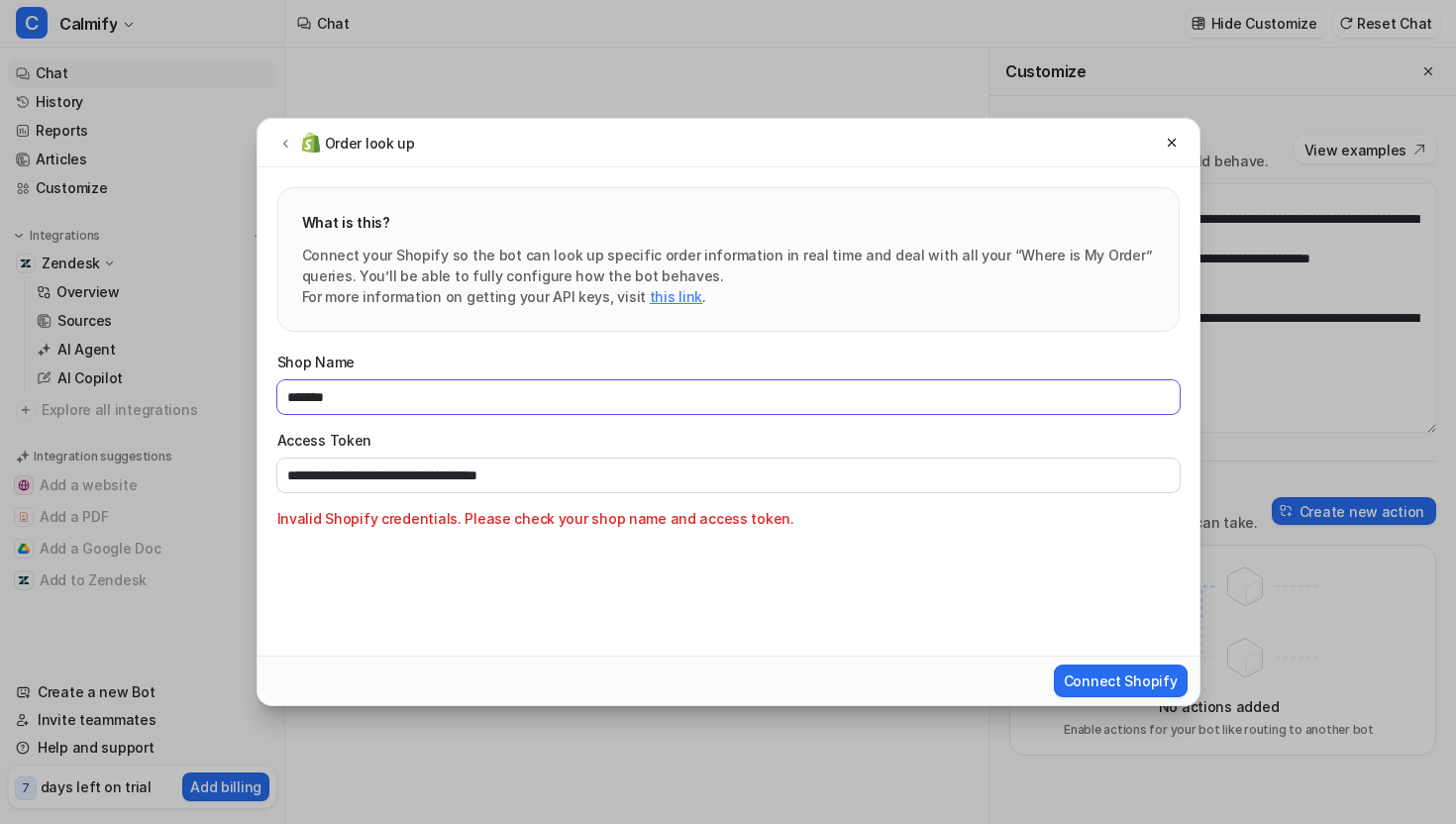 click on "*******" at bounding box center (728, 397) 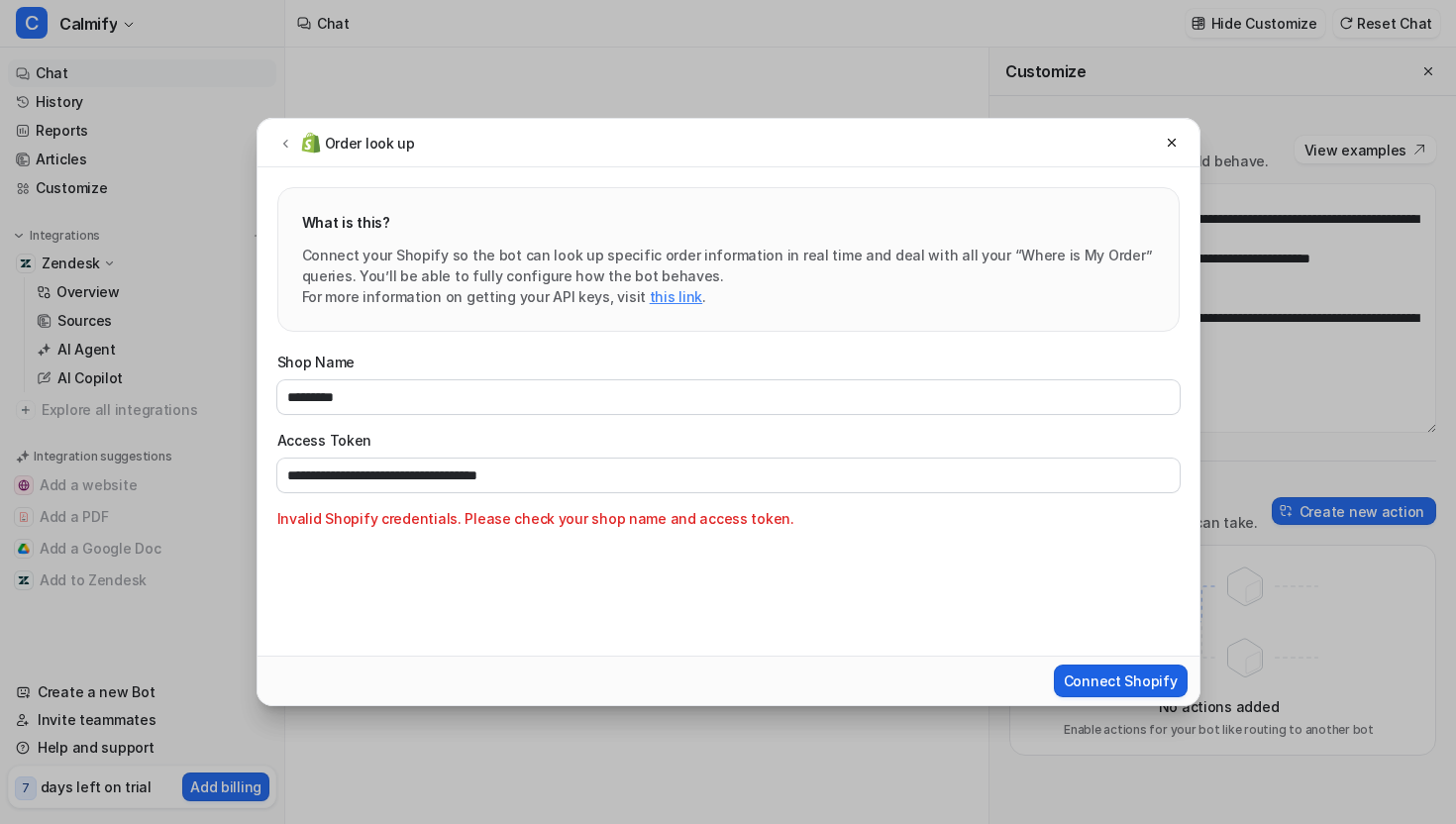 click on "Connect Shopify" at bounding box center (1120, 680) 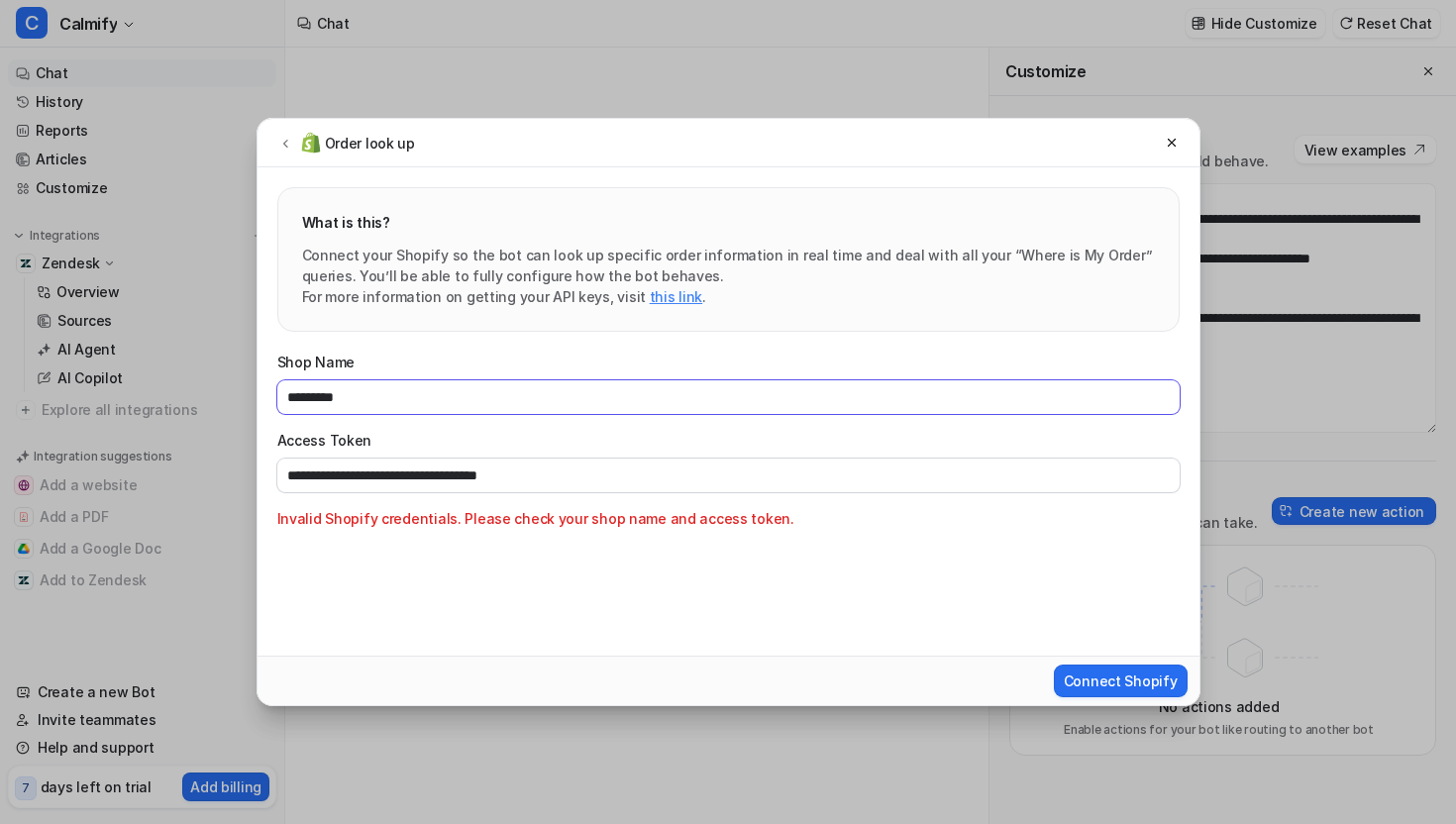 click on "*********" at bounding box center (728, 397) 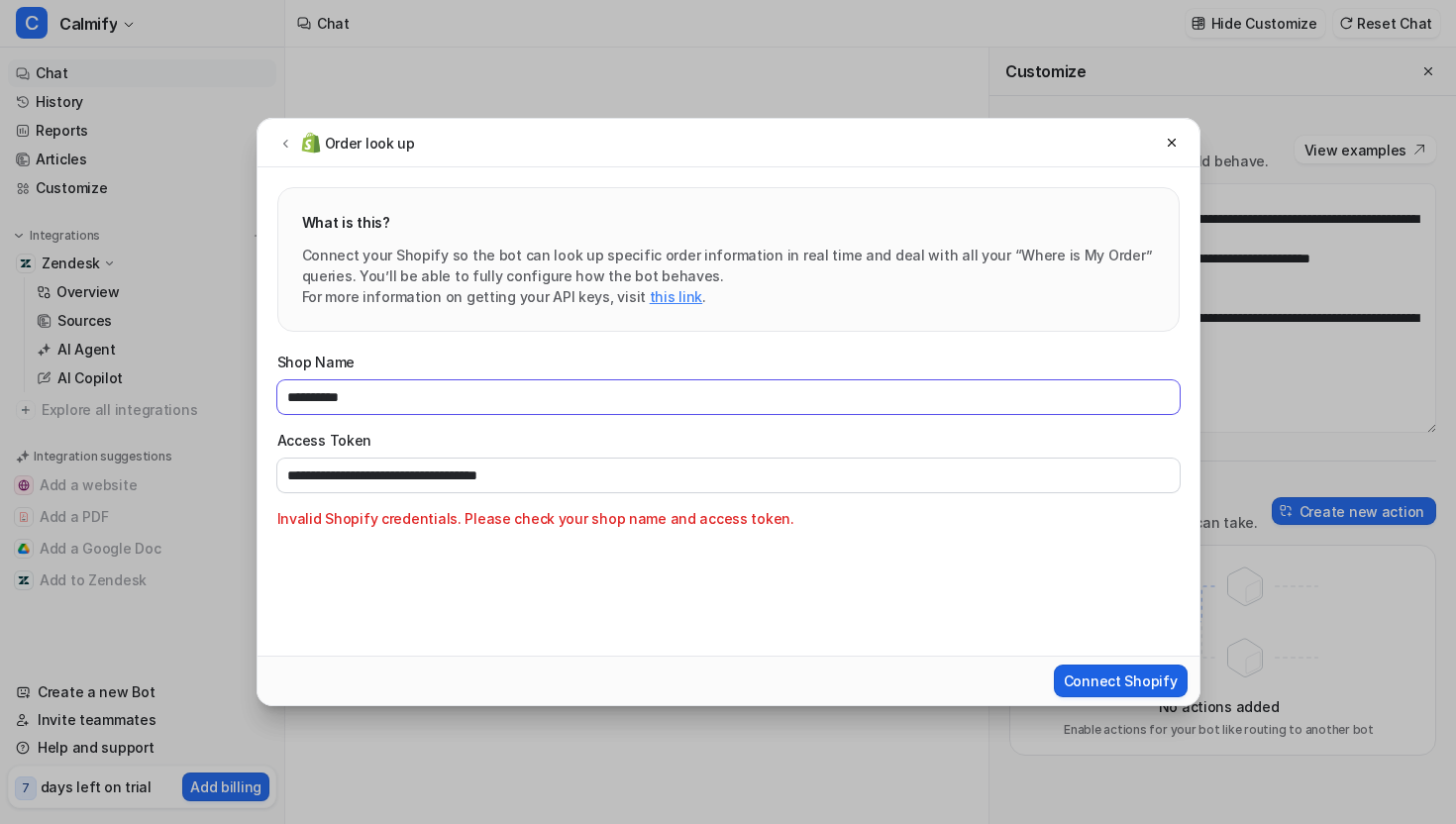 type on "**********" 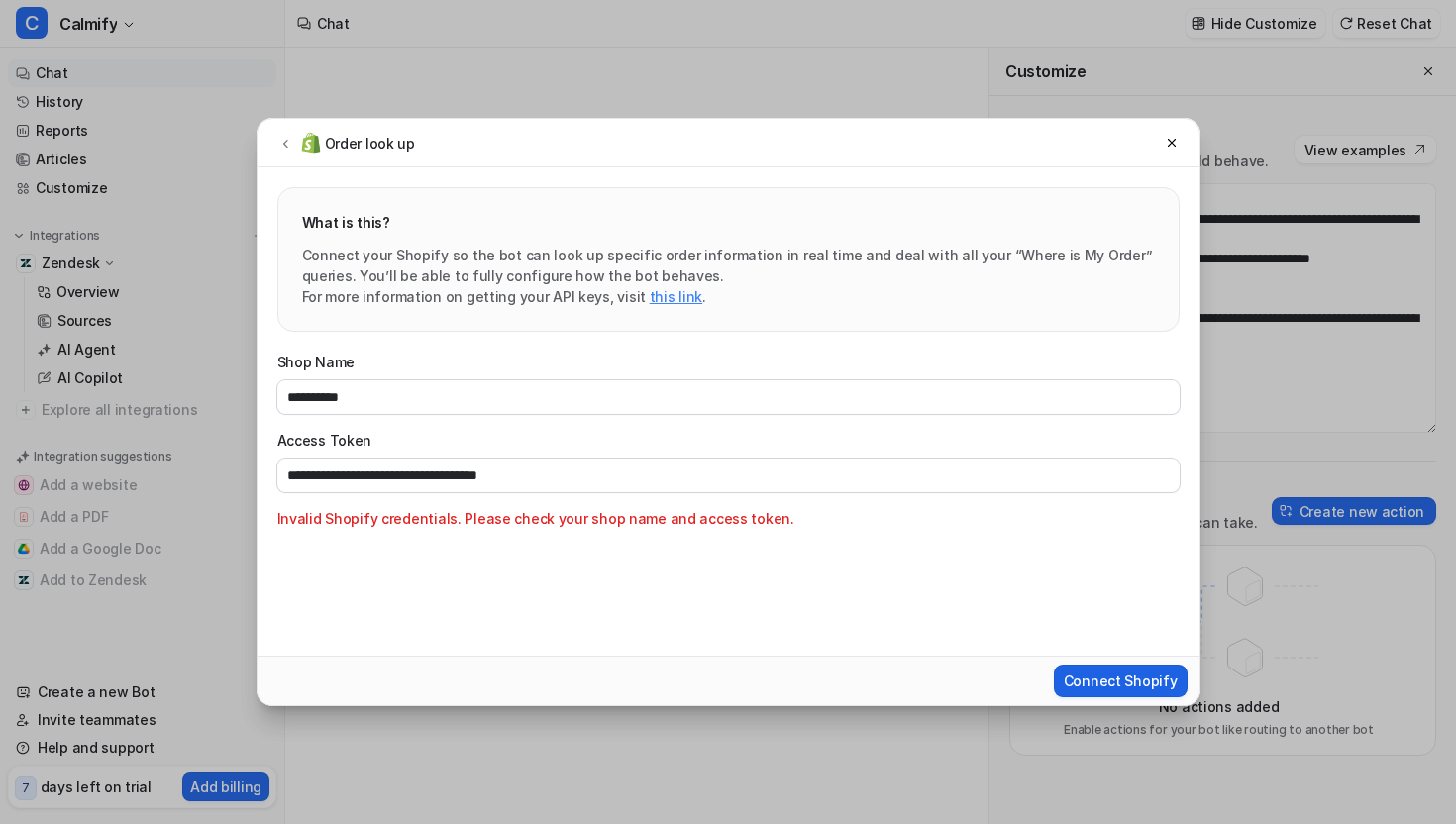 click on "Connect Shopify" at bounding box center (1120, 680) 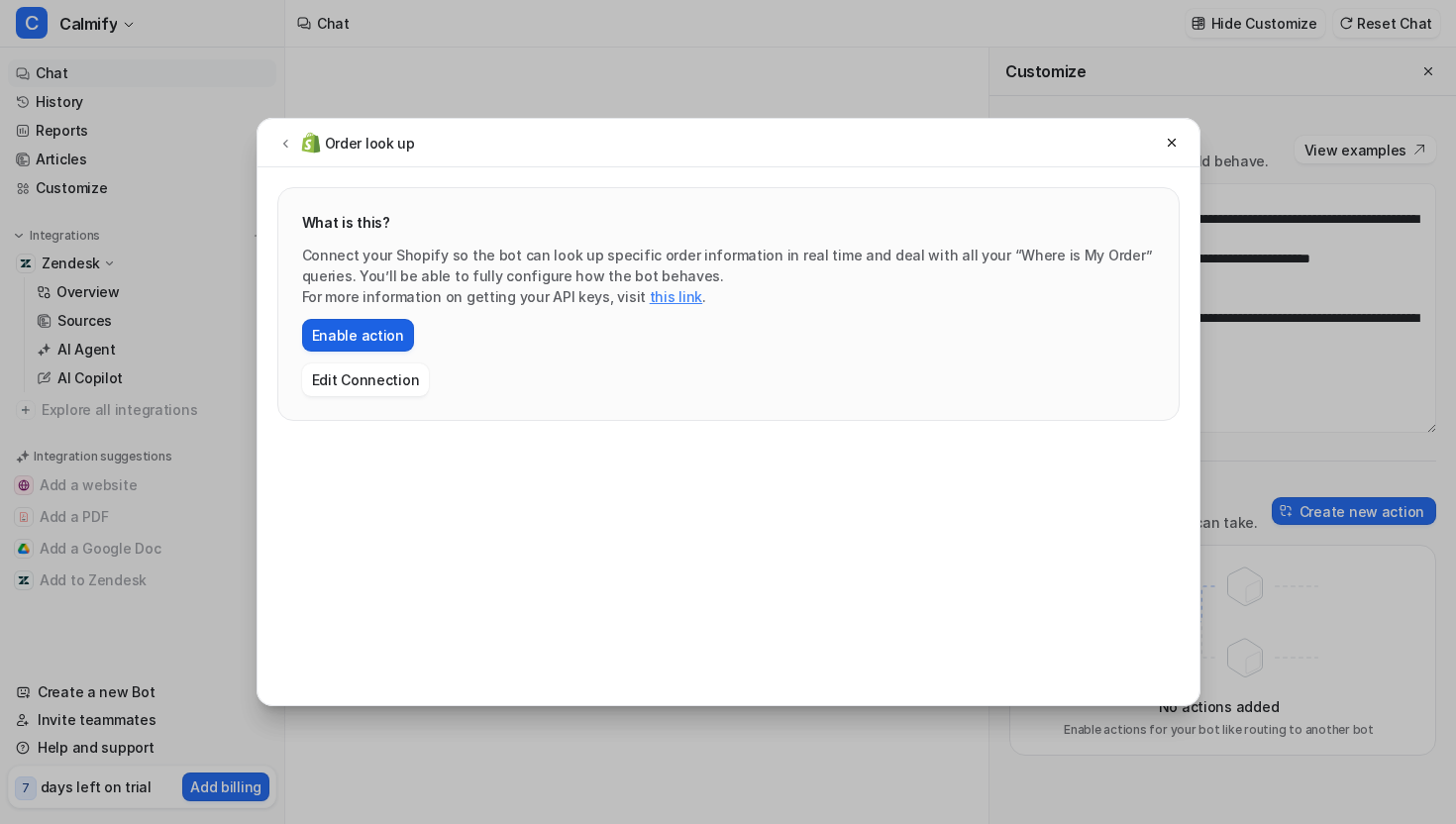 click on "Enable action" at bounding box center [358, 335] 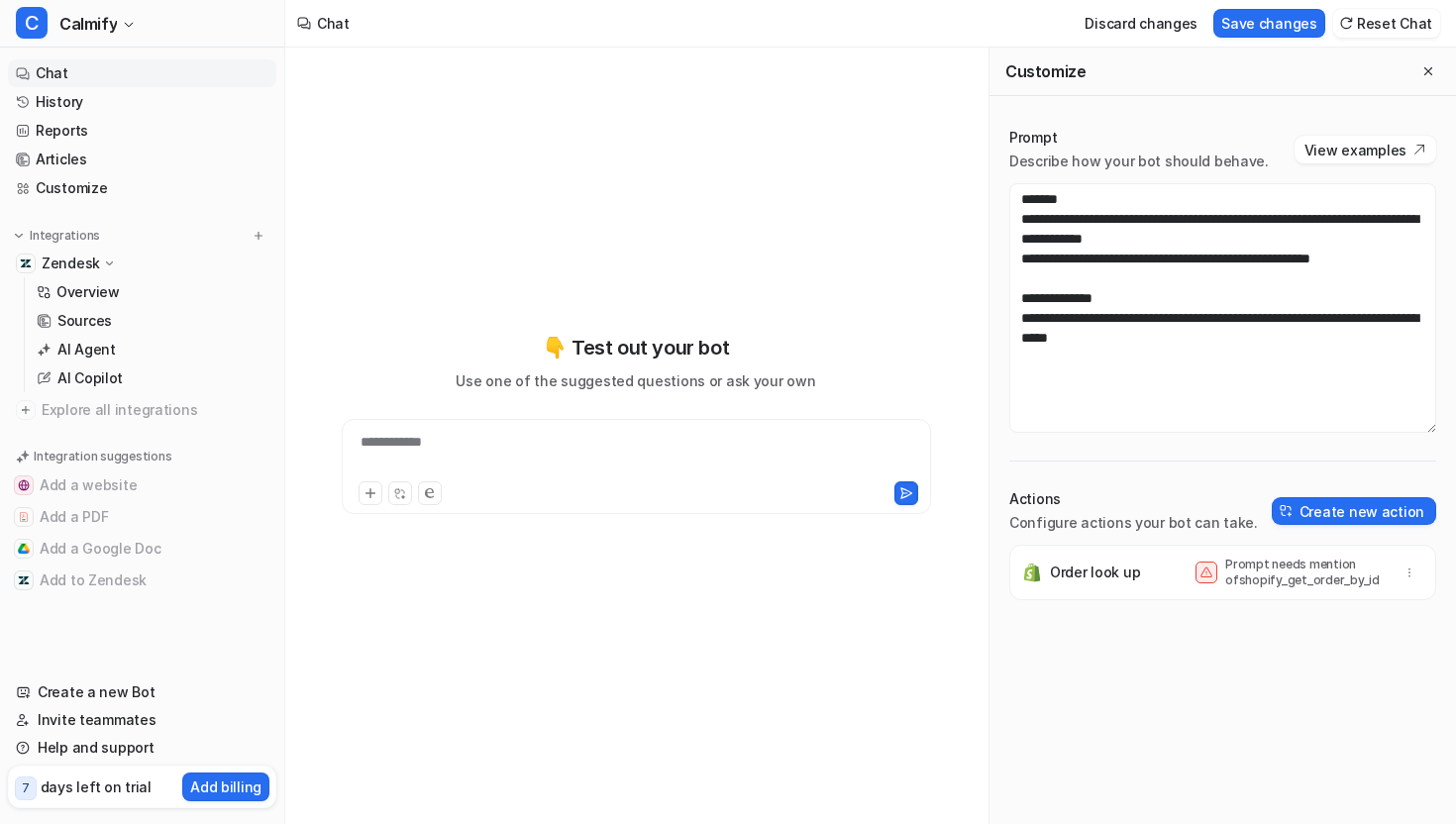 click 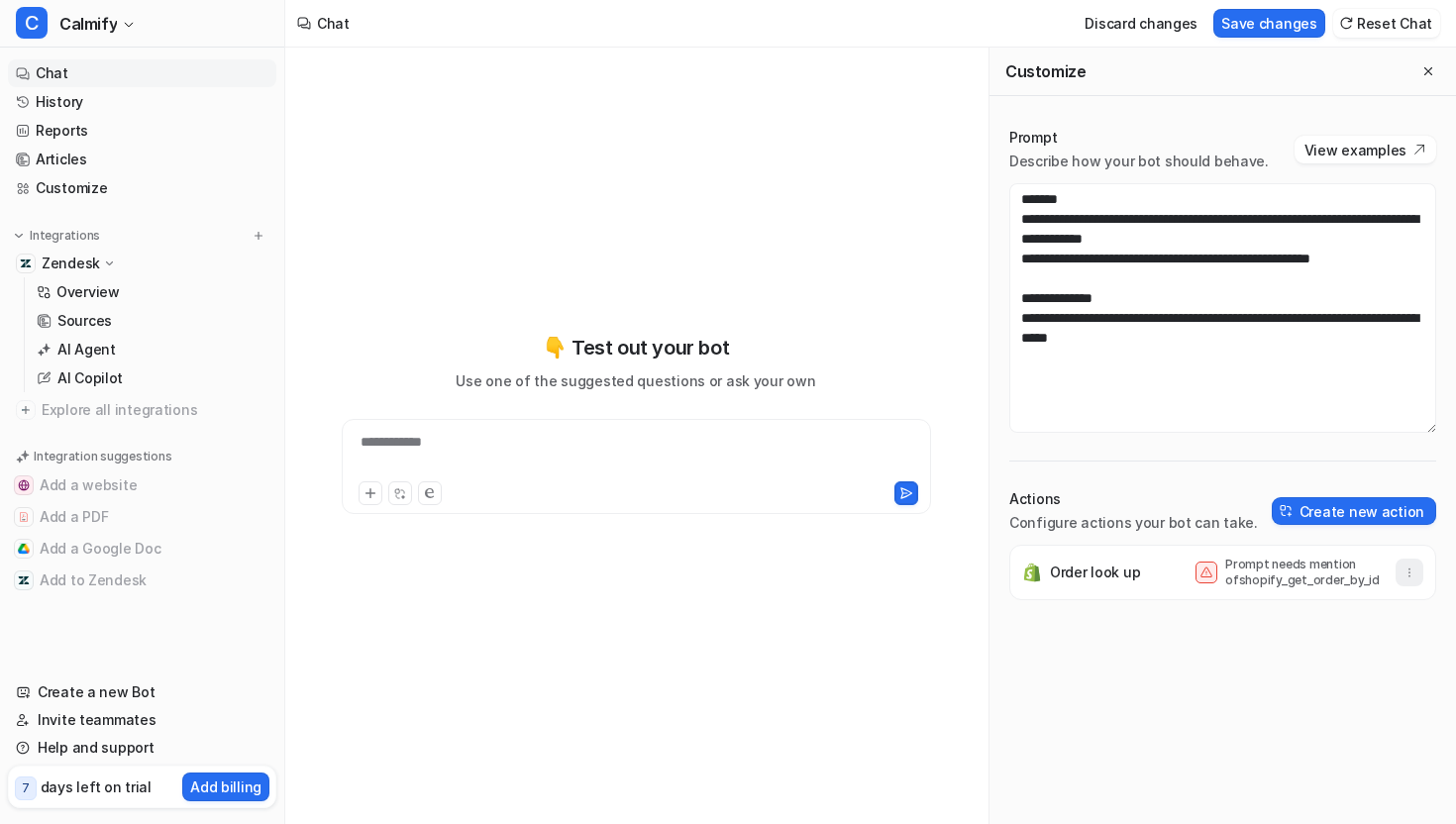 click at bounding box center [1409, 572] 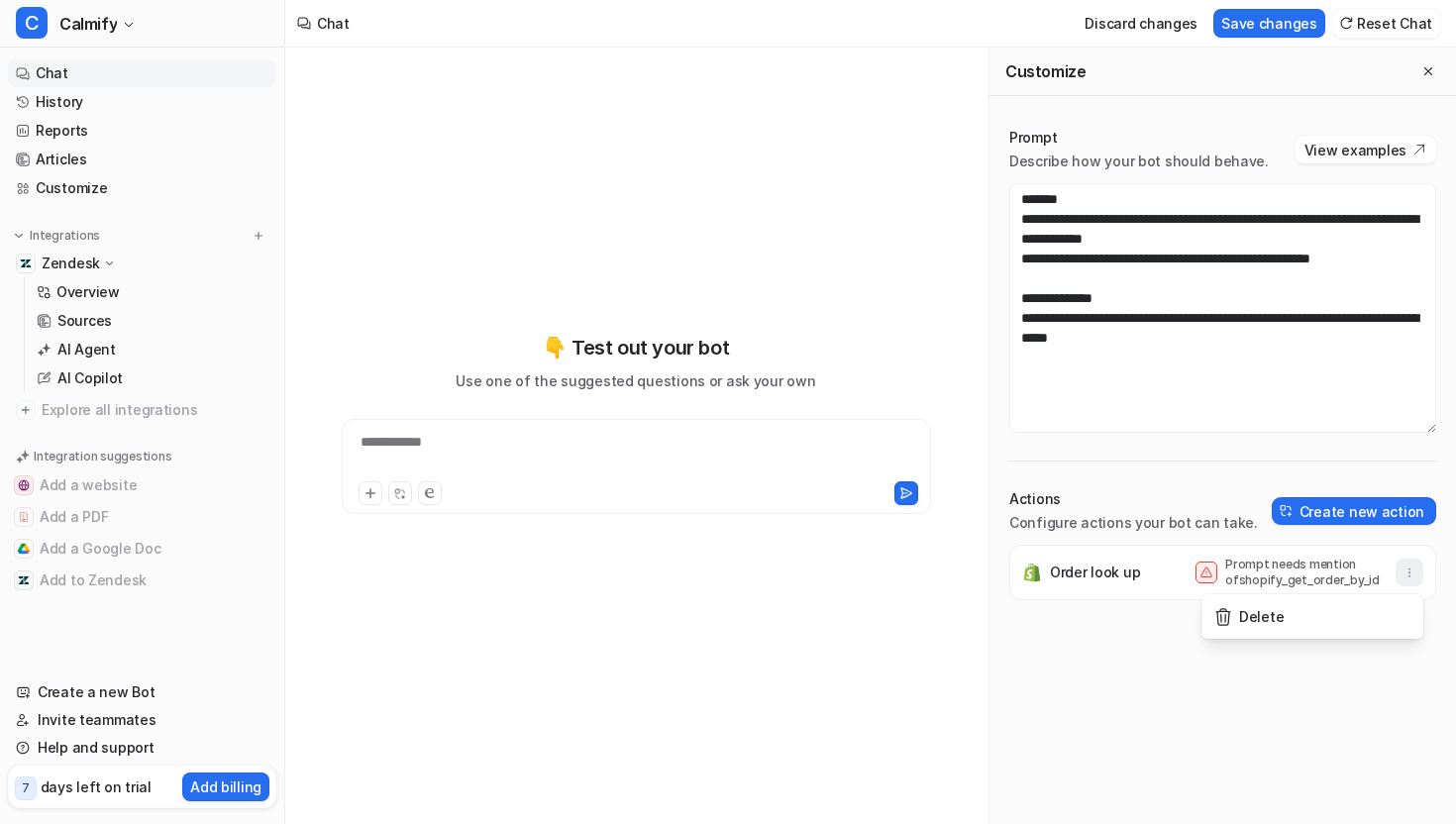 click at bounding box center (1409, 572) 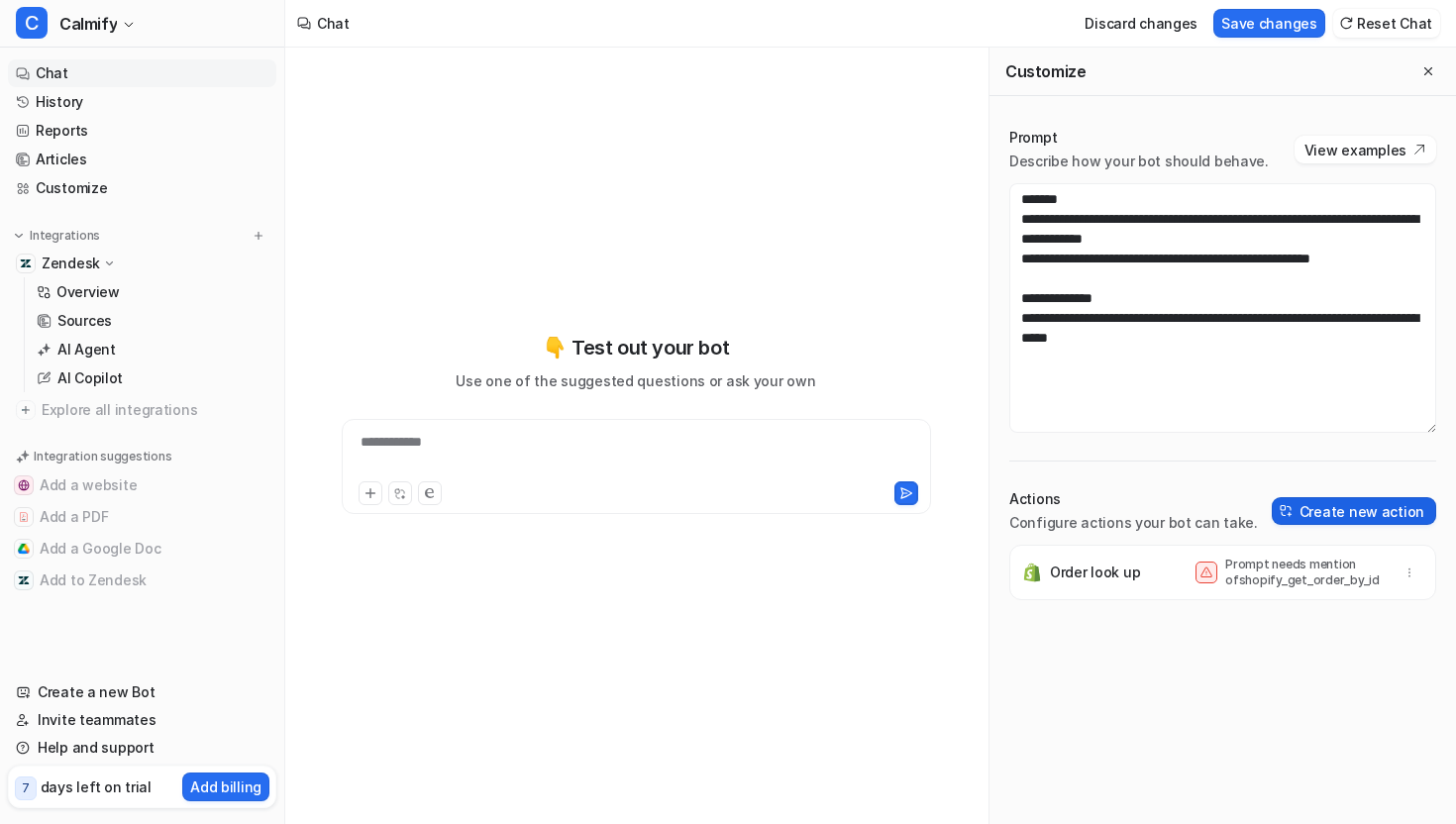 click on "Create new action" at bounding box center (1354, 511) 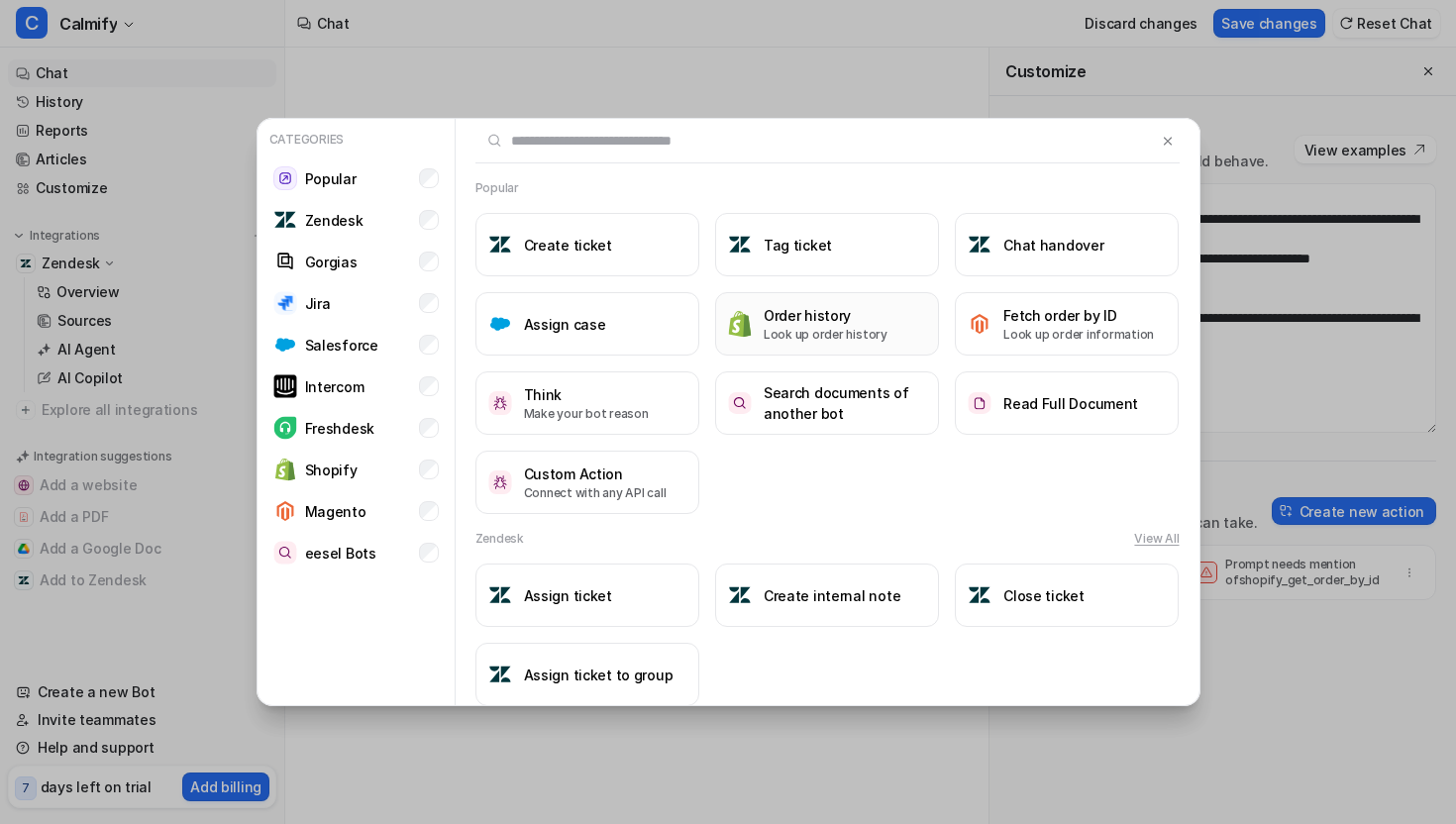 click on "Order history Look up order history" at bounding box center [827, 324] 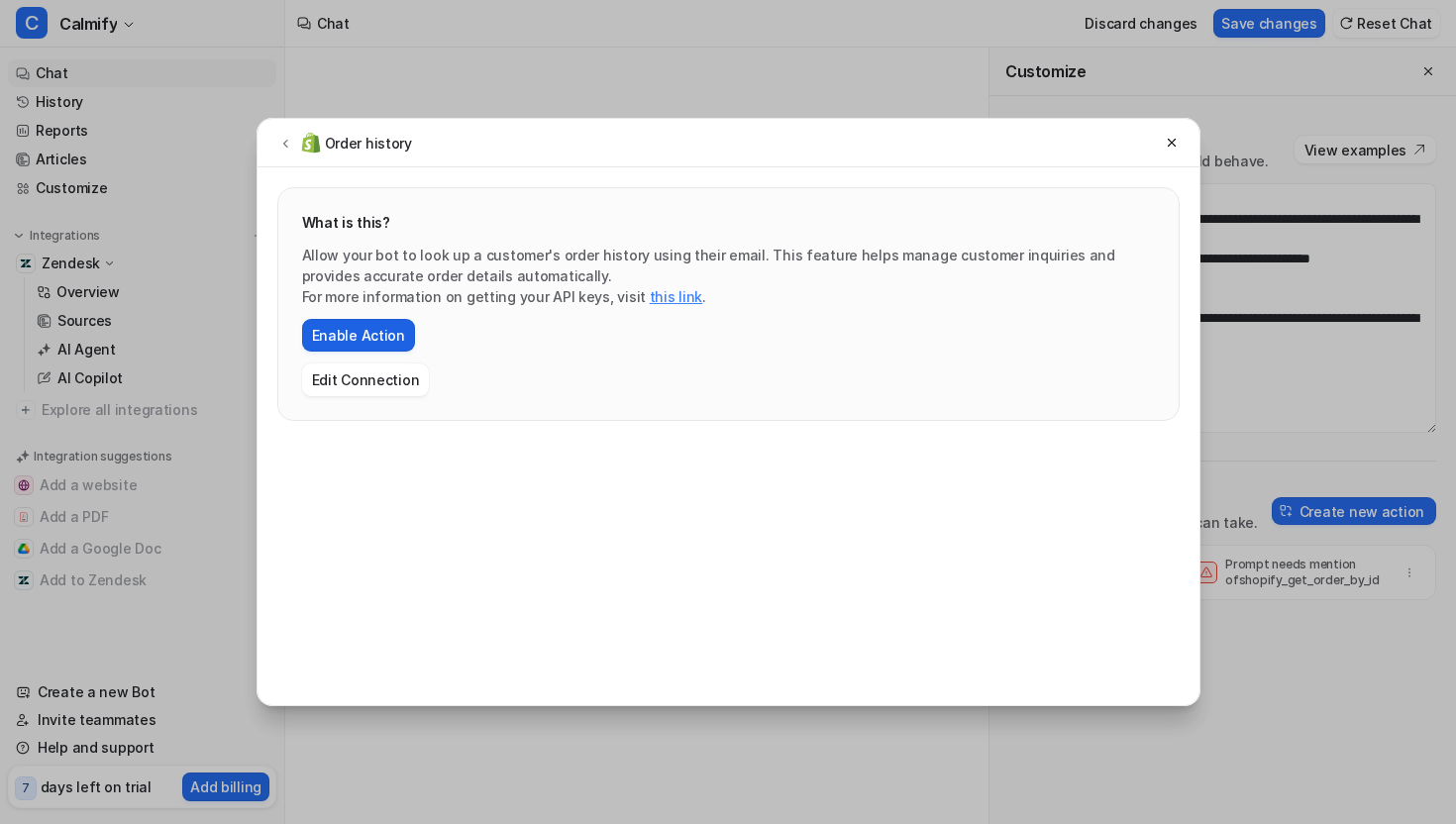click on "Enable Action" at bounding box center (359, 335) 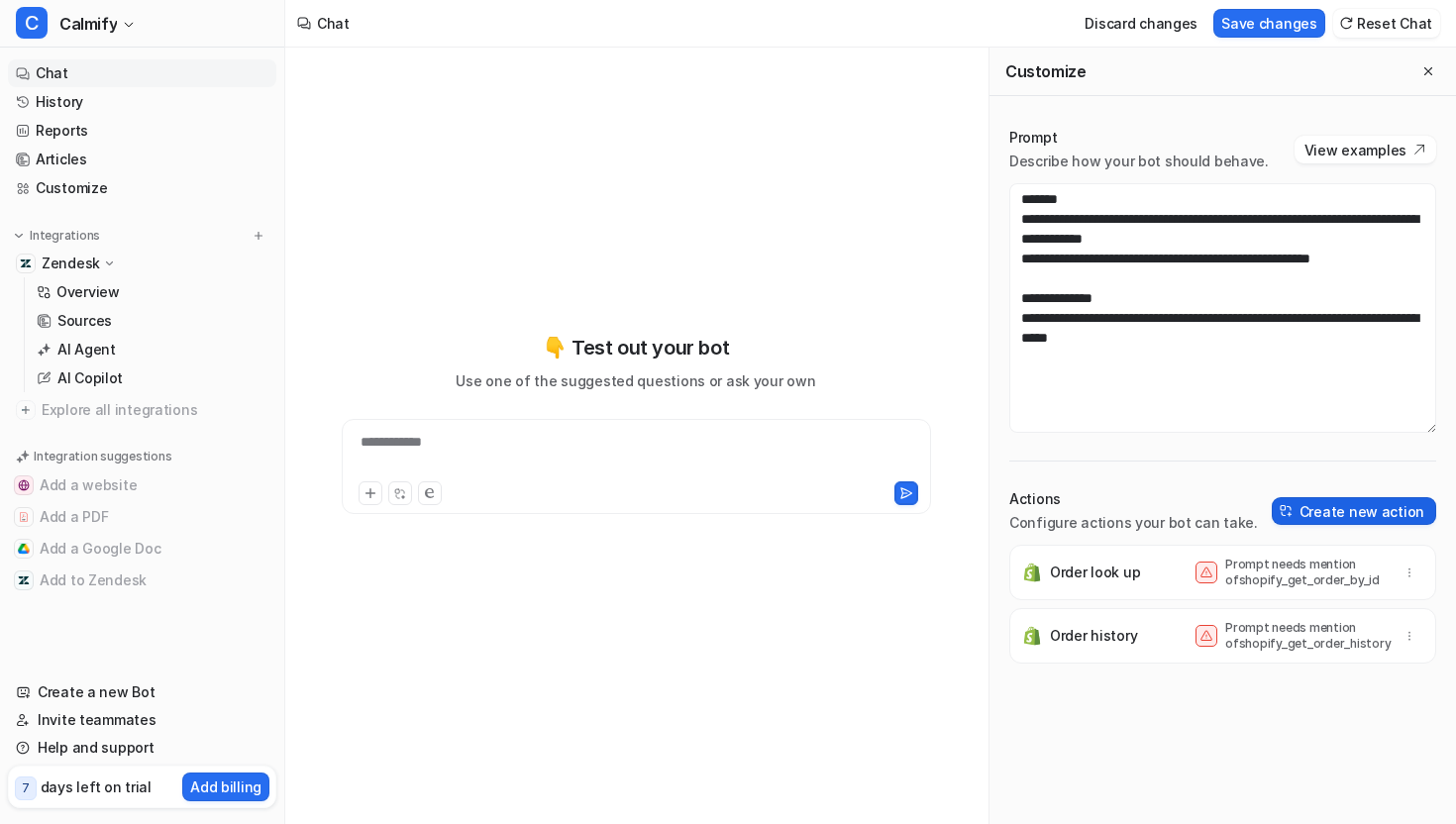 click on "Create new action" at bounding box center (1354, 511) 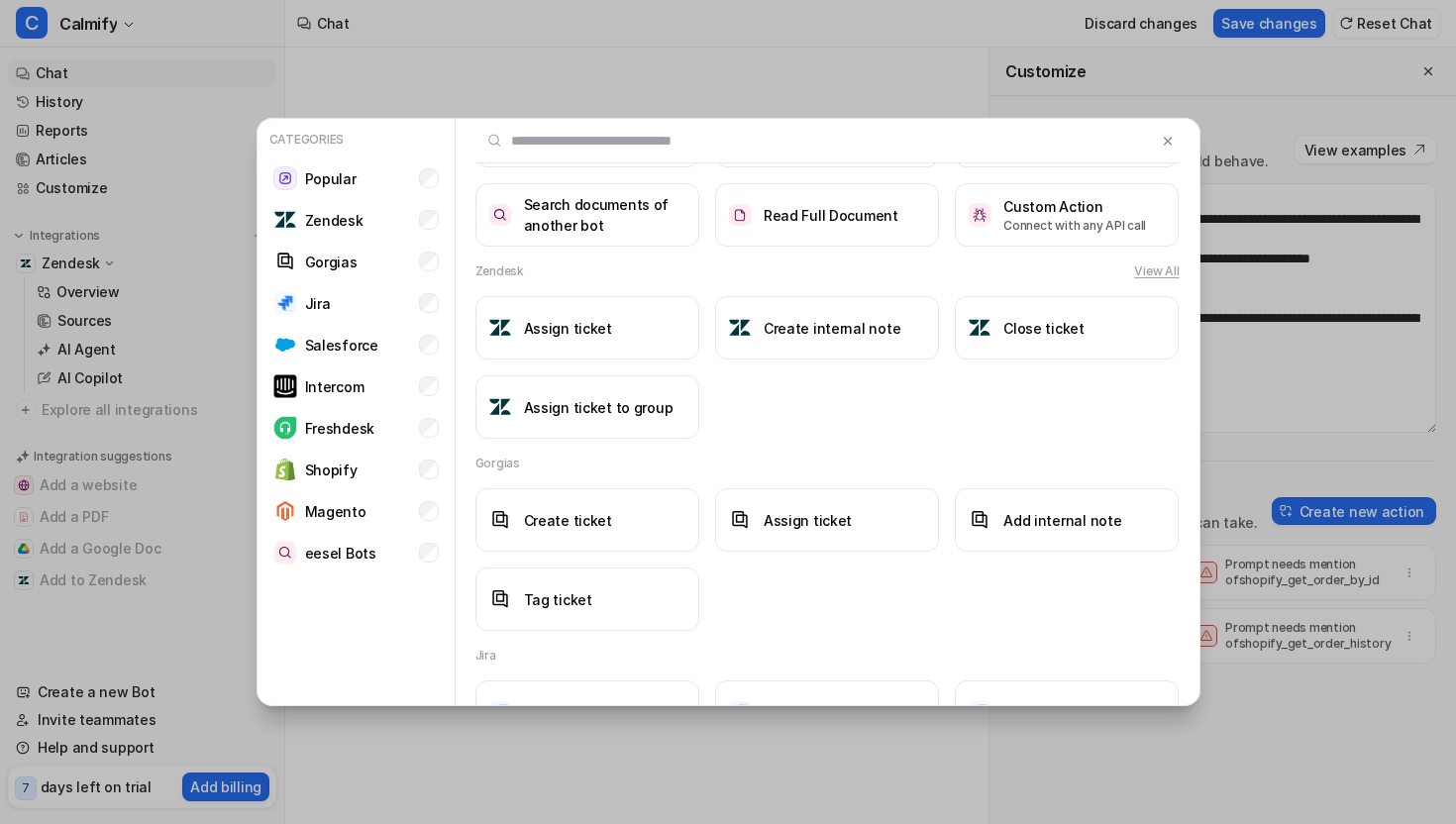 scroll, scrollTop: 229, scrollLeft: 0, axis: vertical 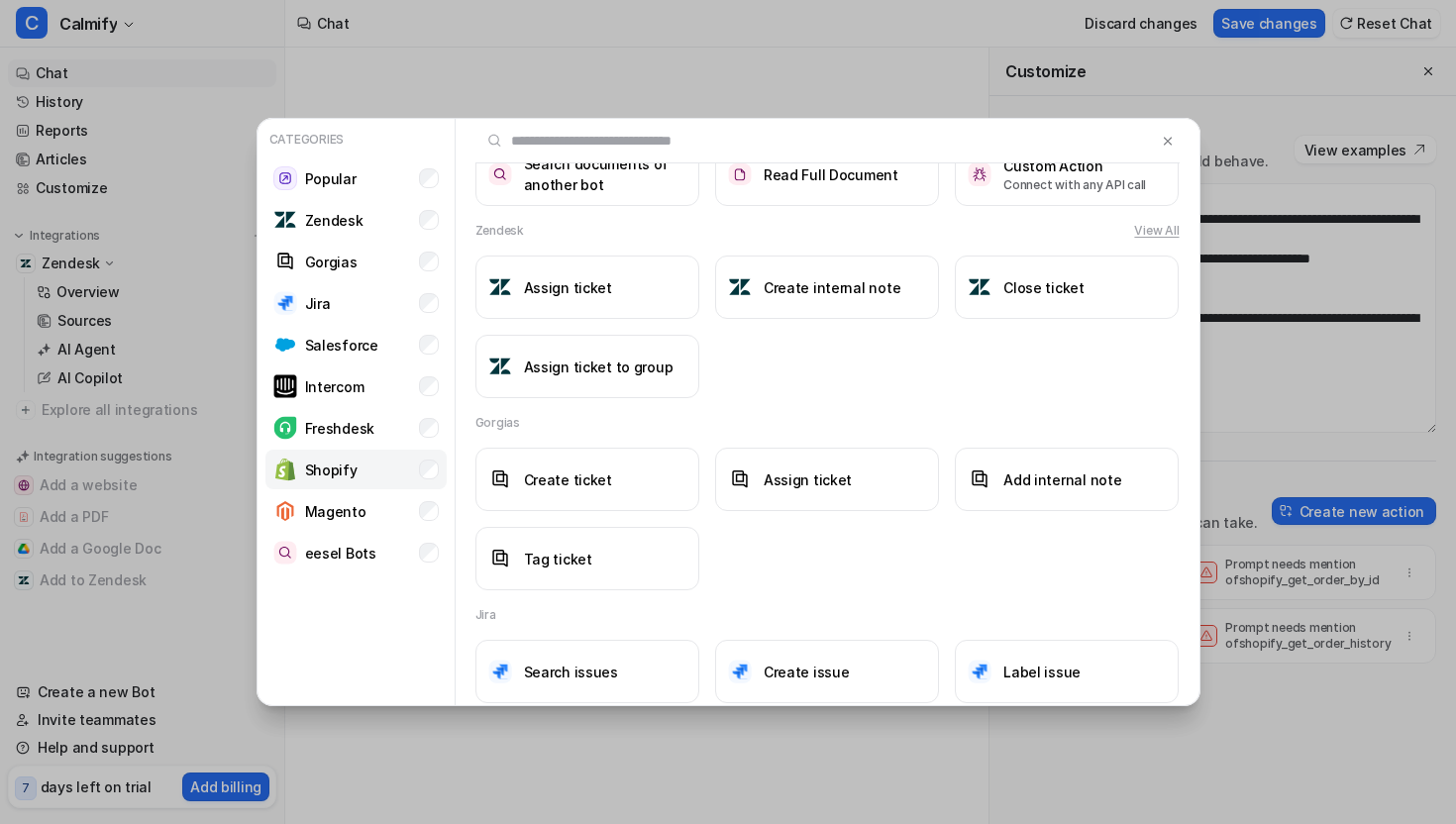 click on "Shopify" at bounding box center (356, 469) 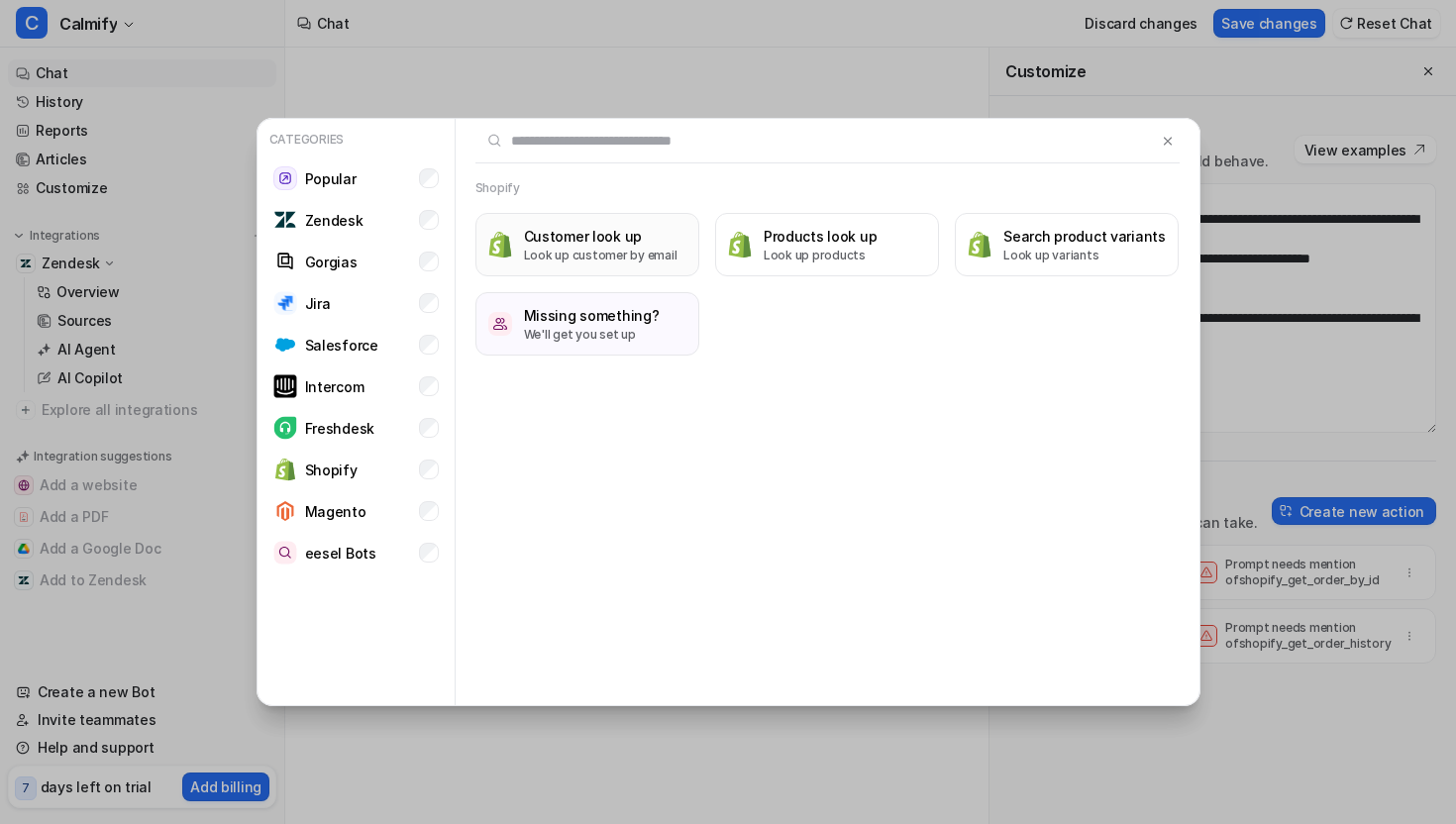 click on "Look up customer by email" at bounding box center [600, 256] 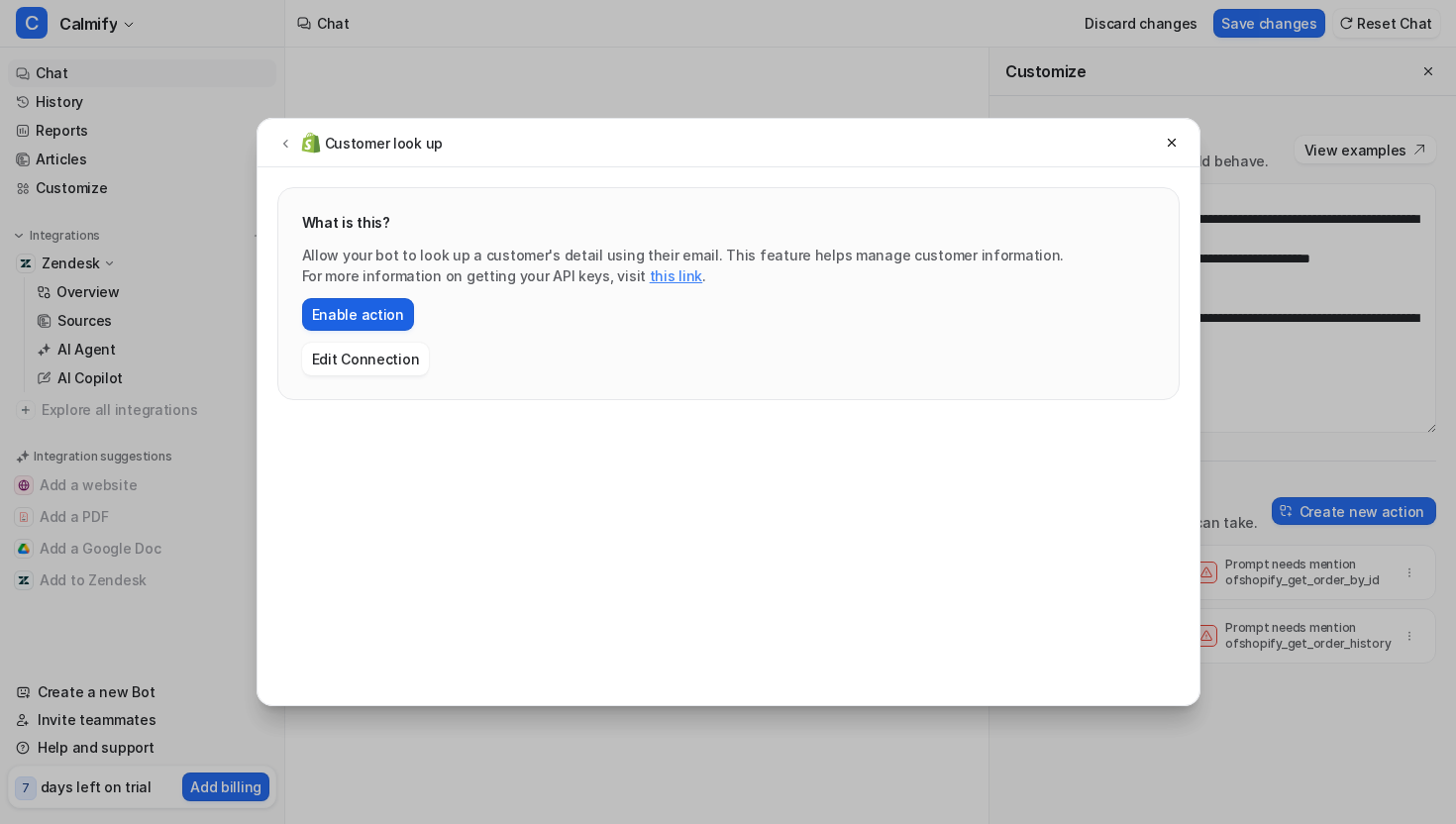 click on "Enable action" at bounding box center [358, 314] 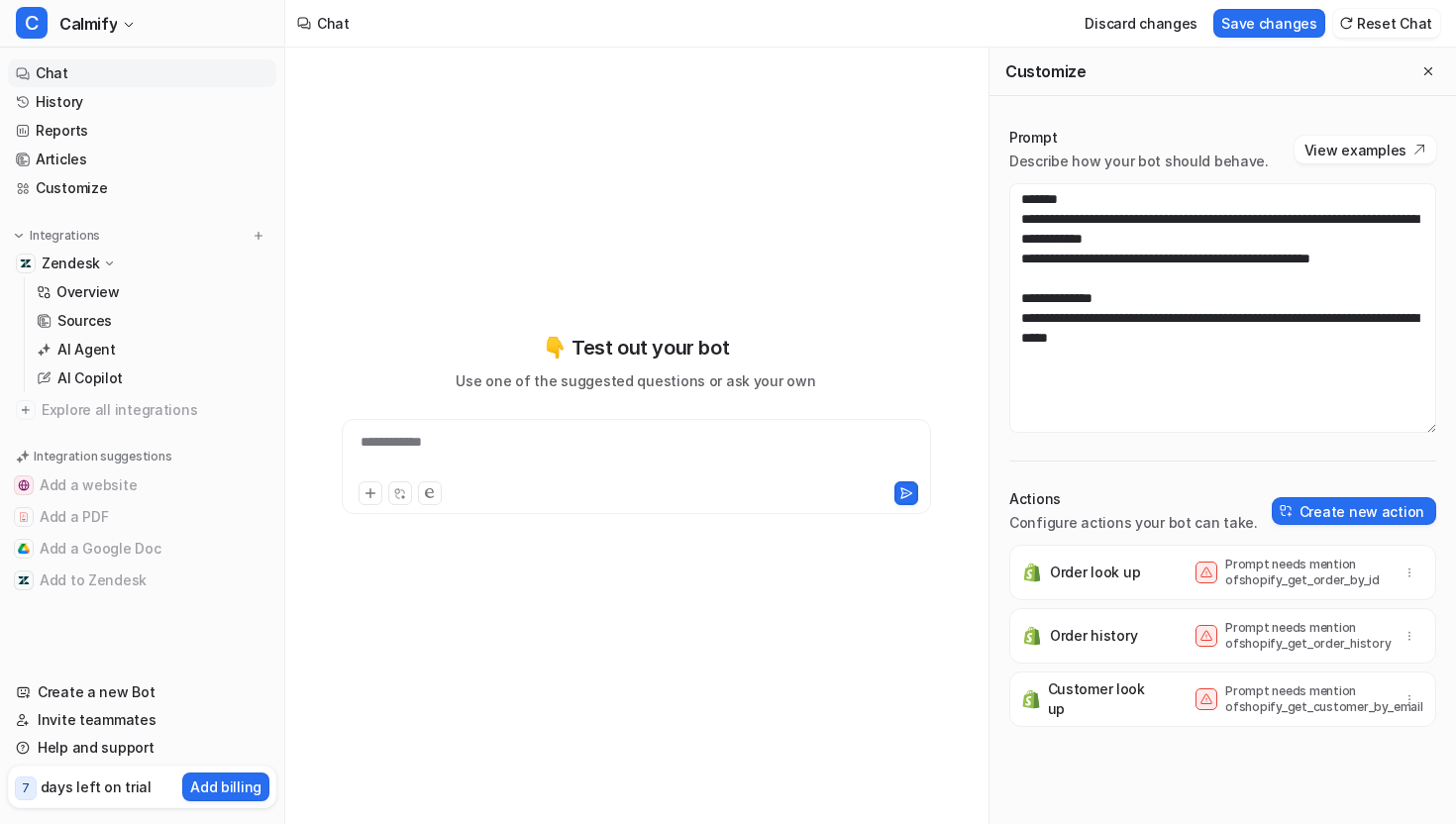 click on "Order look up Prompt needs mention of  shopify_get_order_by_id" at bounding box center [1222, 572] 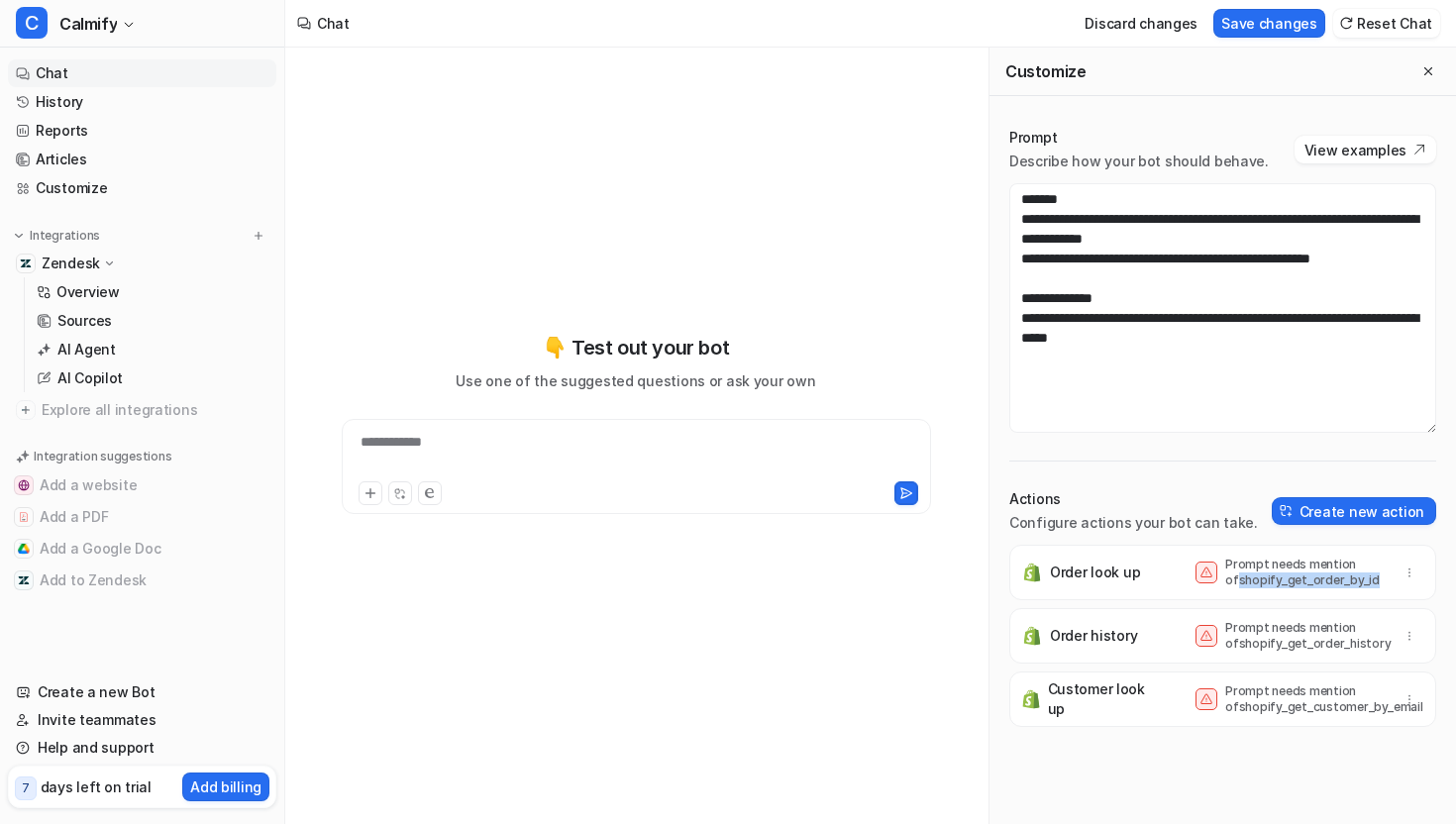 copy on "shopify_get_order_by_id" 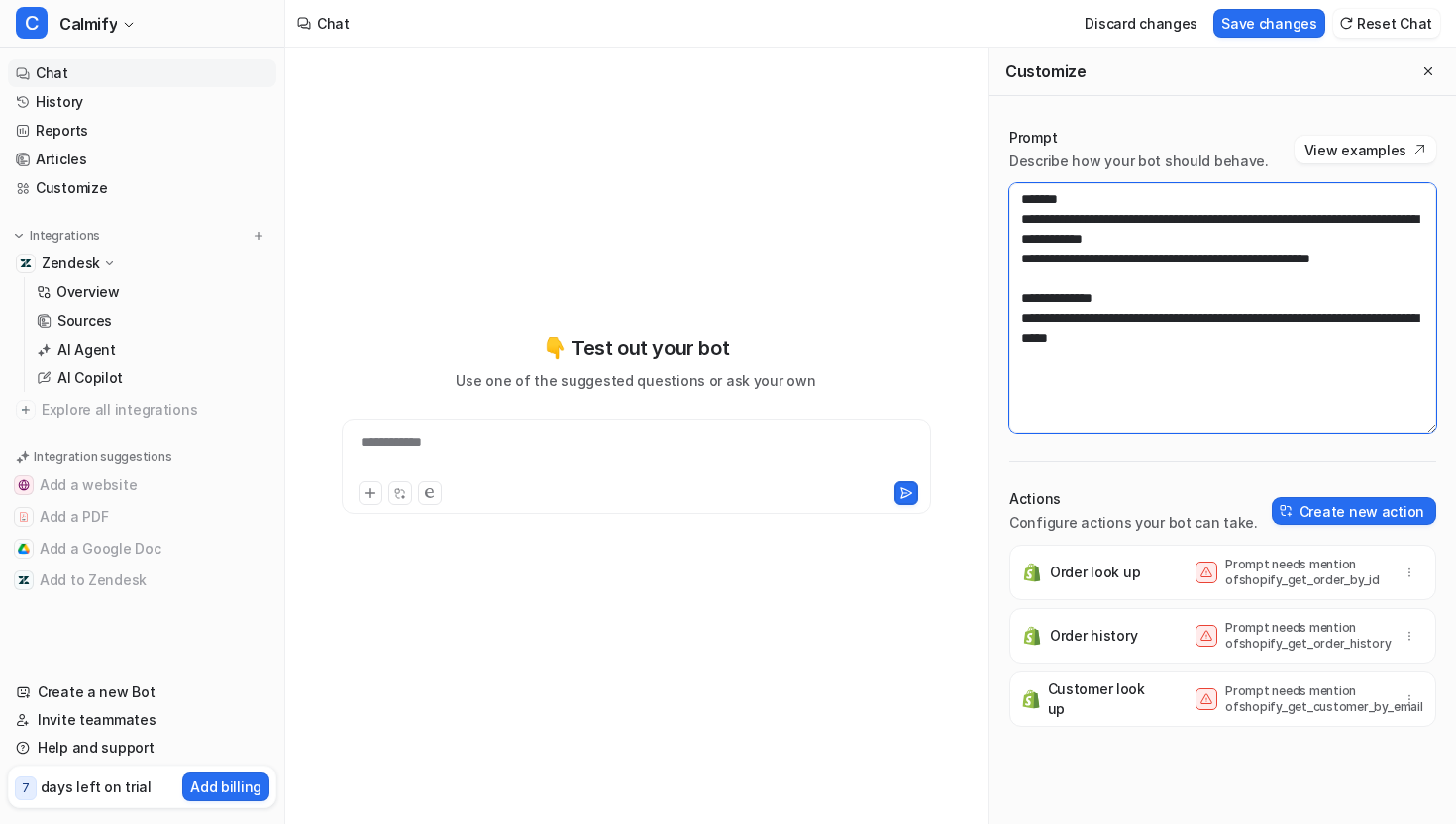 click on "**********" at bounding box center (1222, 308) 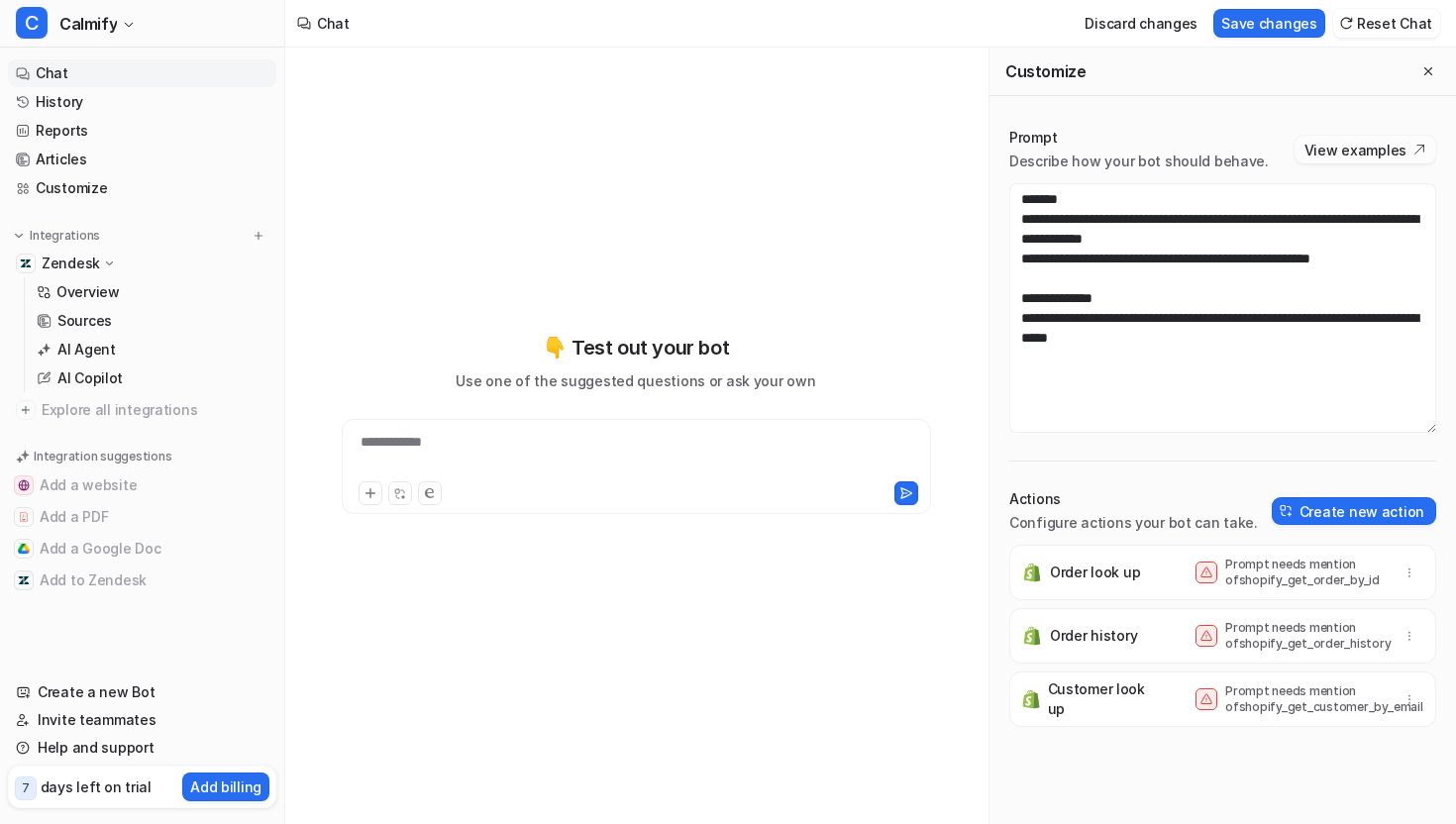 click on "View examples" at bounding box center (1365, 150) 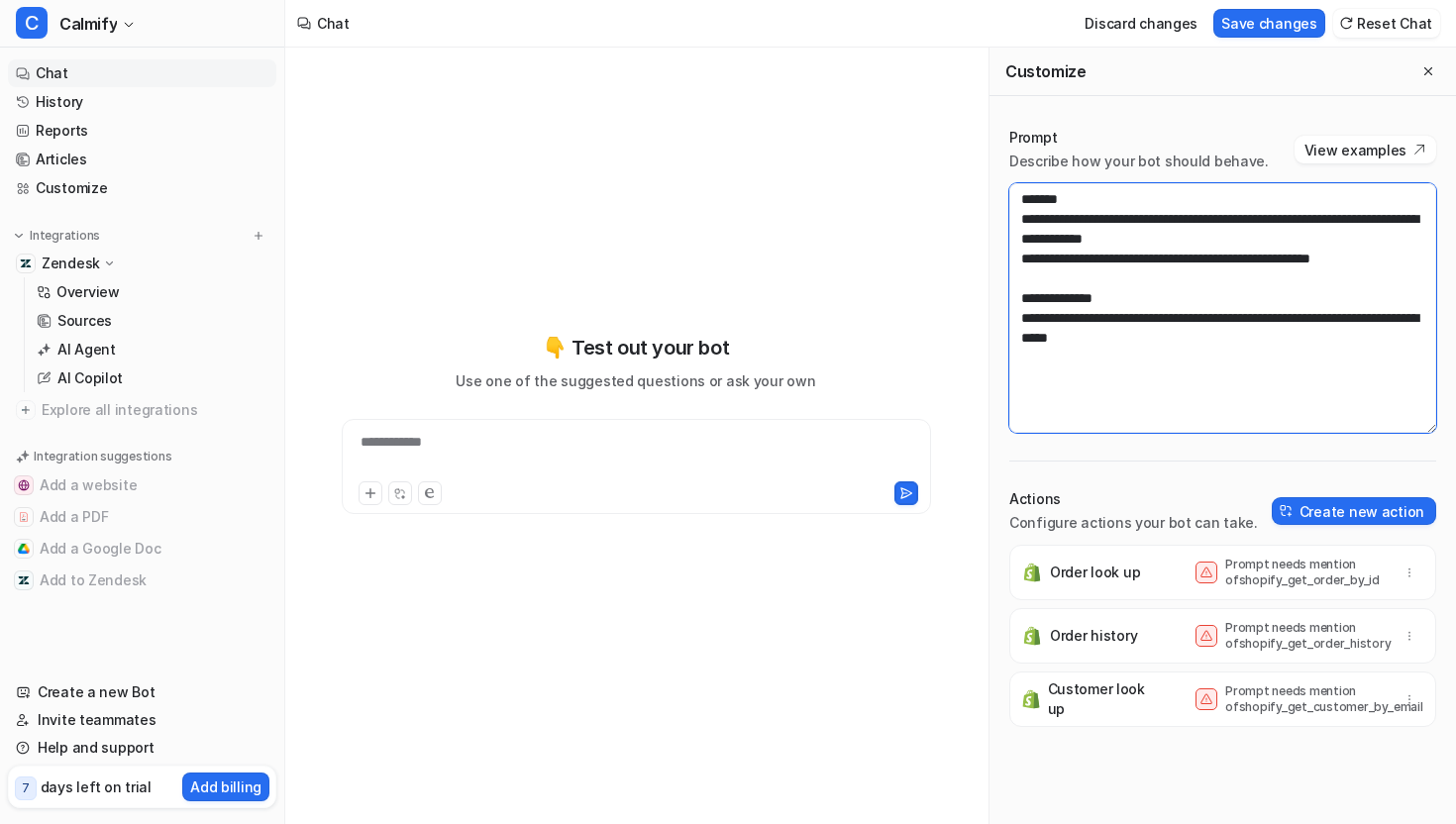 click on "**********" at bounding box center (1222, 308) 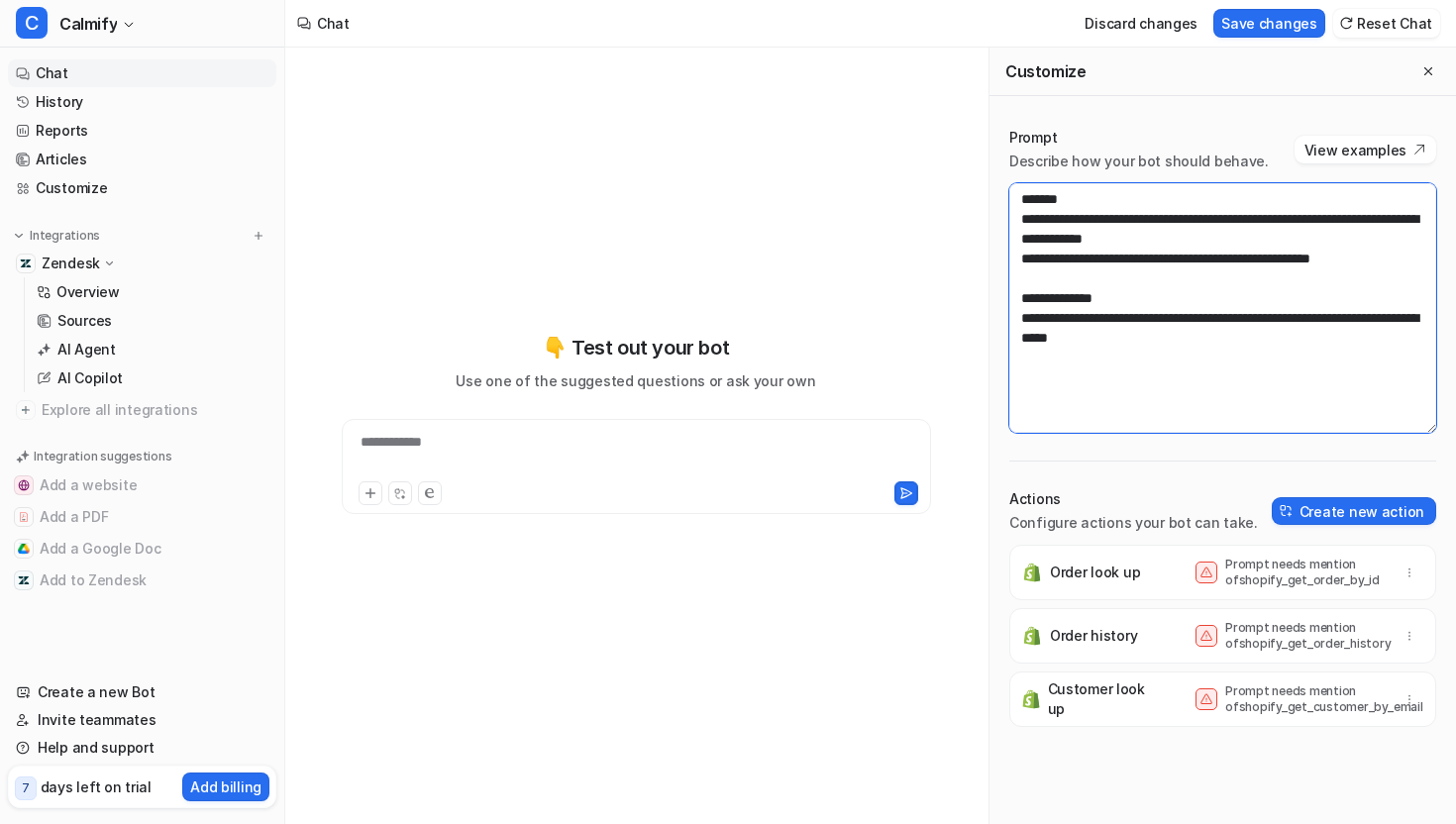 click on "**********" at bounding box center [1222, 308] 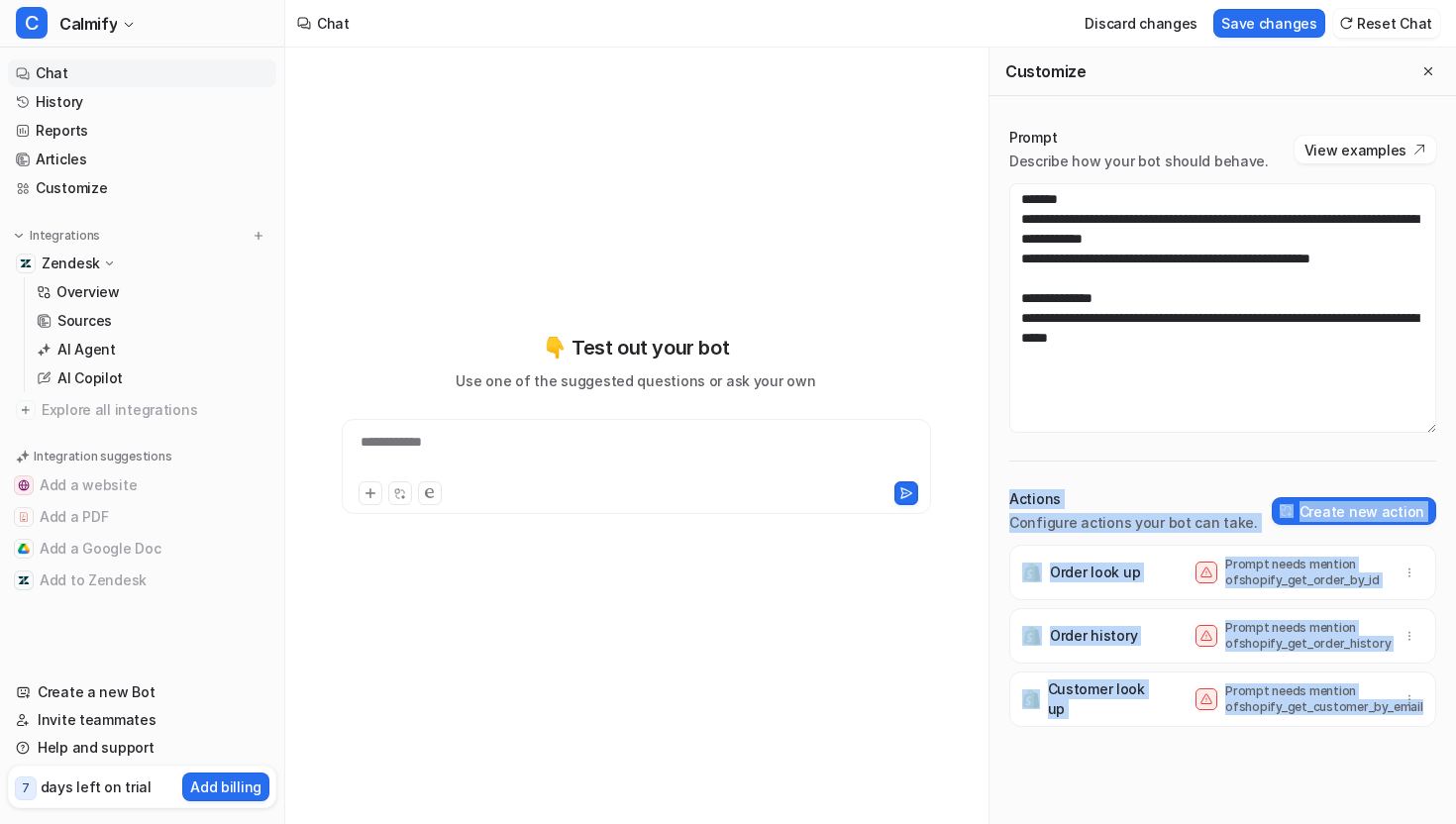 copy on "Actions Configure actions your bot can take. Create new action Order look up Prompt needs mention of  shopify_get_order_by_id Order history Prompt needs mention of  shopify_get_order_history Customer look up Prompt needs mention of  shopify_get_customer_by_email" 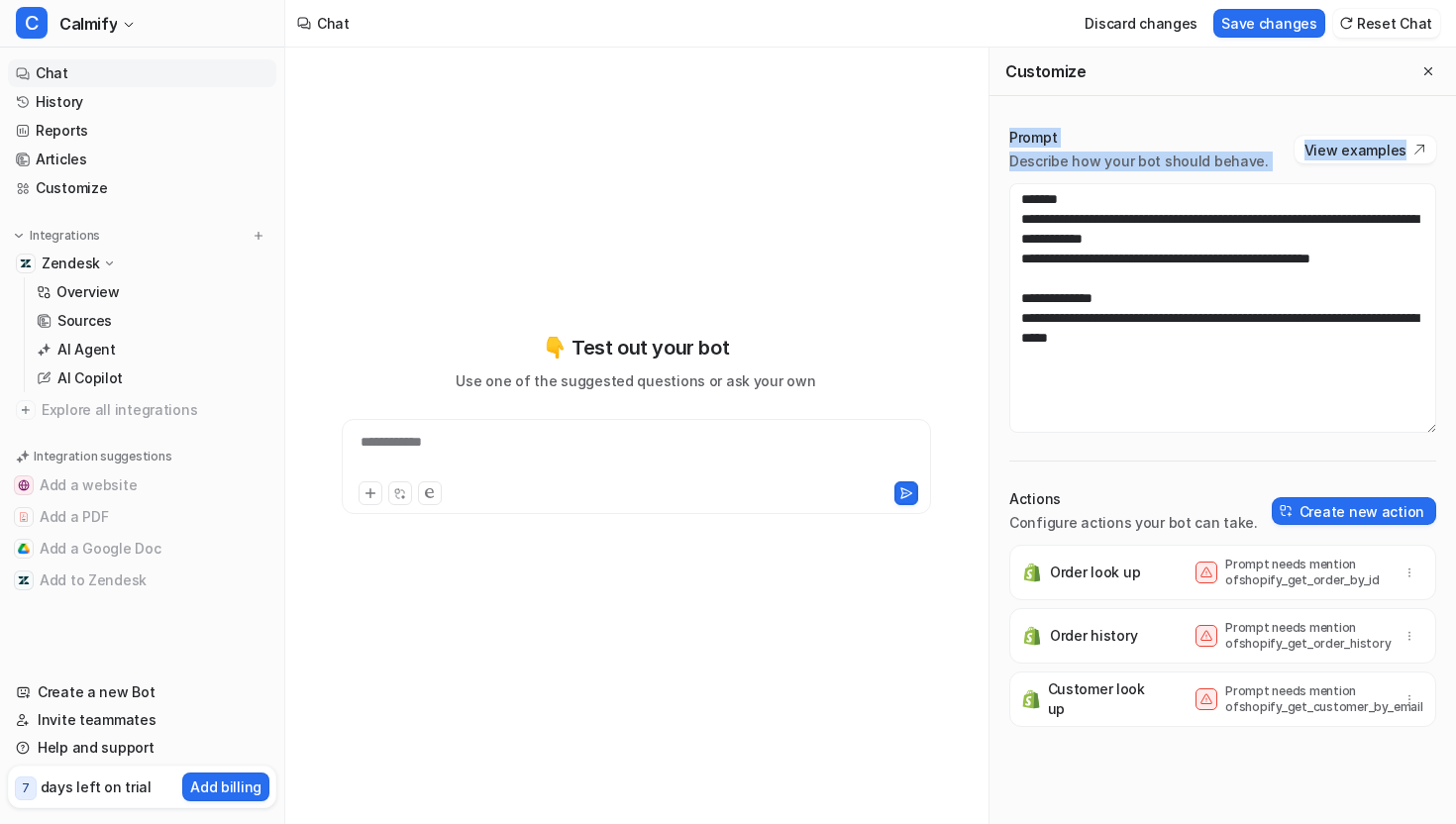 drag, startPoint x: 1006, startPoint y: 115, endPoint x: 1333, endPoint y: 359, distance: 408.00123 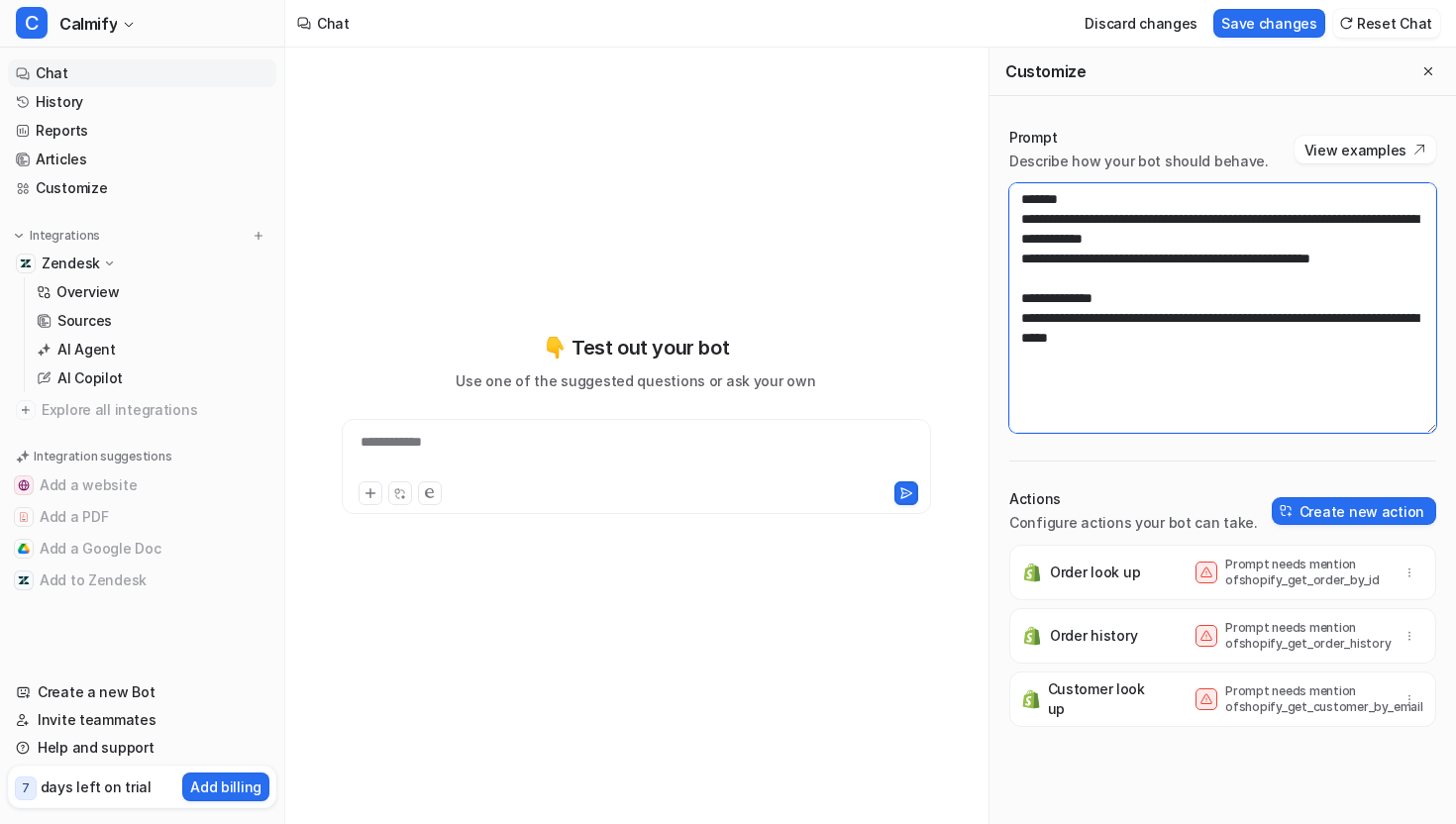 click on "**********" at bounding box center [1222, 308] 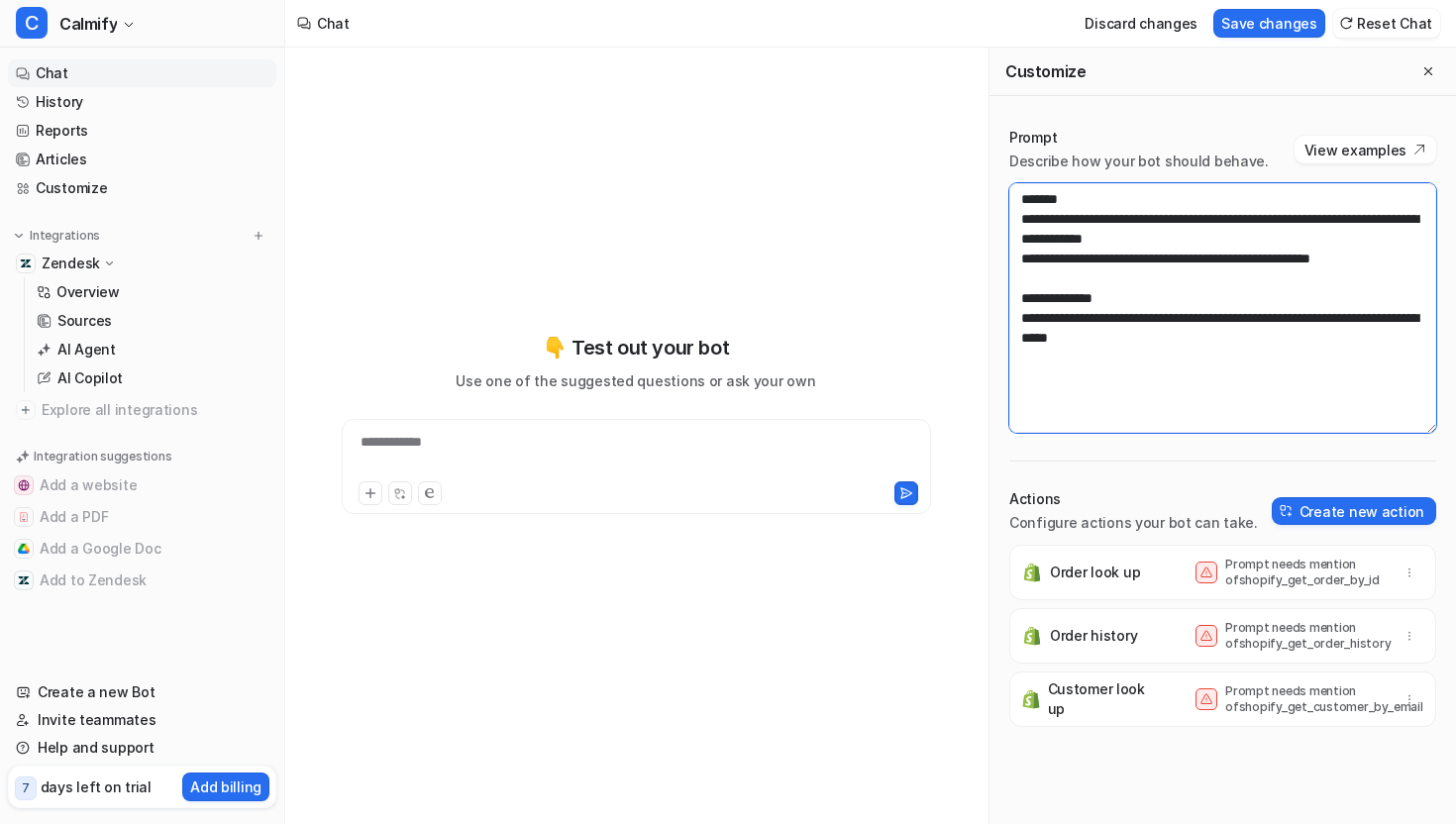 click on "**********" at bounding box center (1222, 308) 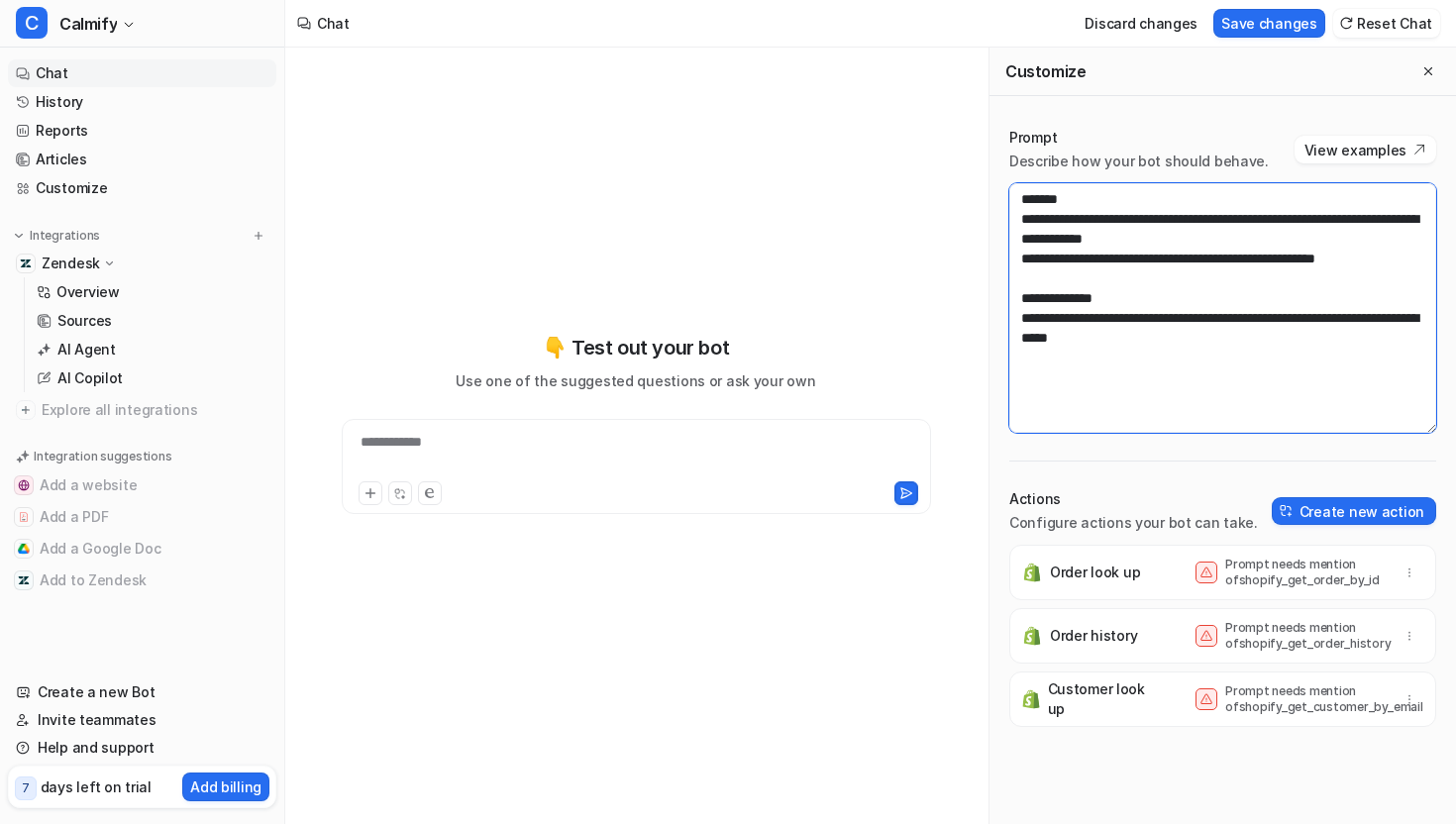 paste 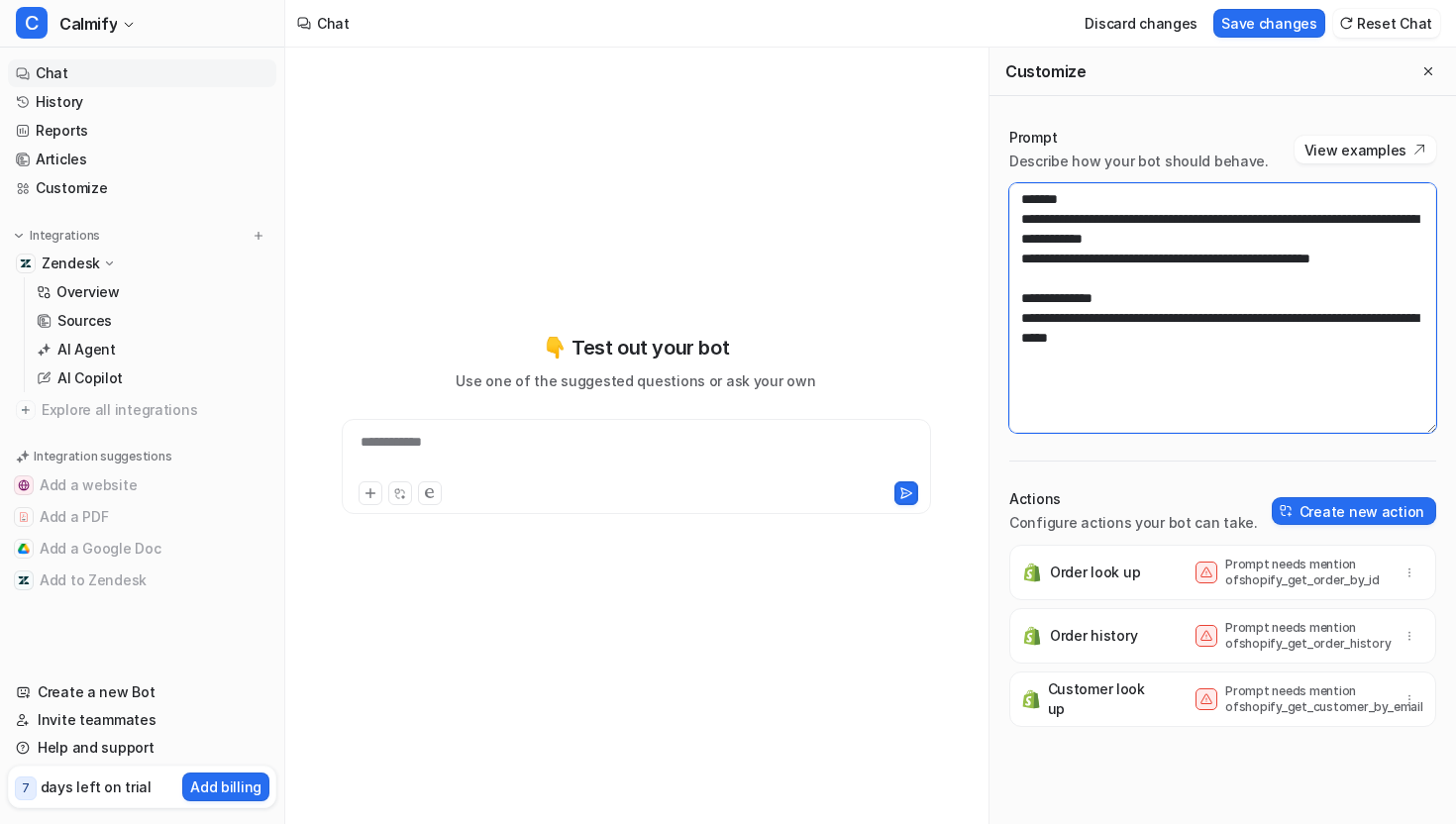 click on "**********" at bounding box center [1222, 308] 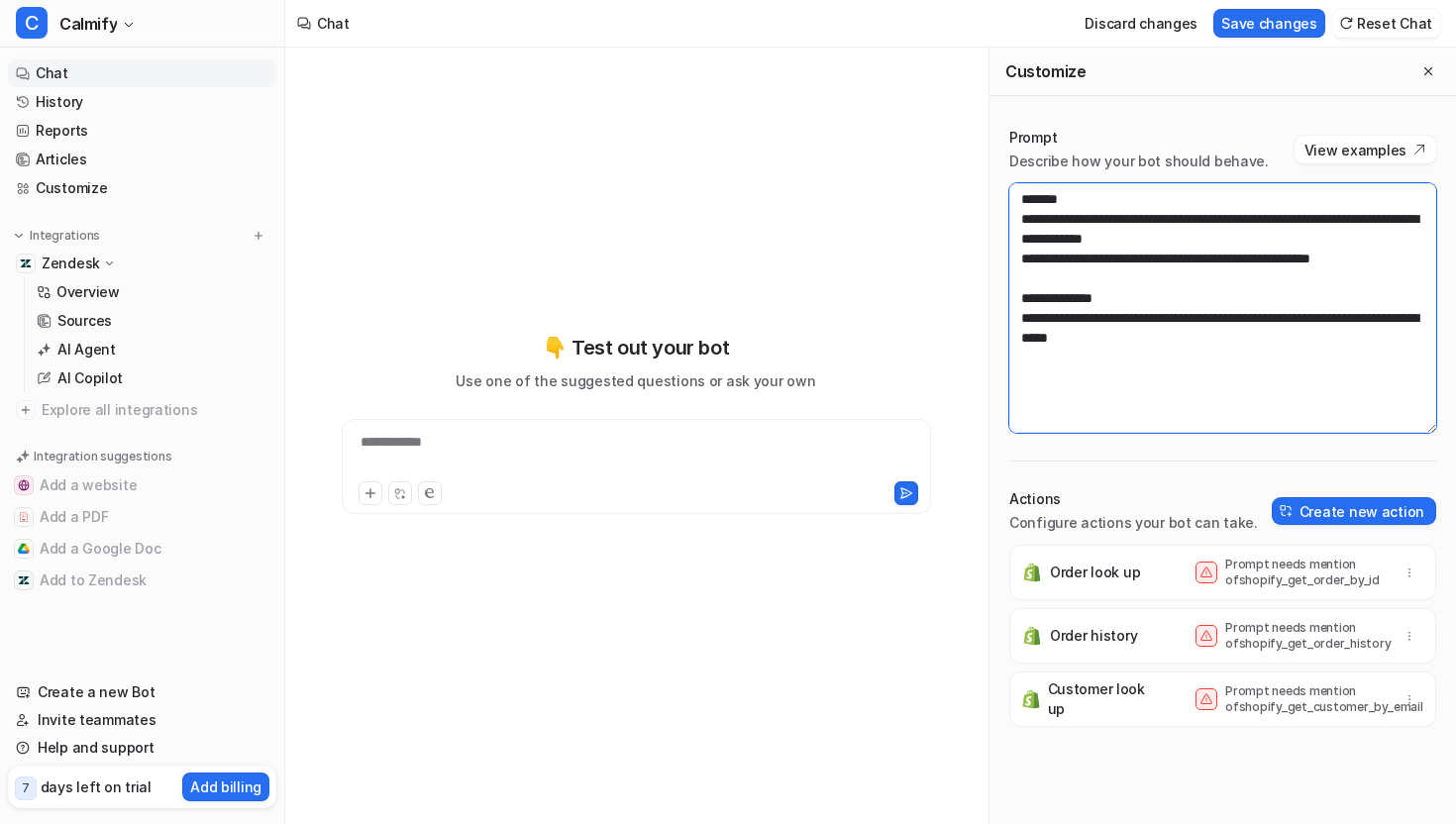 paste on "**********" 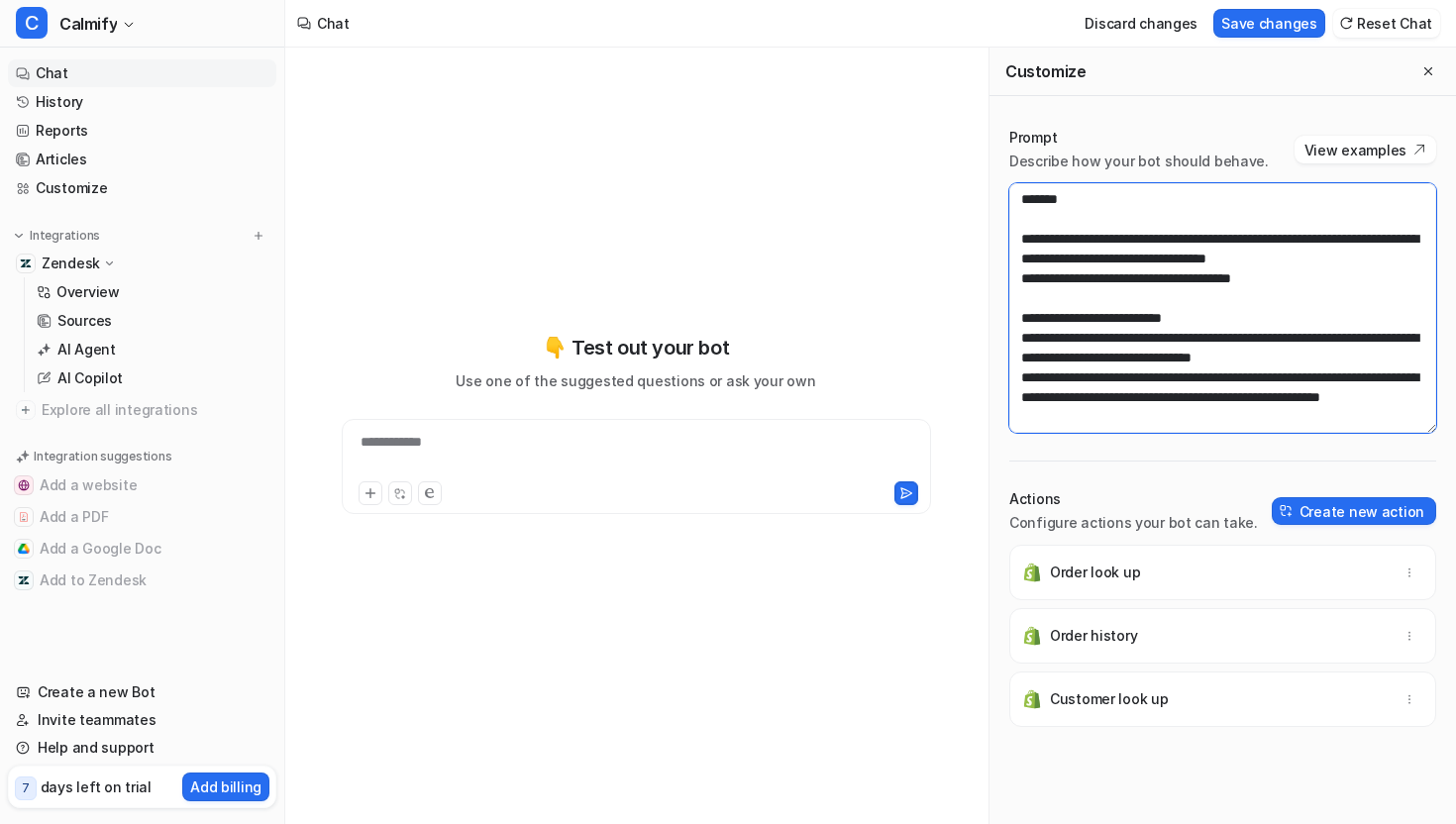 scroll, scrollTop: 705, scrollLeft: 0, axis: vertical 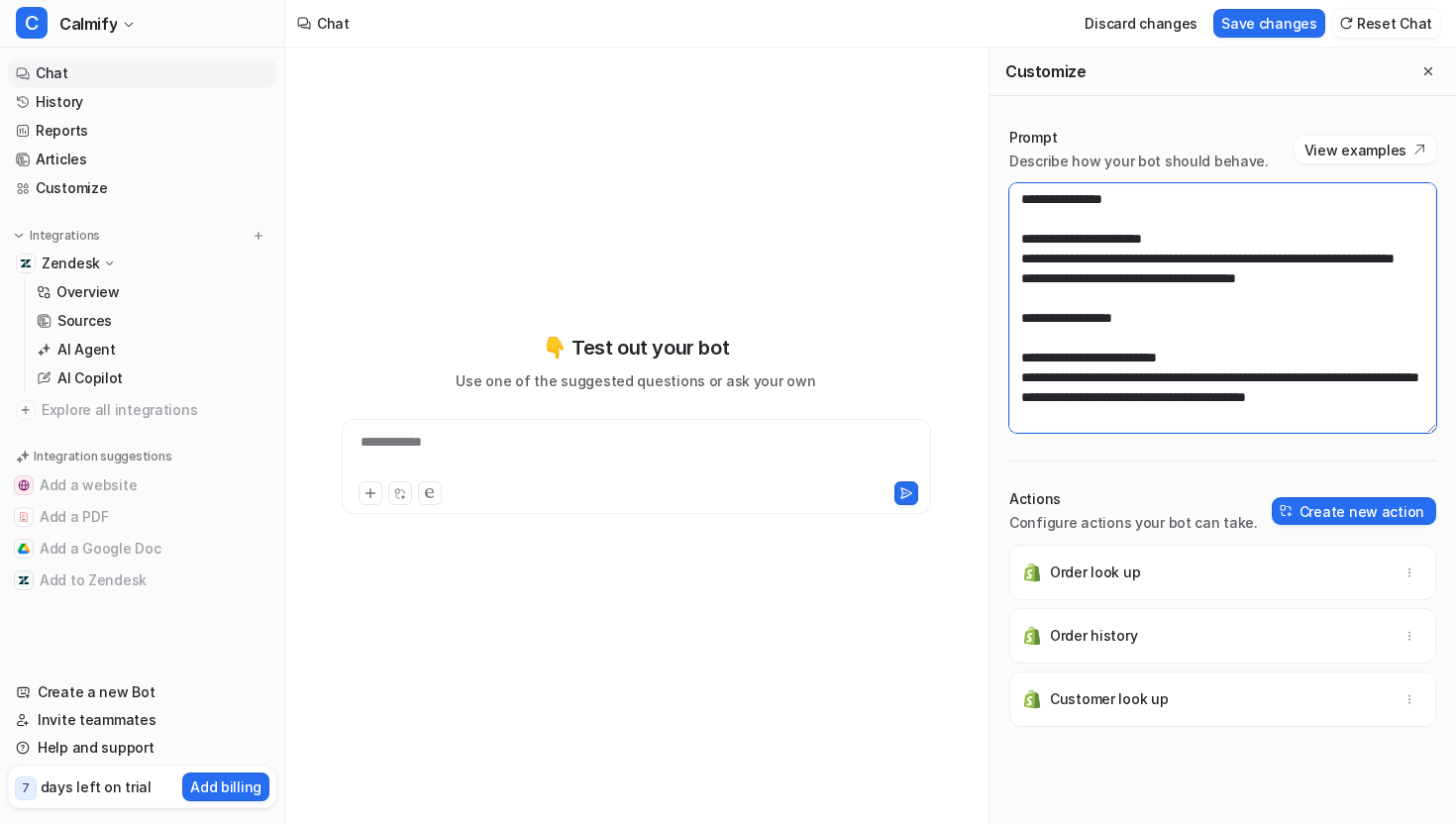 type on "**********" 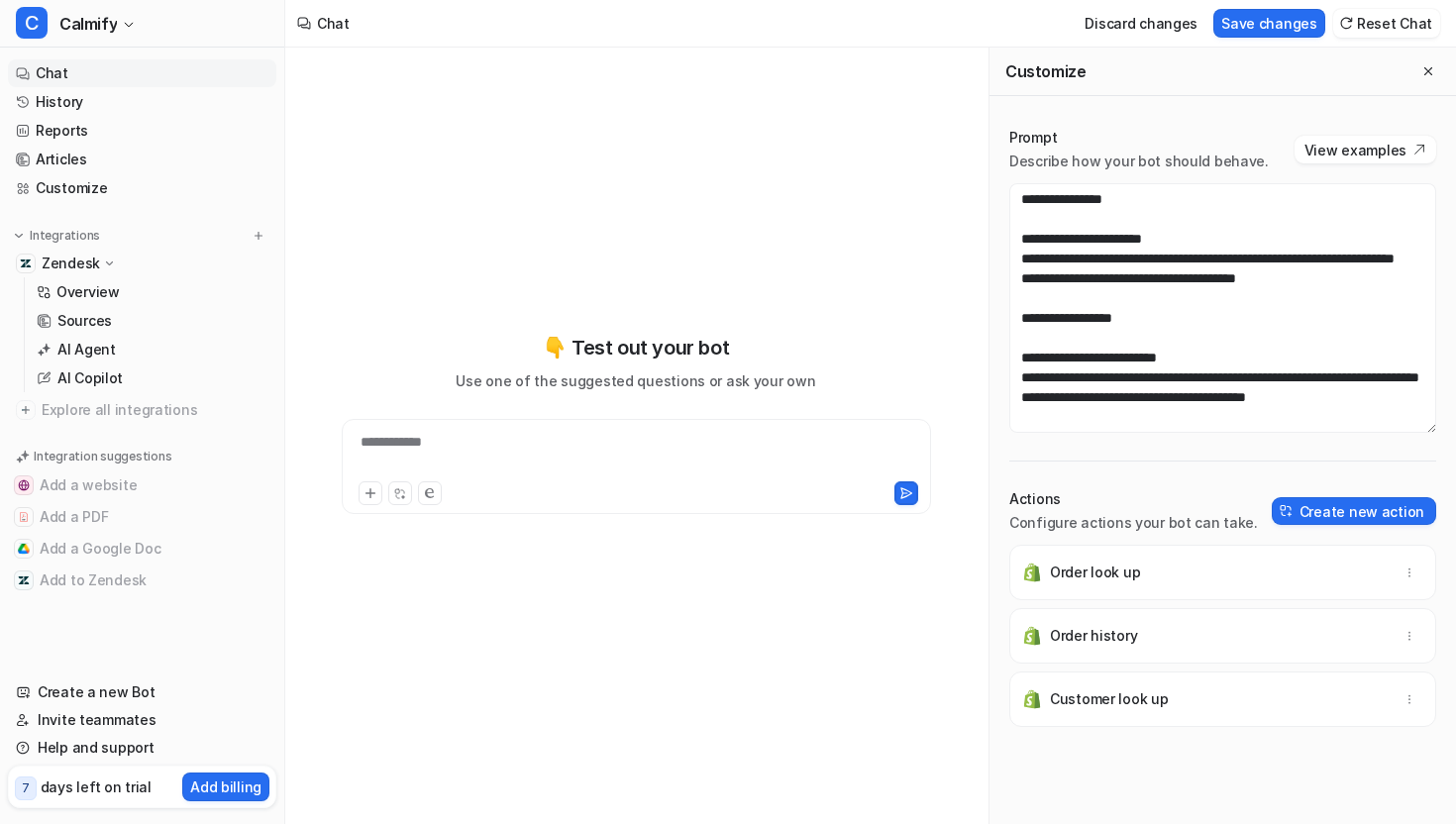 click on "**********" at bounding box center (636, 423) 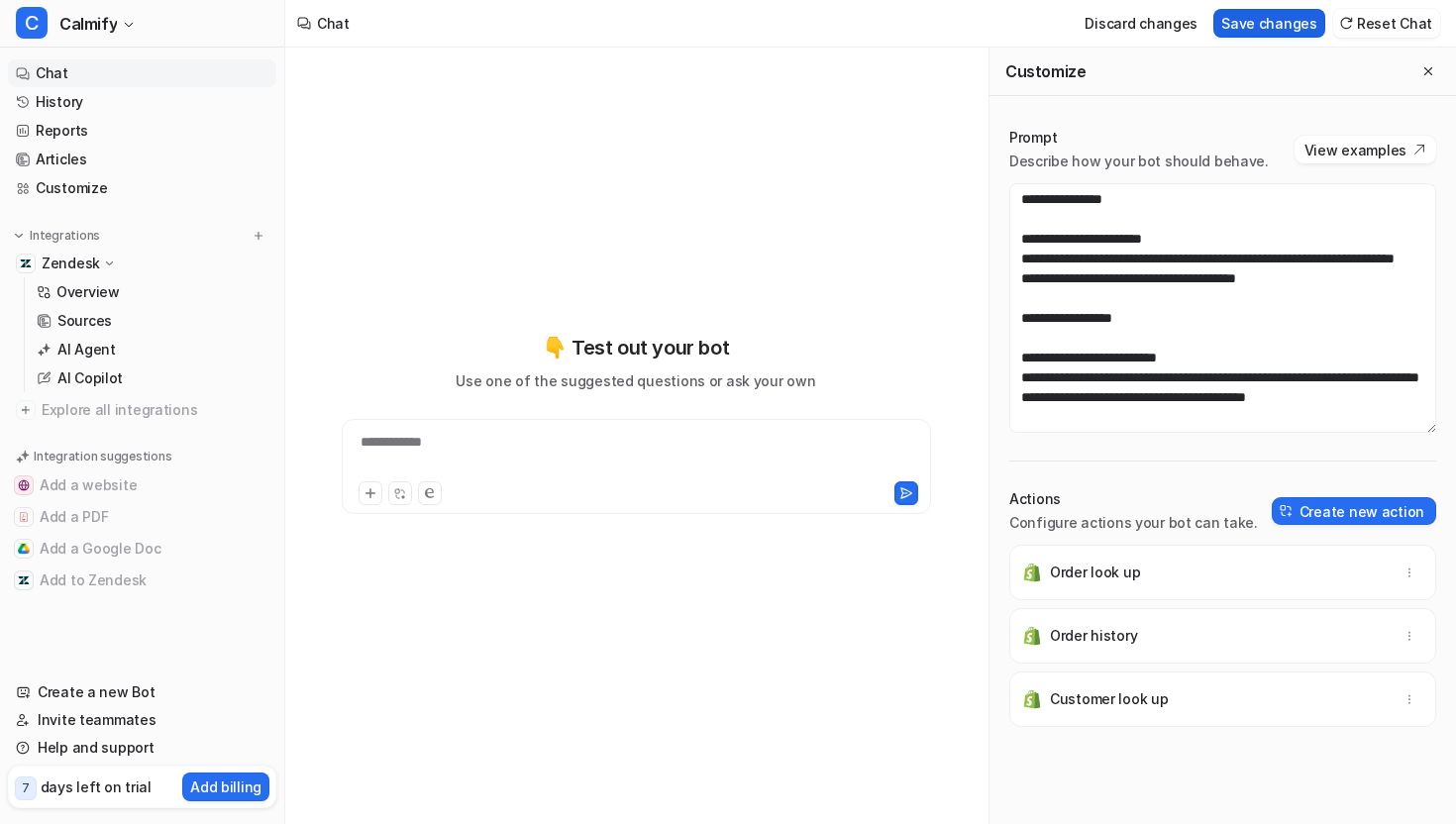 click on "Save changes" at bounding box center (1269, 23) 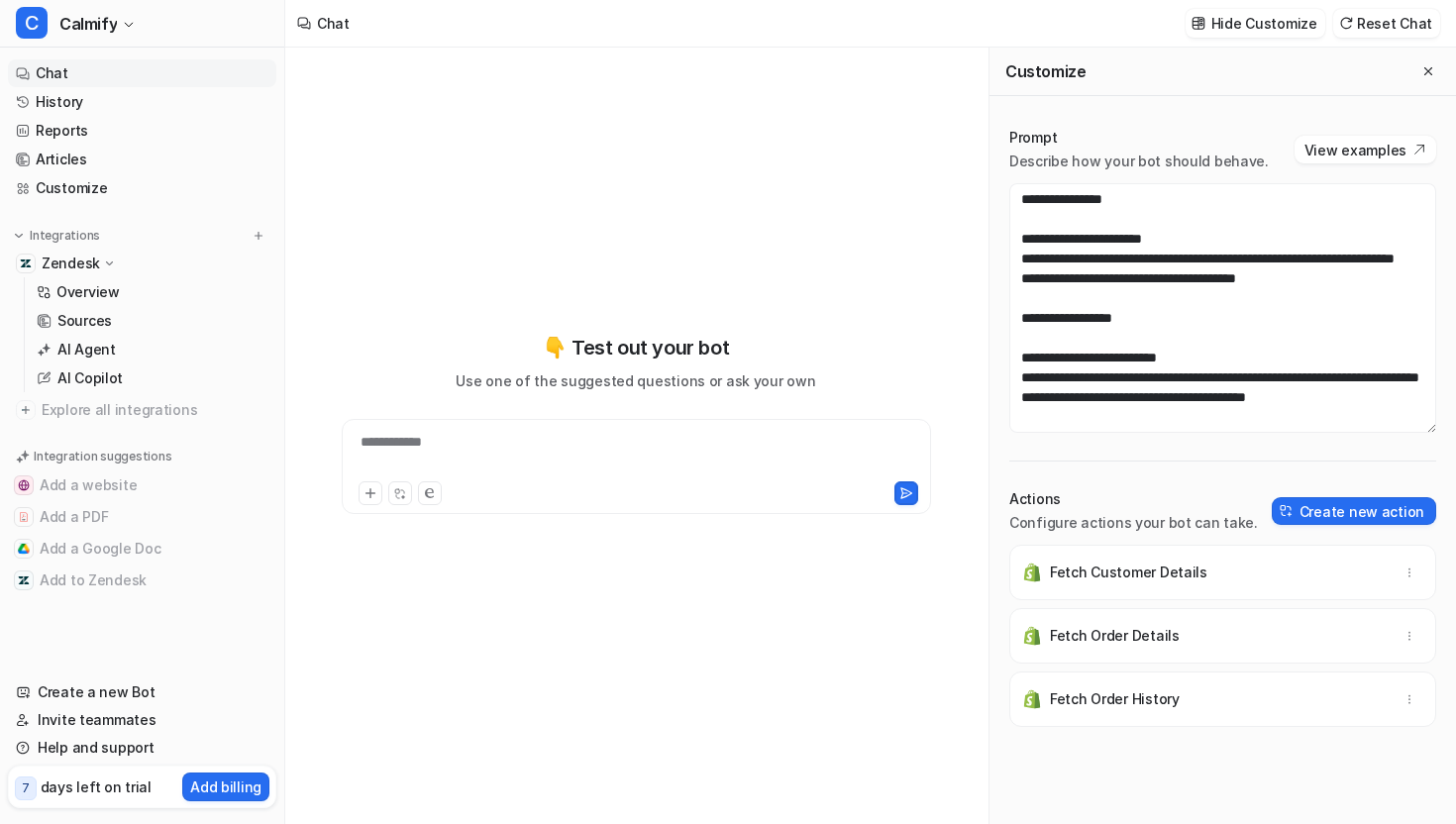 click on "**********" at bounding box center [636, 455] 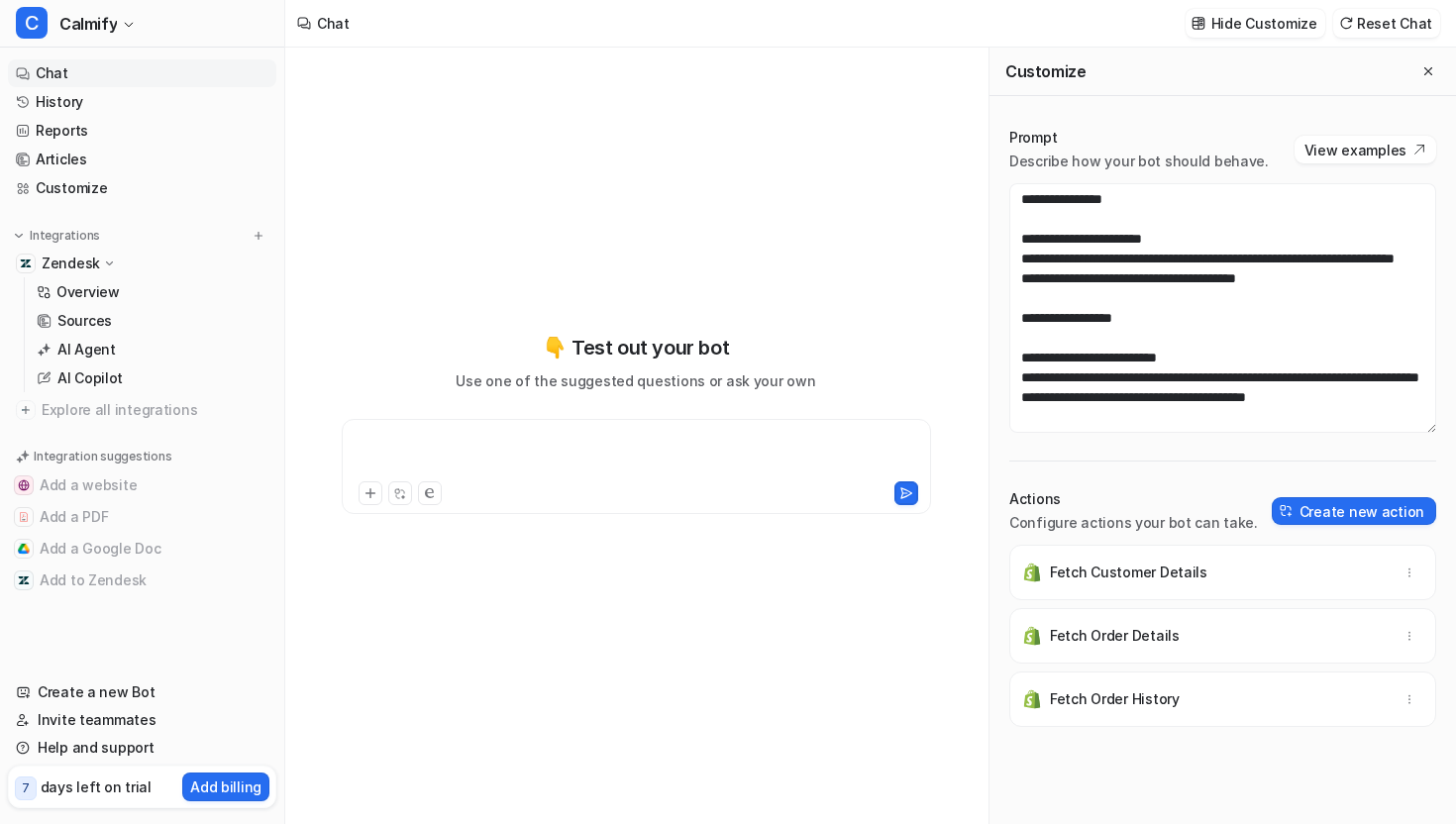 type 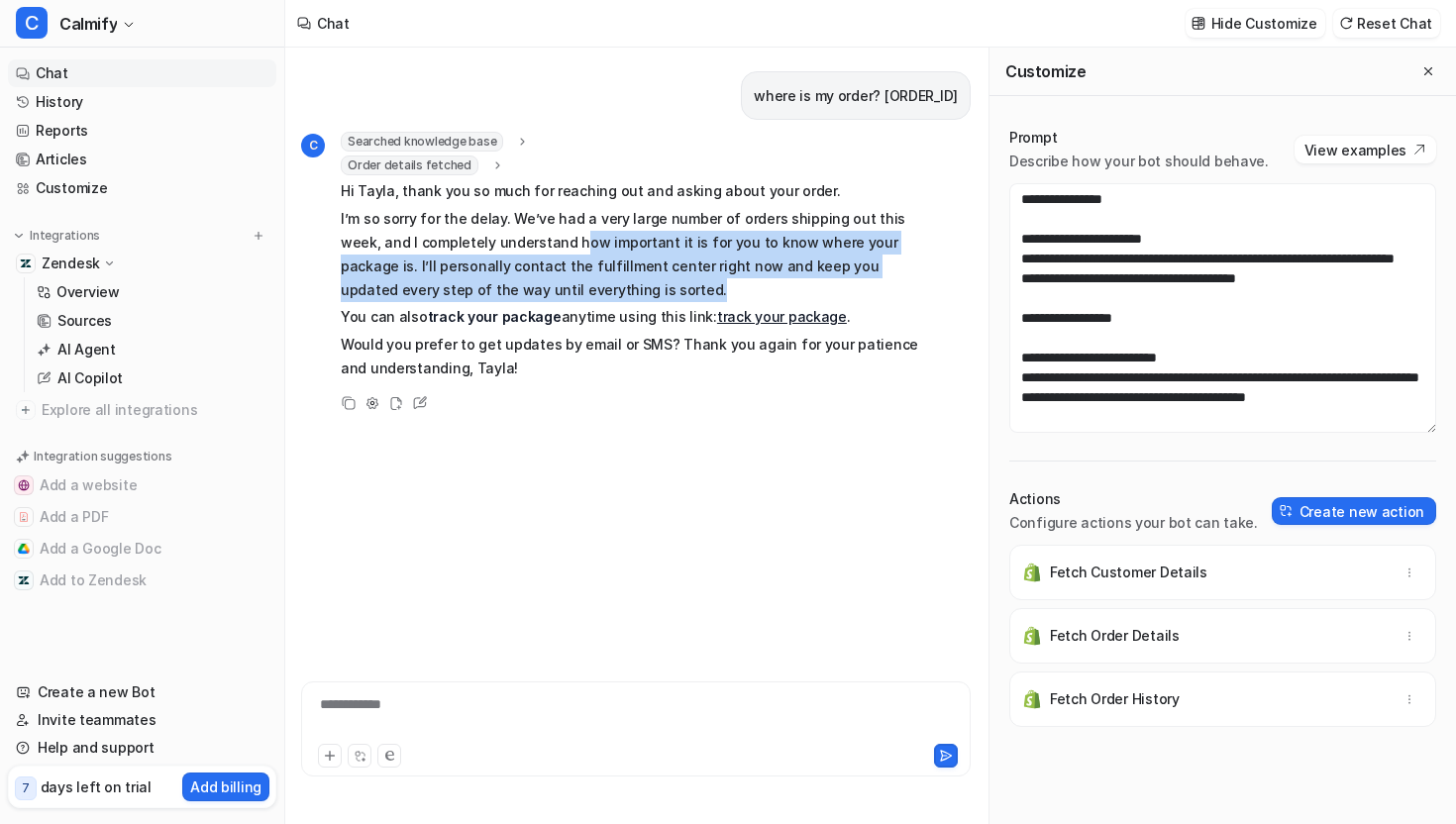 drag, startPoint x: 585, startPoint y: 278, endPoint x: 530, endPoint y: 242, distance: 65.73431 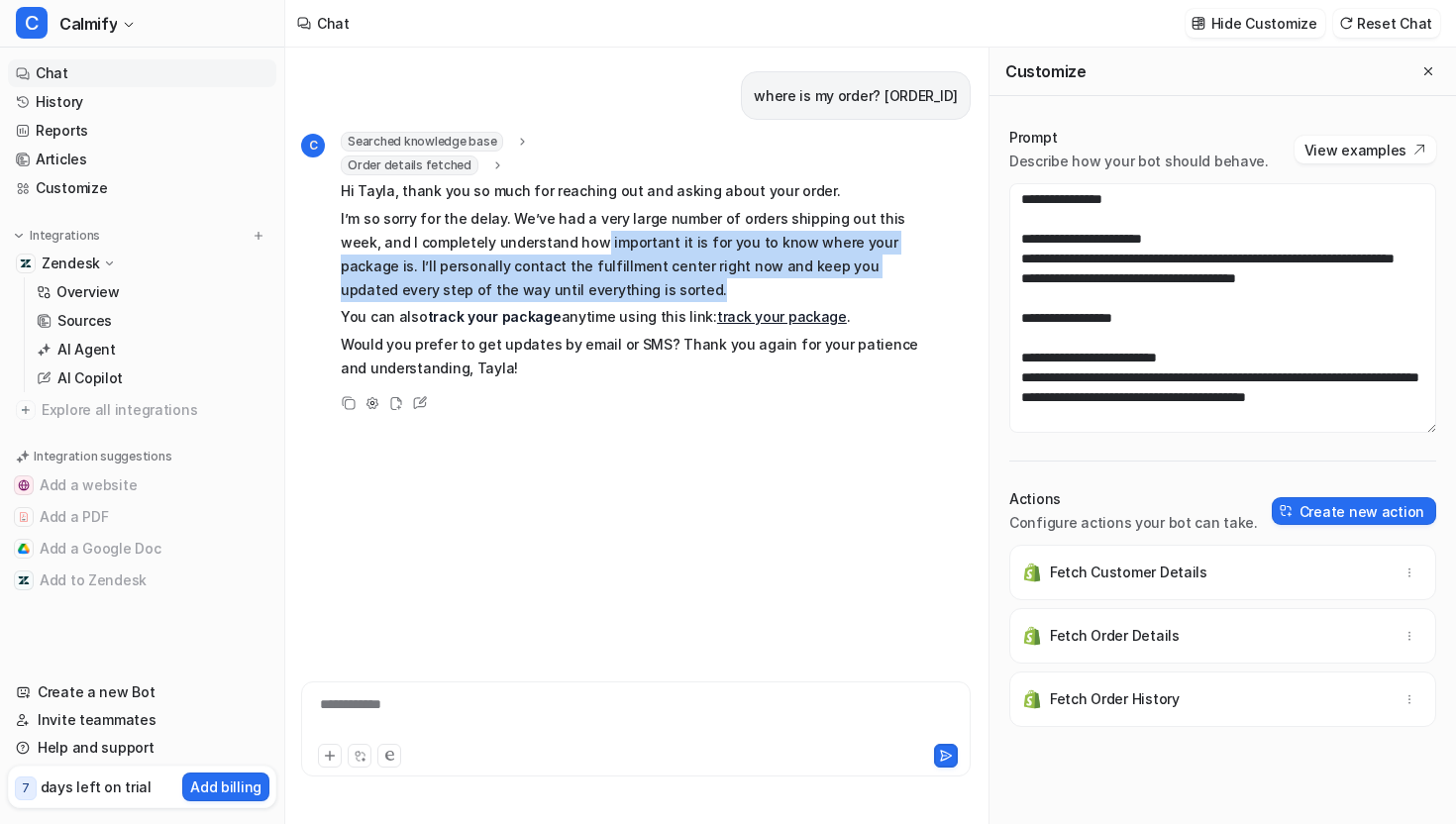 drag, startPoint x: 548, startPoint y: 243, endPoint x: 801, endPoint y: 290, distance: 257.32858 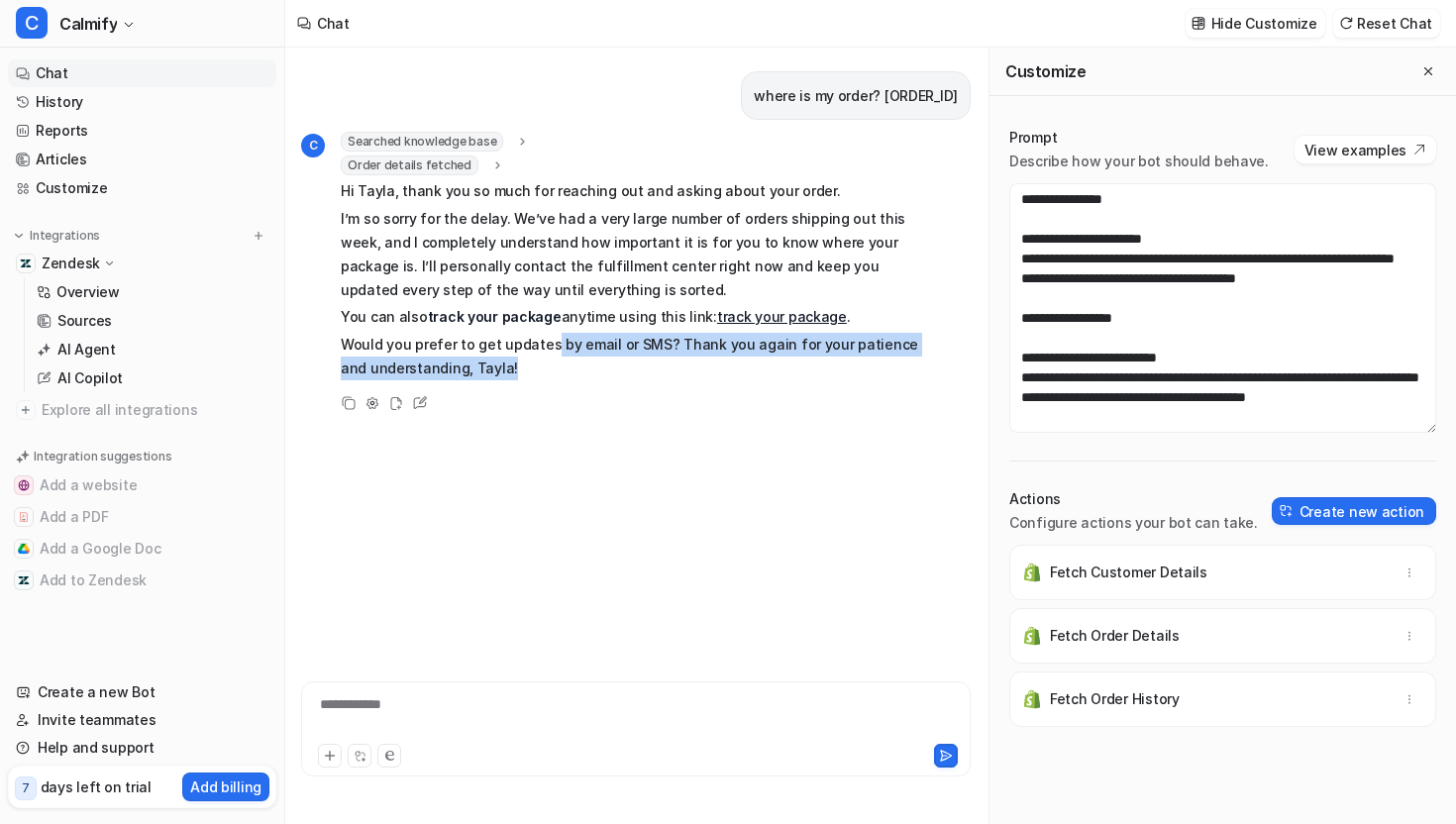 drag, startPoint x: 665, startPoint y: 365, endPoint x: 545, endPoint y: 345, distance: 121.65525 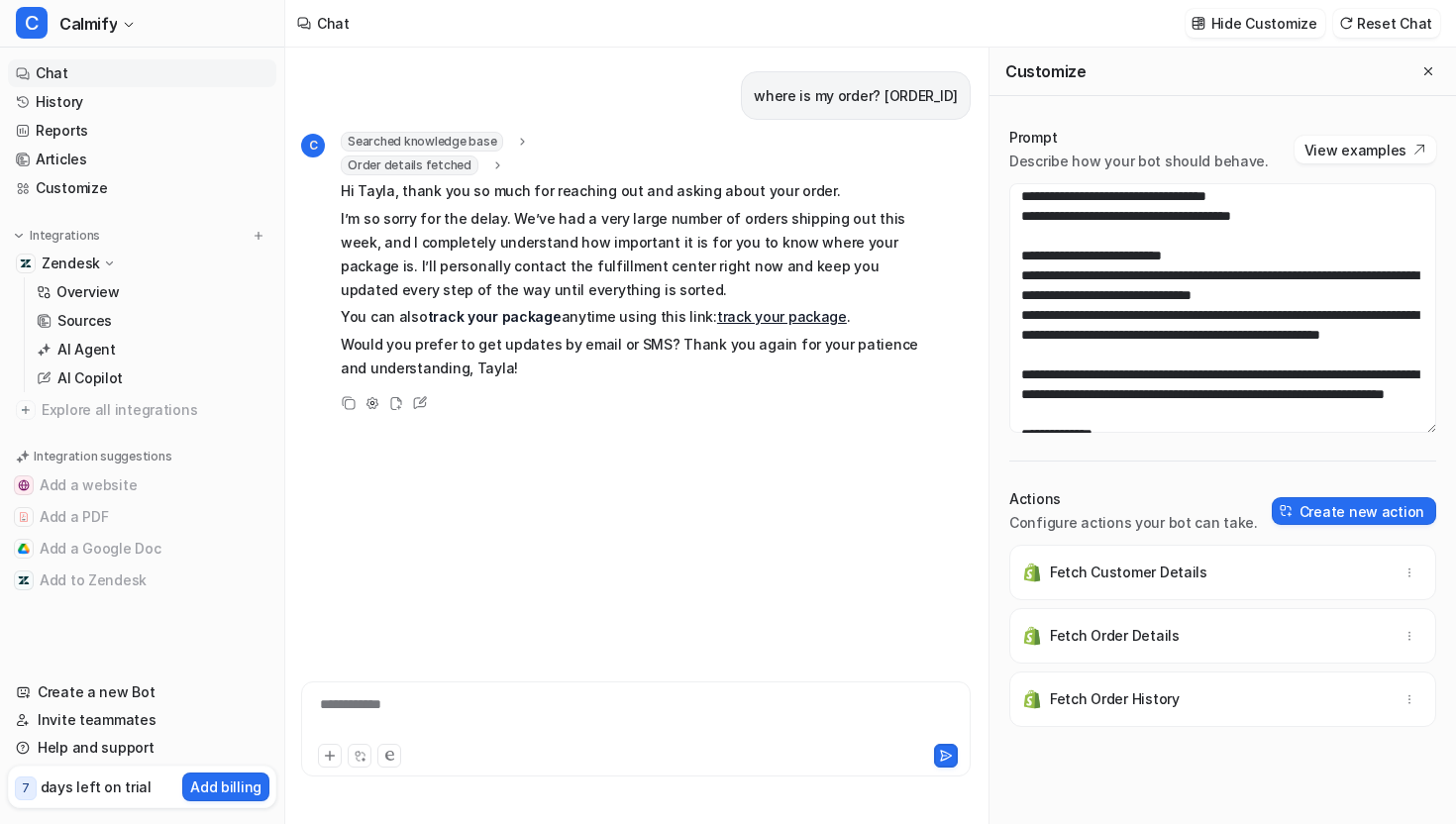 scroll, scrollTop: 61, scrollLeft: 0, axis: vertical 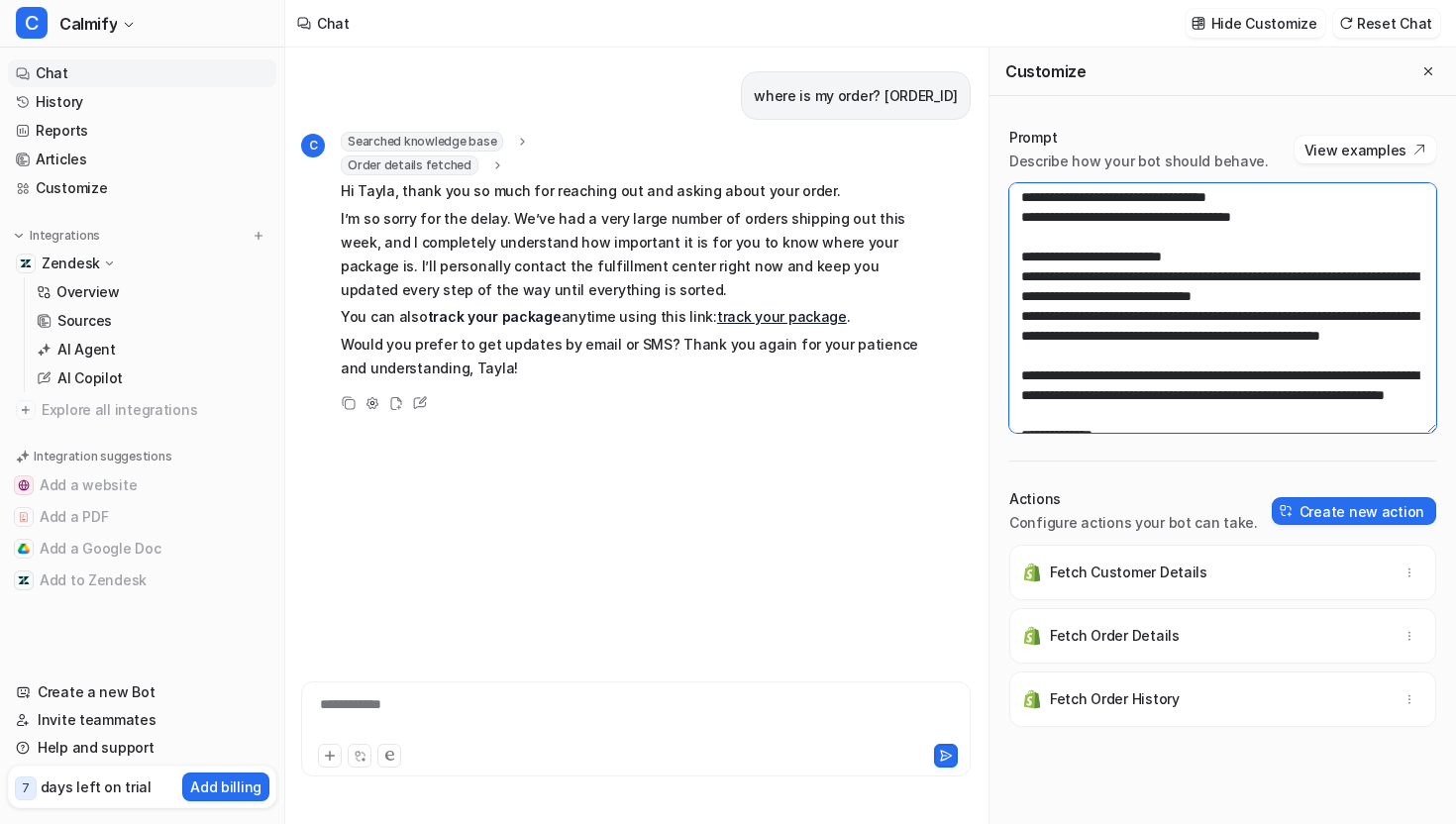 drag, startPoint x: 1366, startPoint y: 317, endPoint x: 1055, endPoint y: 317, distance: 311 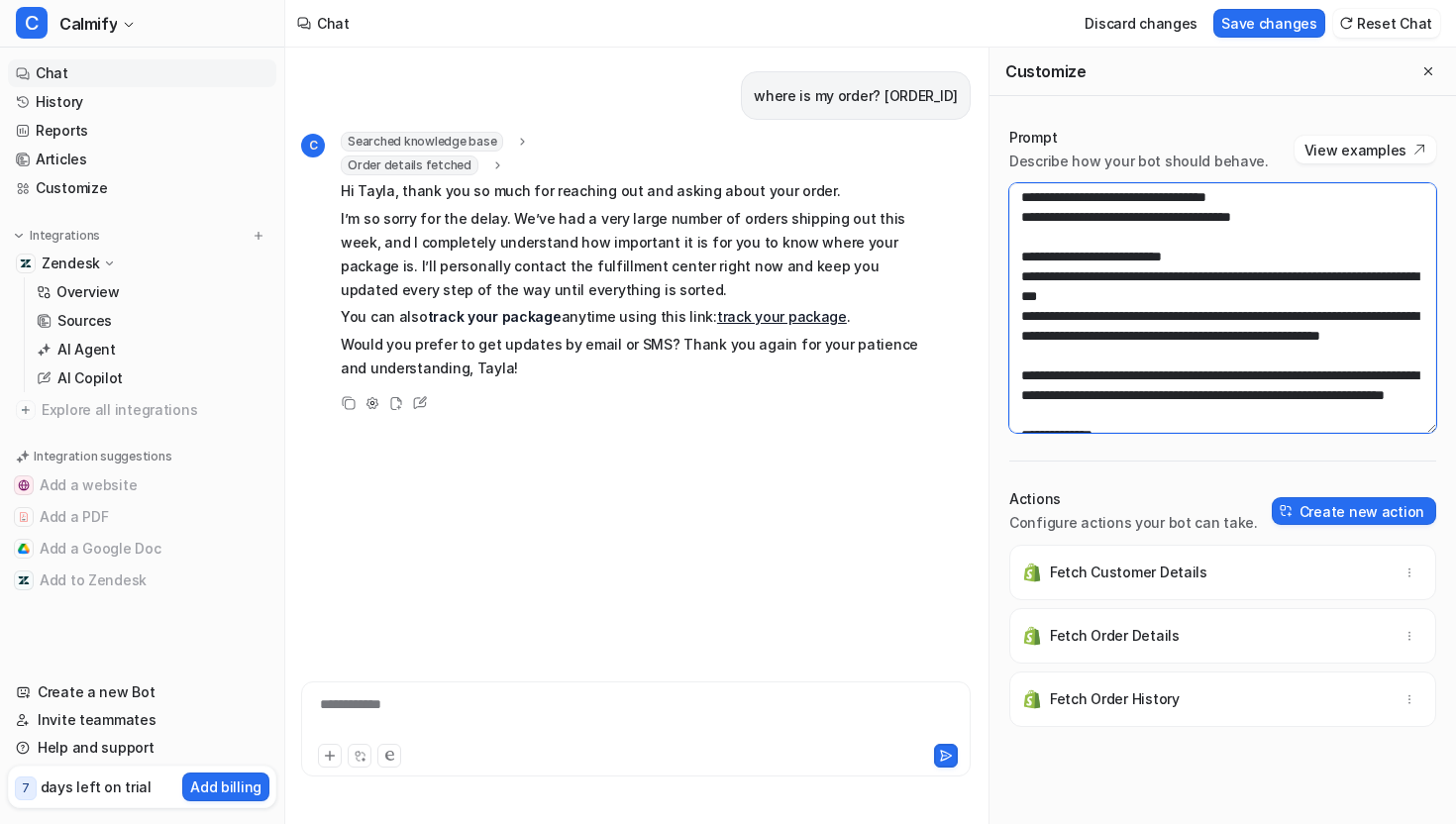 drag, startPoint x: 1167, startPoint y: 316, endPoint x: 1344, endPoint y: 300, distance: 177.72169 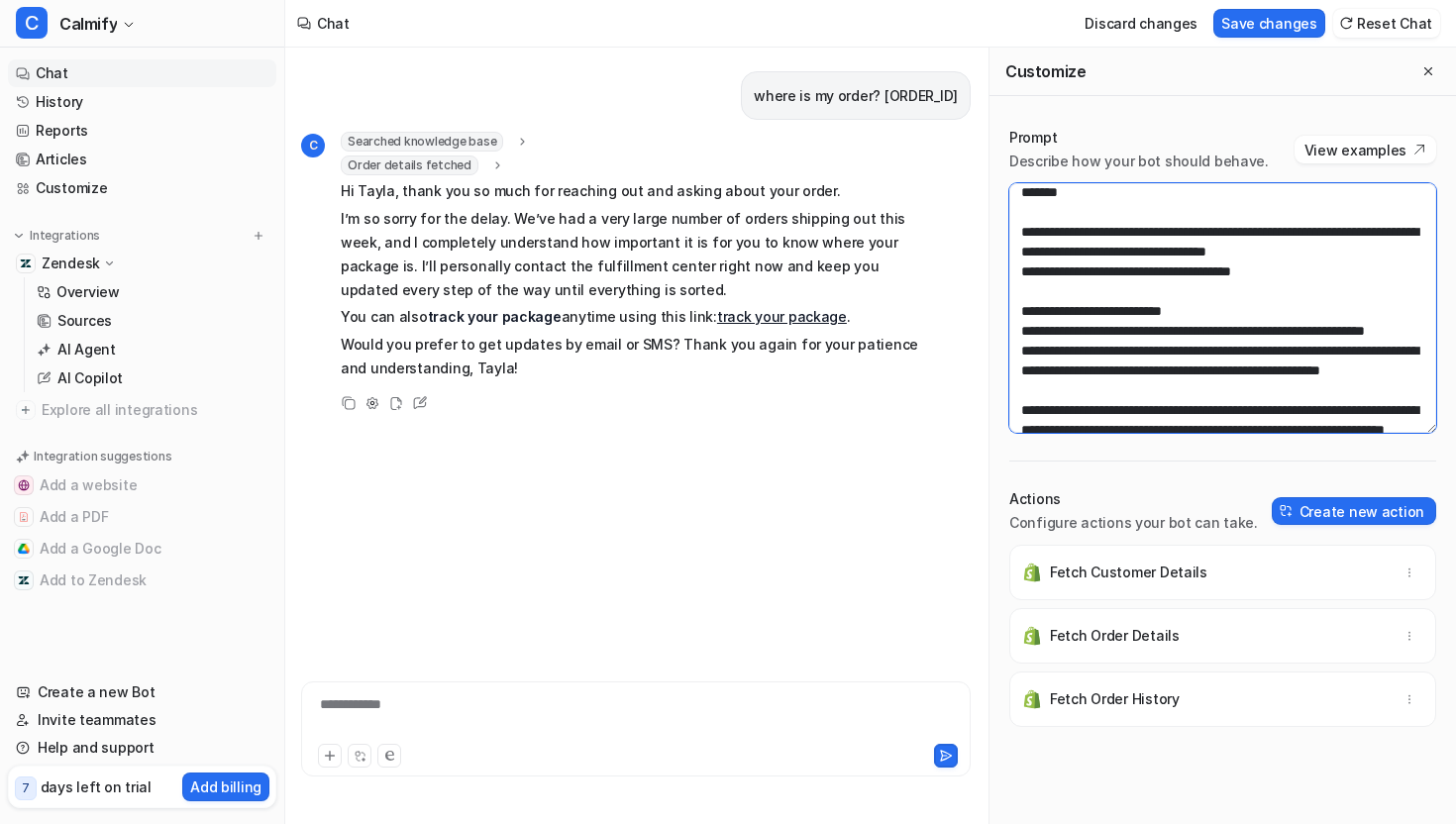 scroll, scrollTop: 0, scrollLeft: 0, axis: both 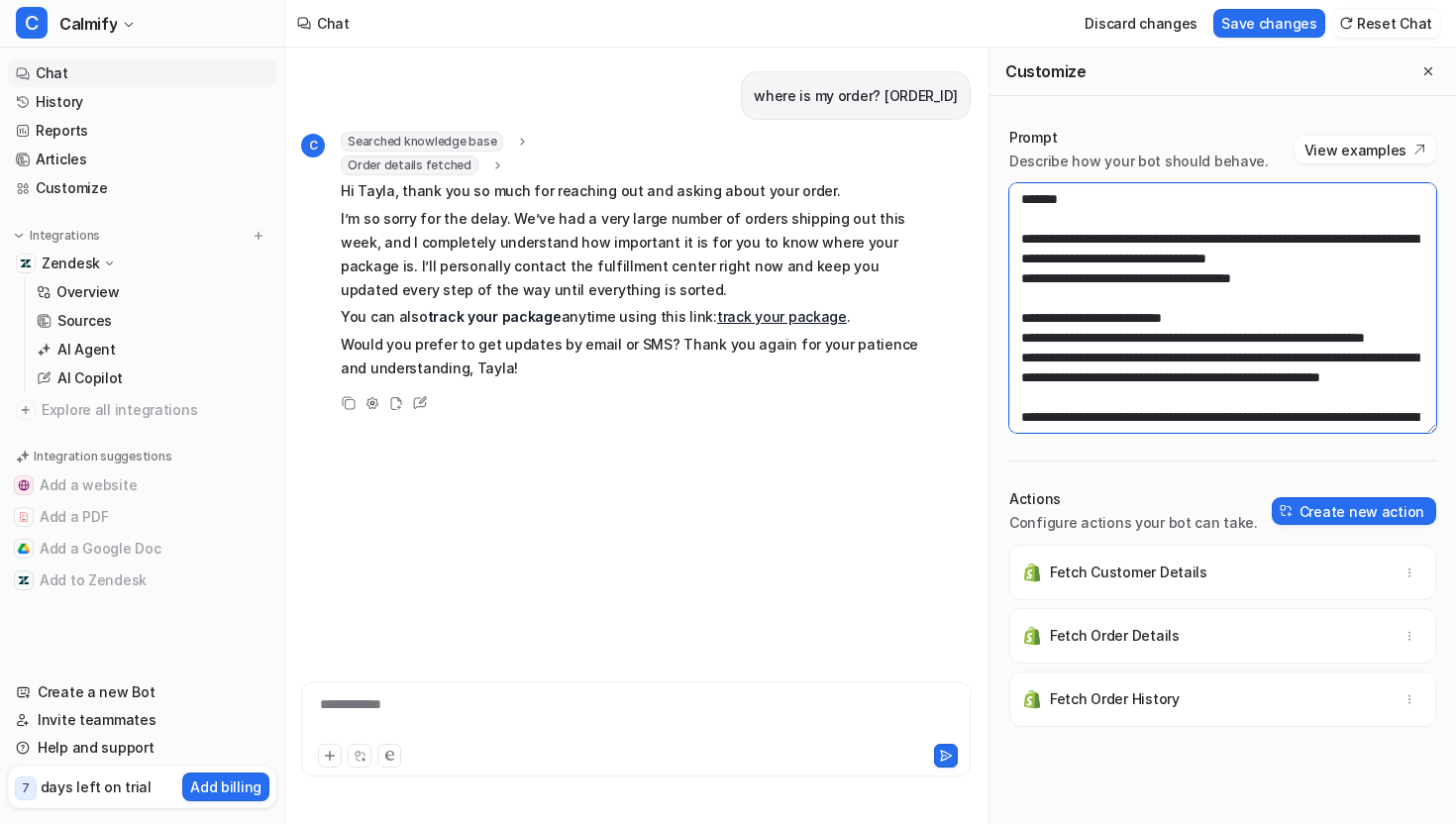 click at bounding box center (1222, 308) 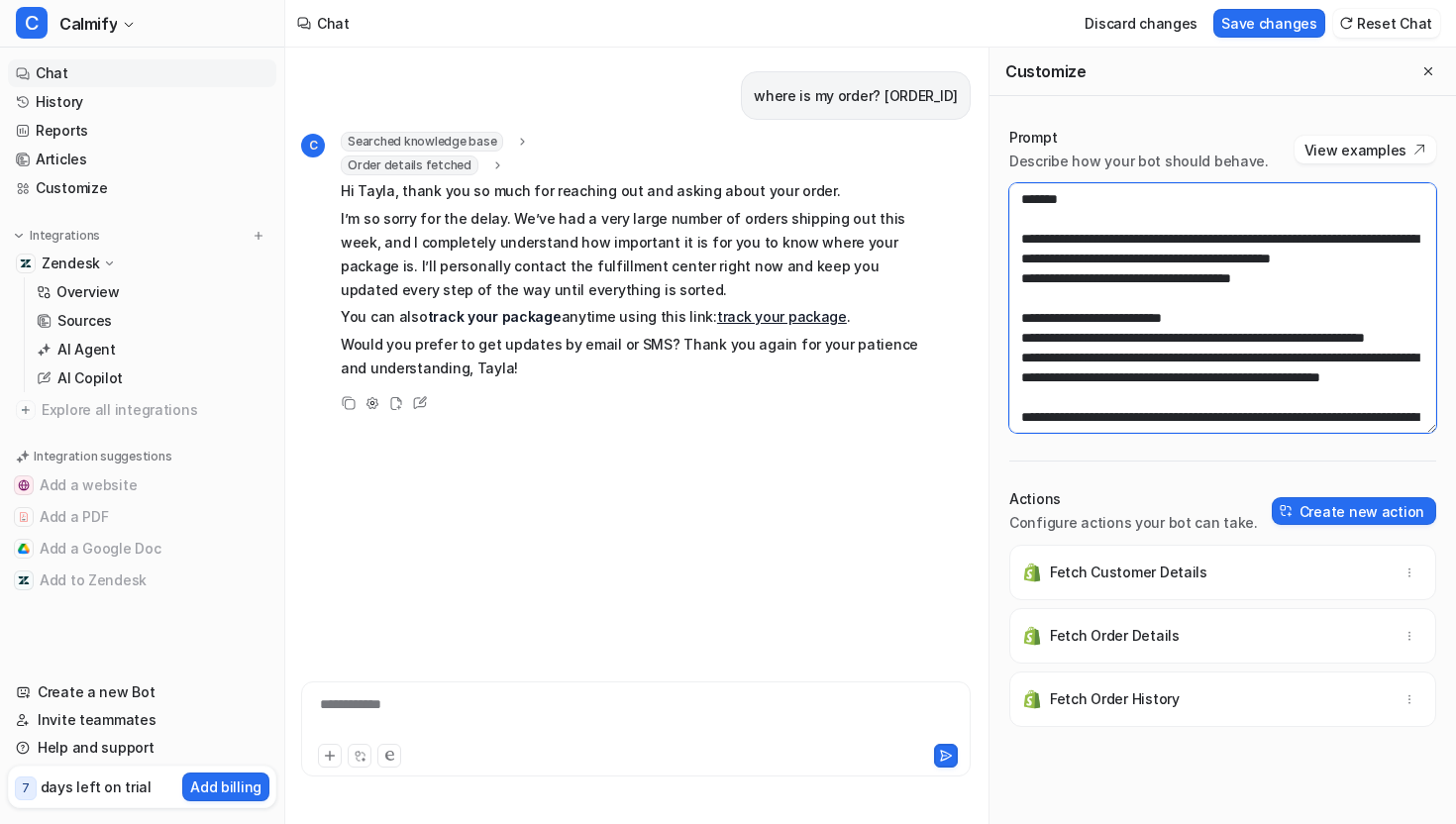click at bounding box center [1222, 308] 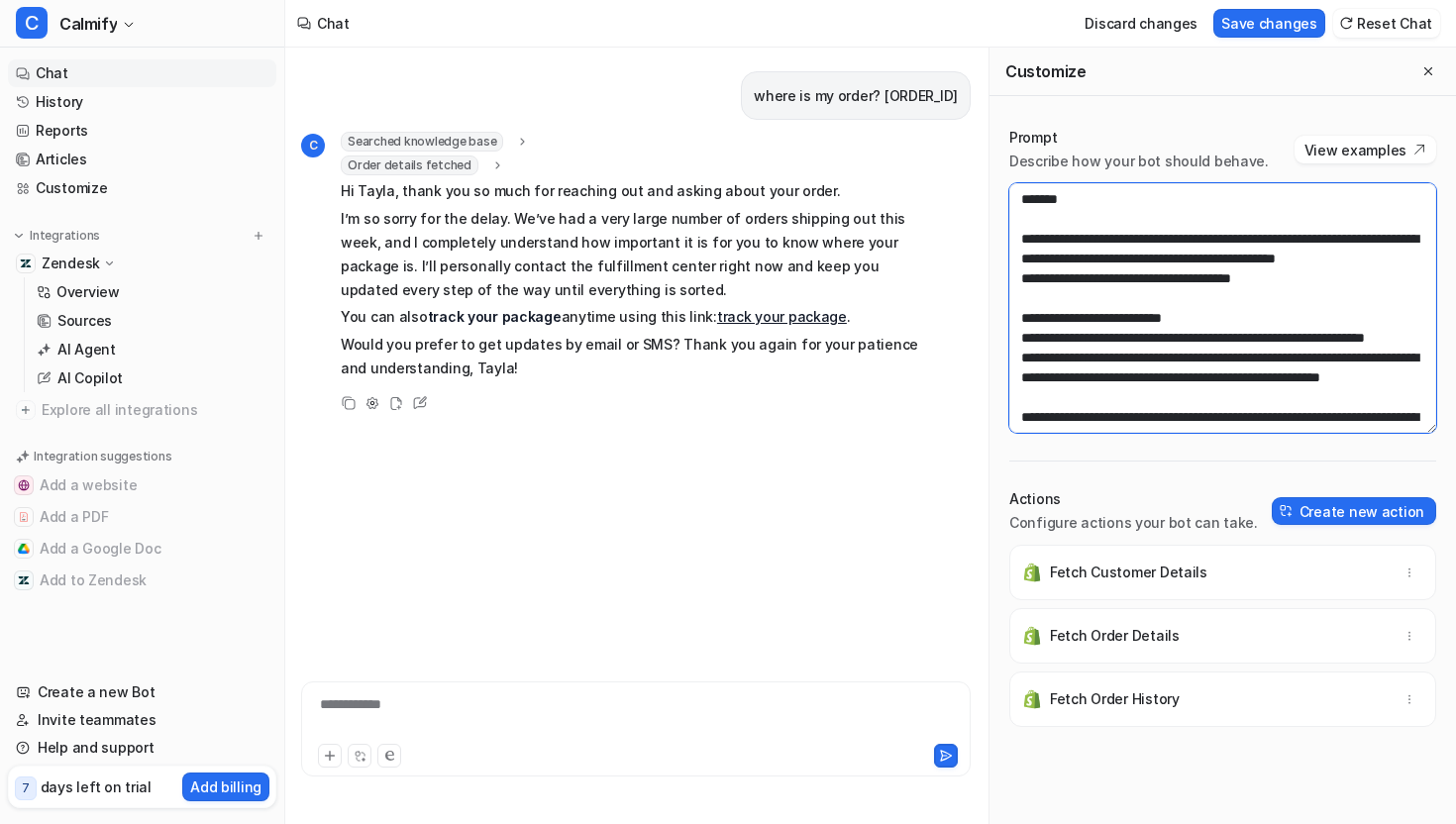 click at bounding box center (1222, 308) 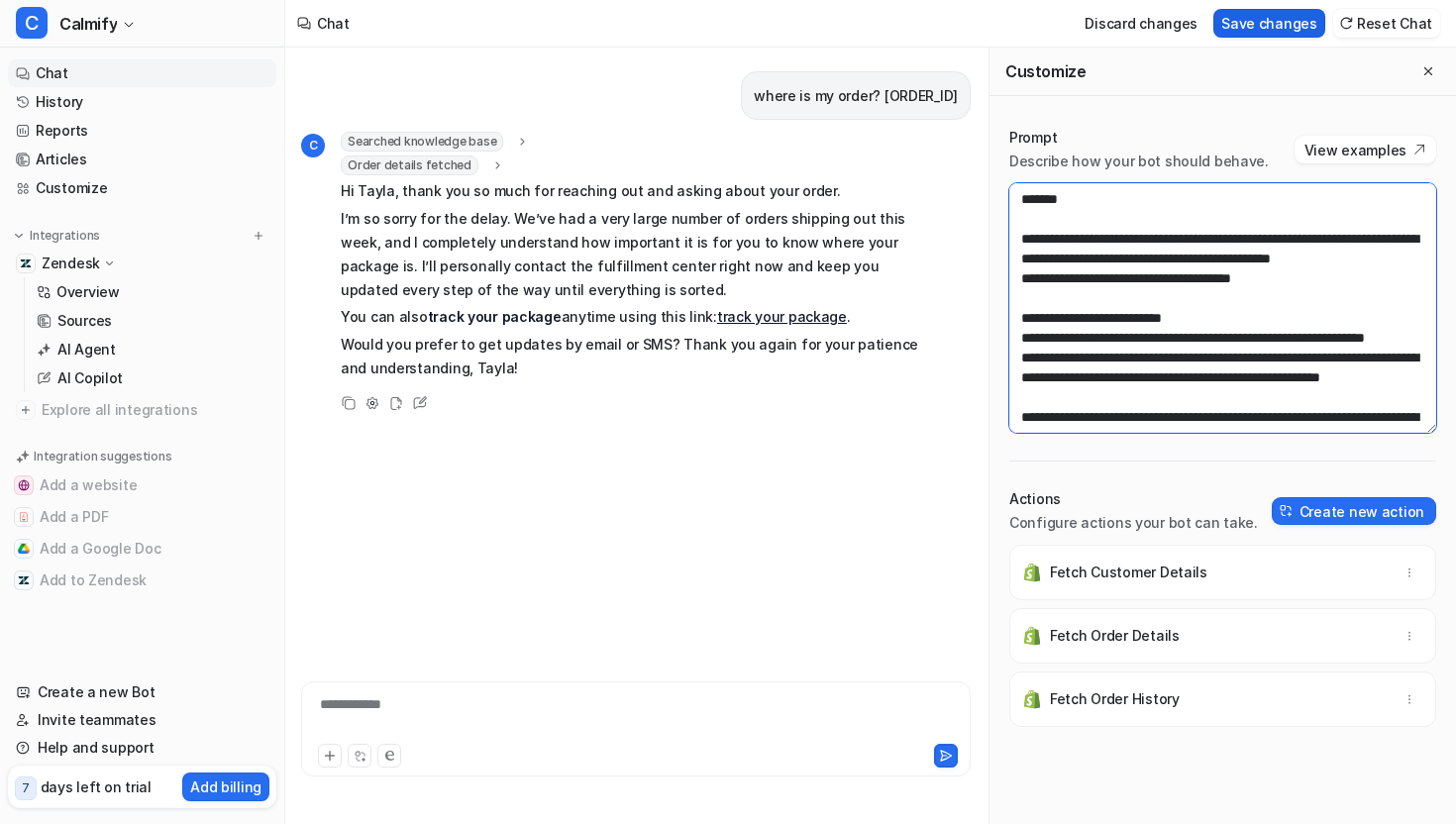 type on "**********" 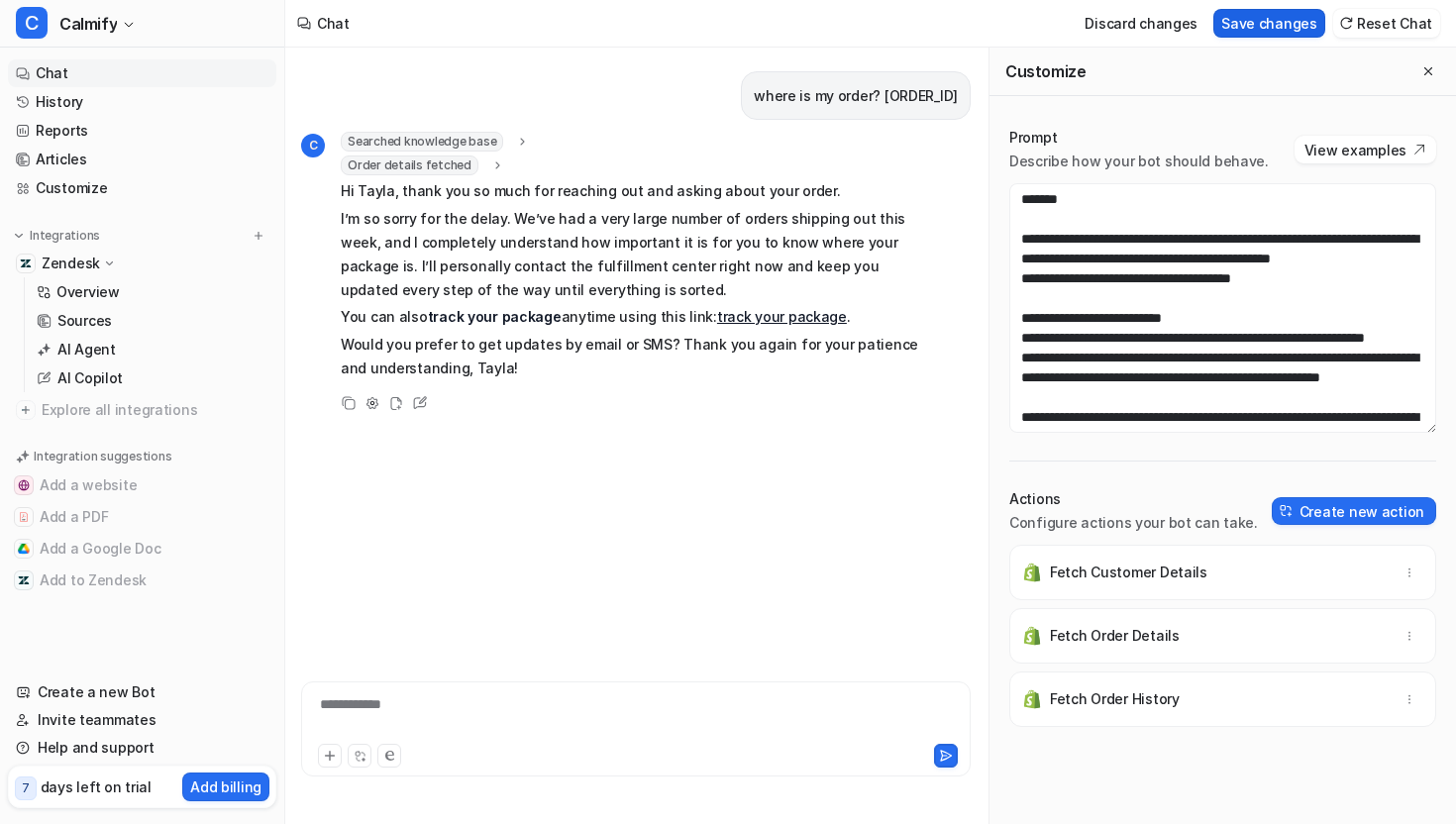 click on "Save changes" at bounding box center (1269, 23) 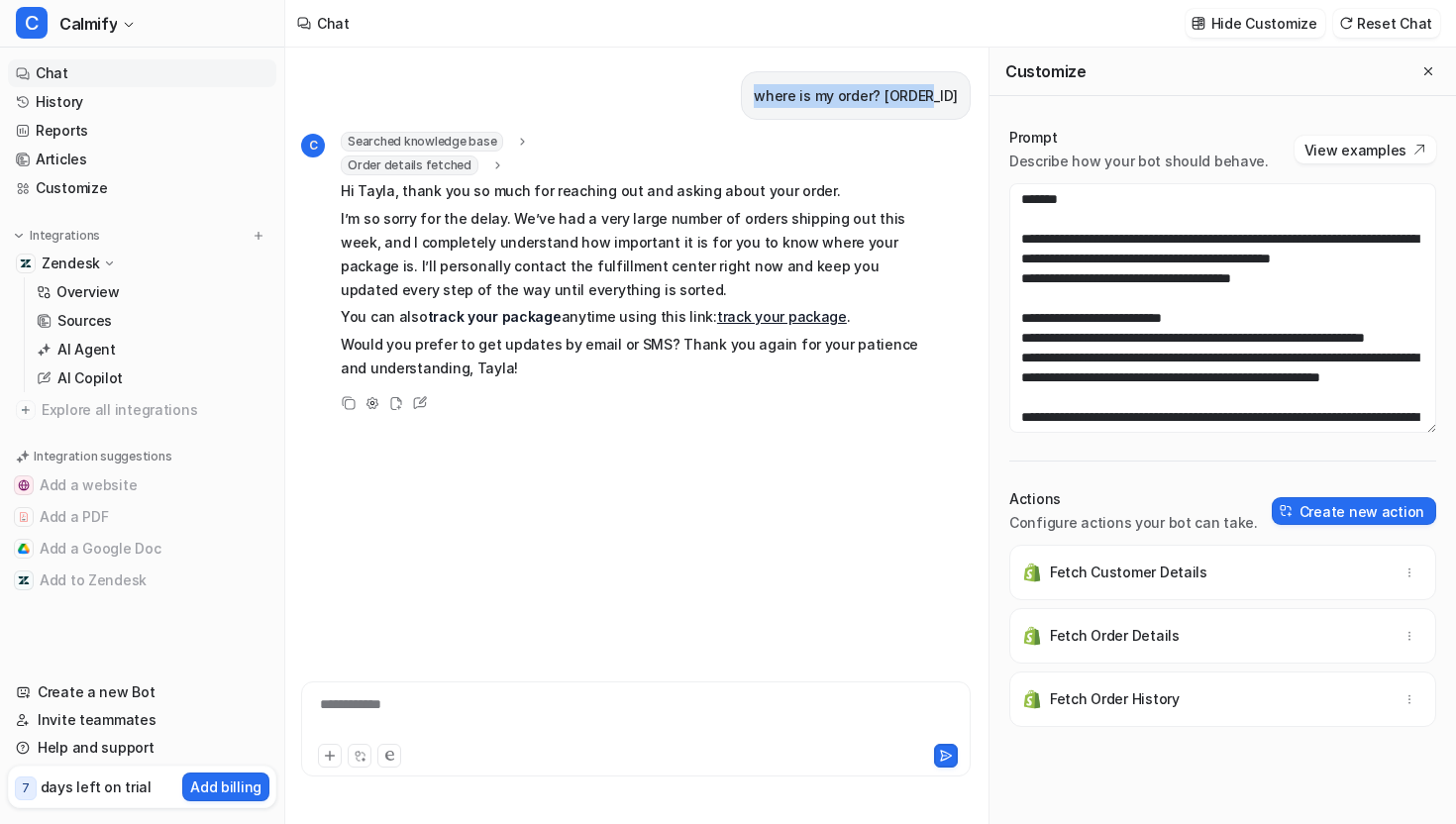 drag, startPoint x: 778, startPoint y: 92, endPoint x: 975, endPoint y: 92, distance: 197 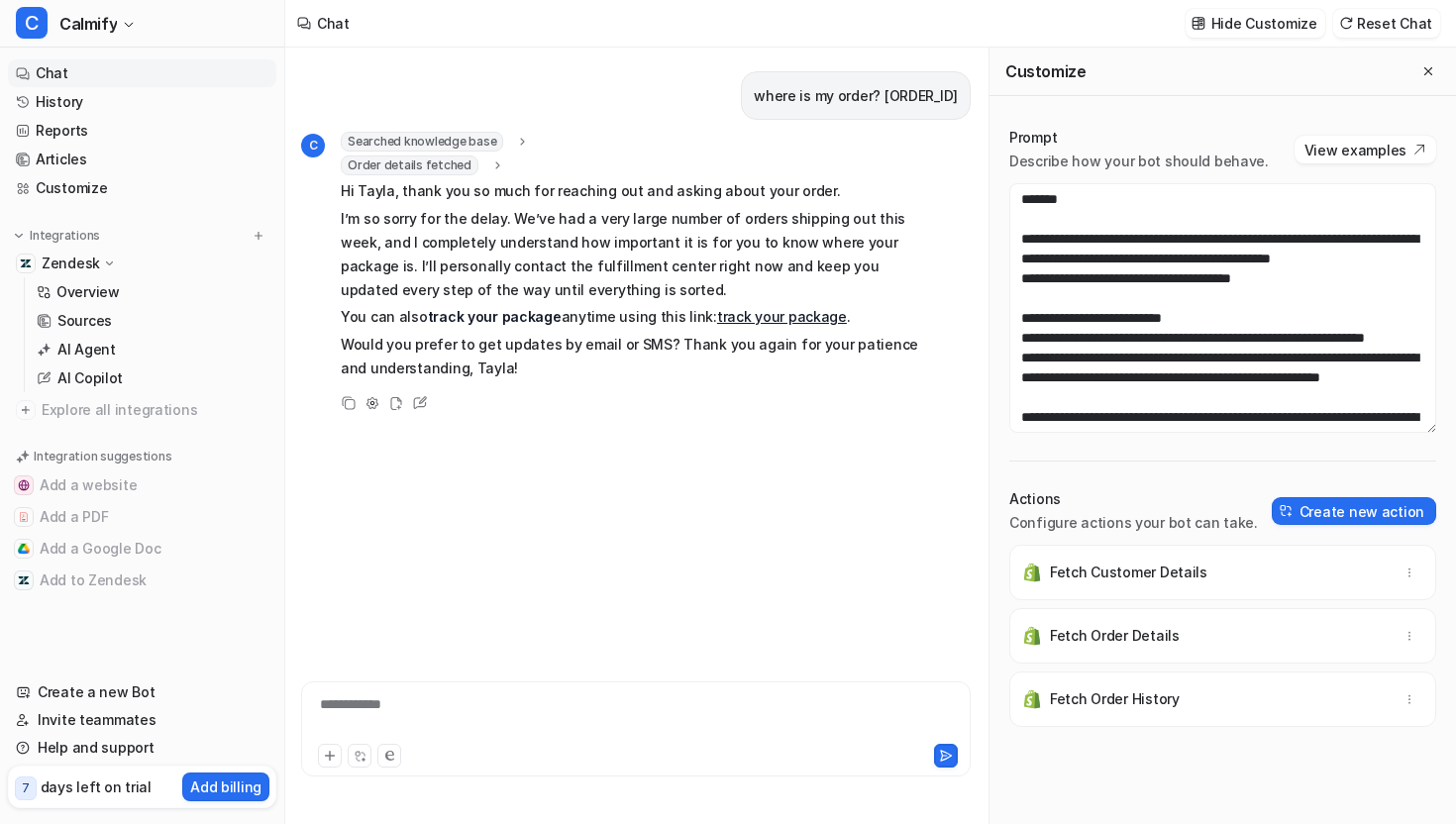 click on "**********" at bounding box center (636, 729) 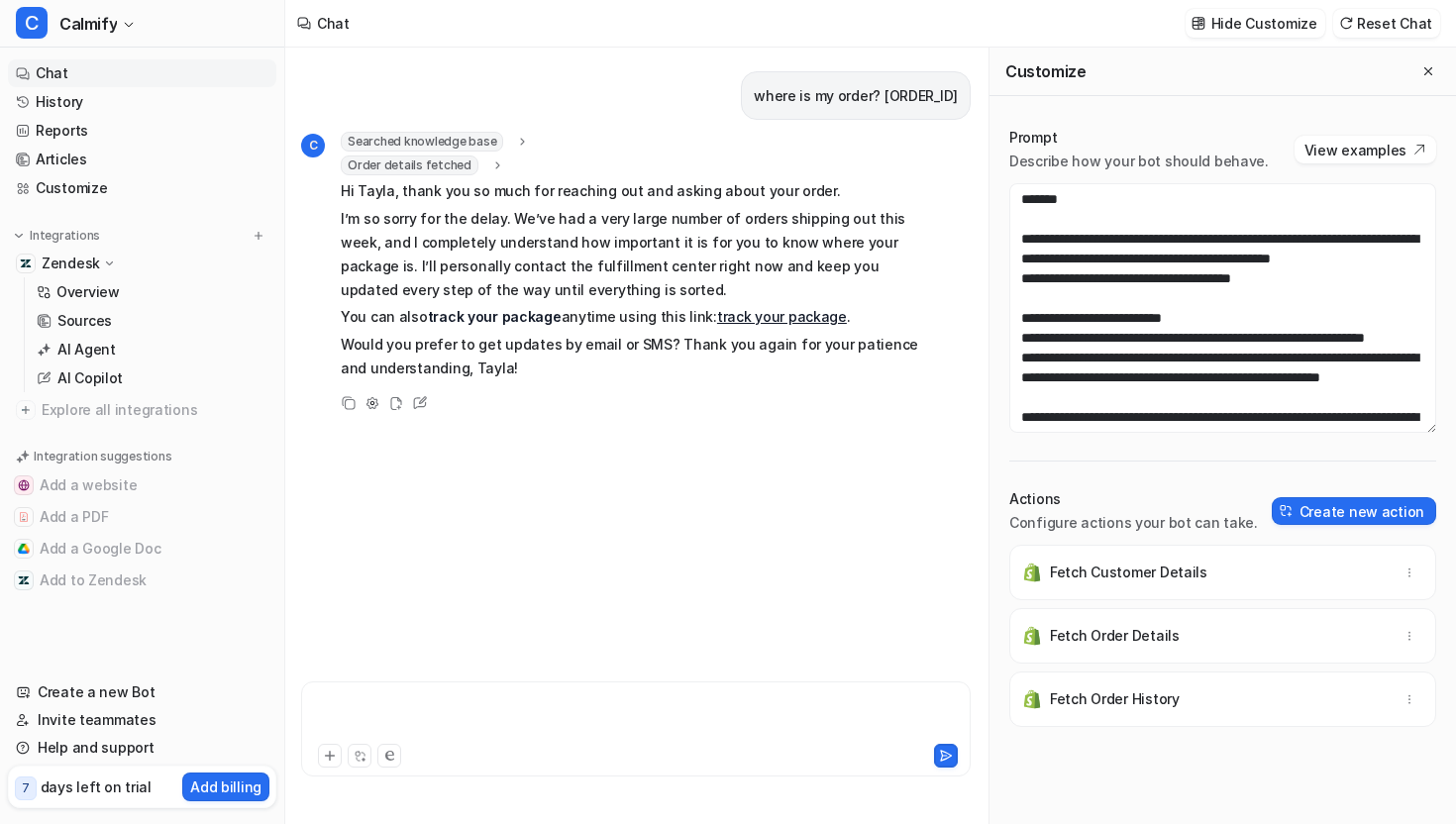 paste 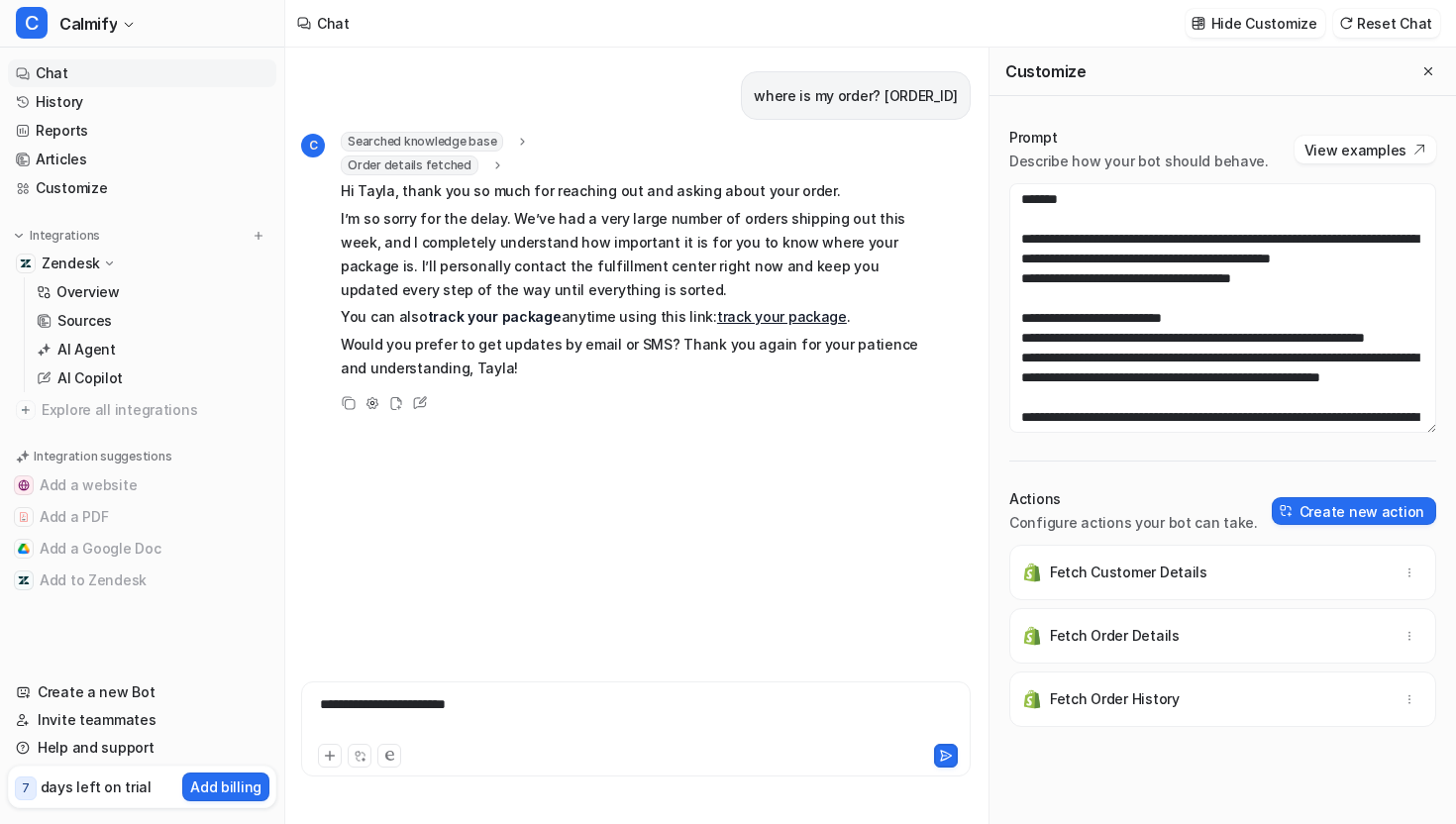 click on "**********" at bounding box center [636, 717] 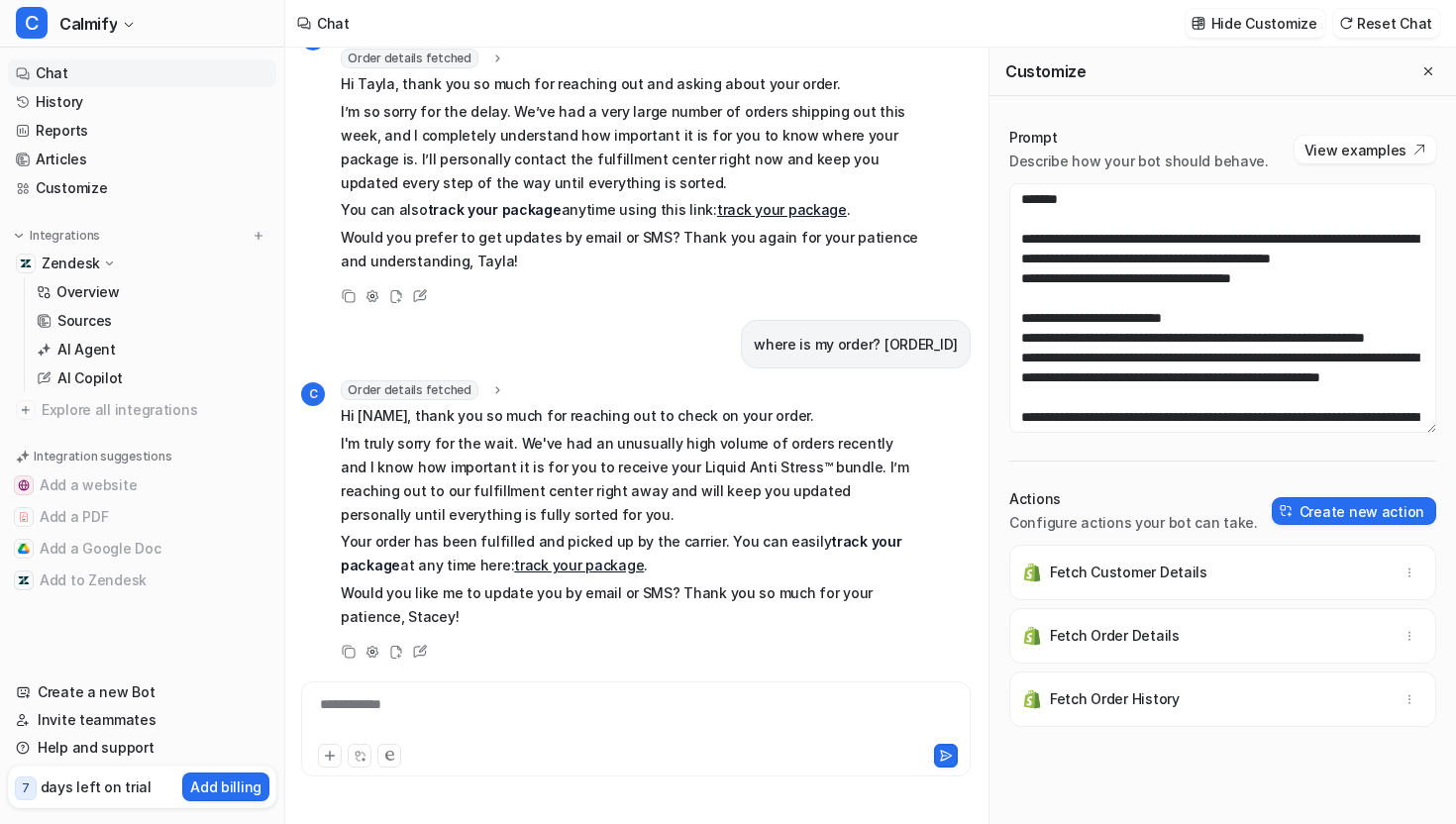 scroll, scrollTop: 125, scrollLeft: 0, axis: vertical 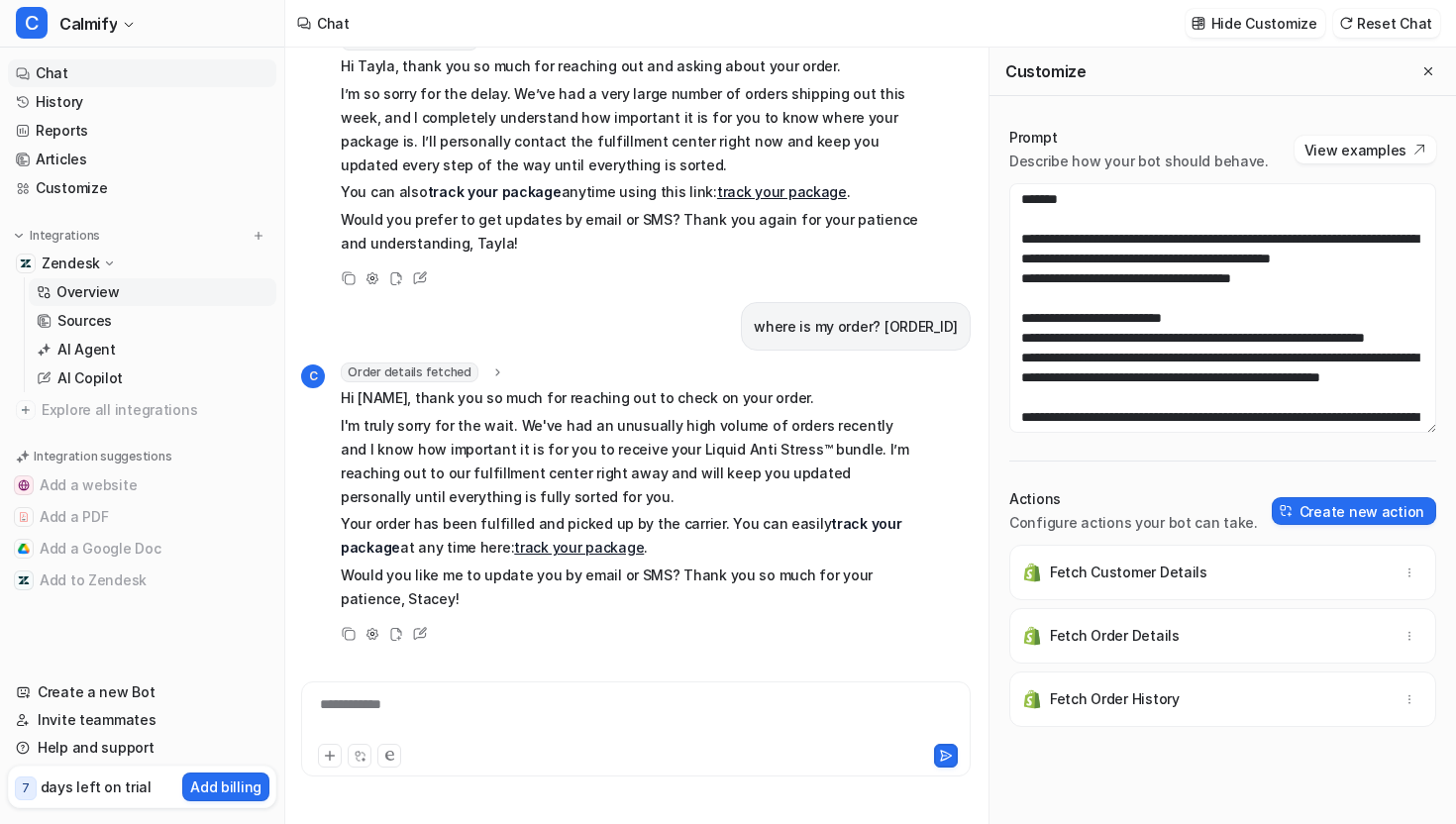 click on "Overview" at bounding box center (153, 292) 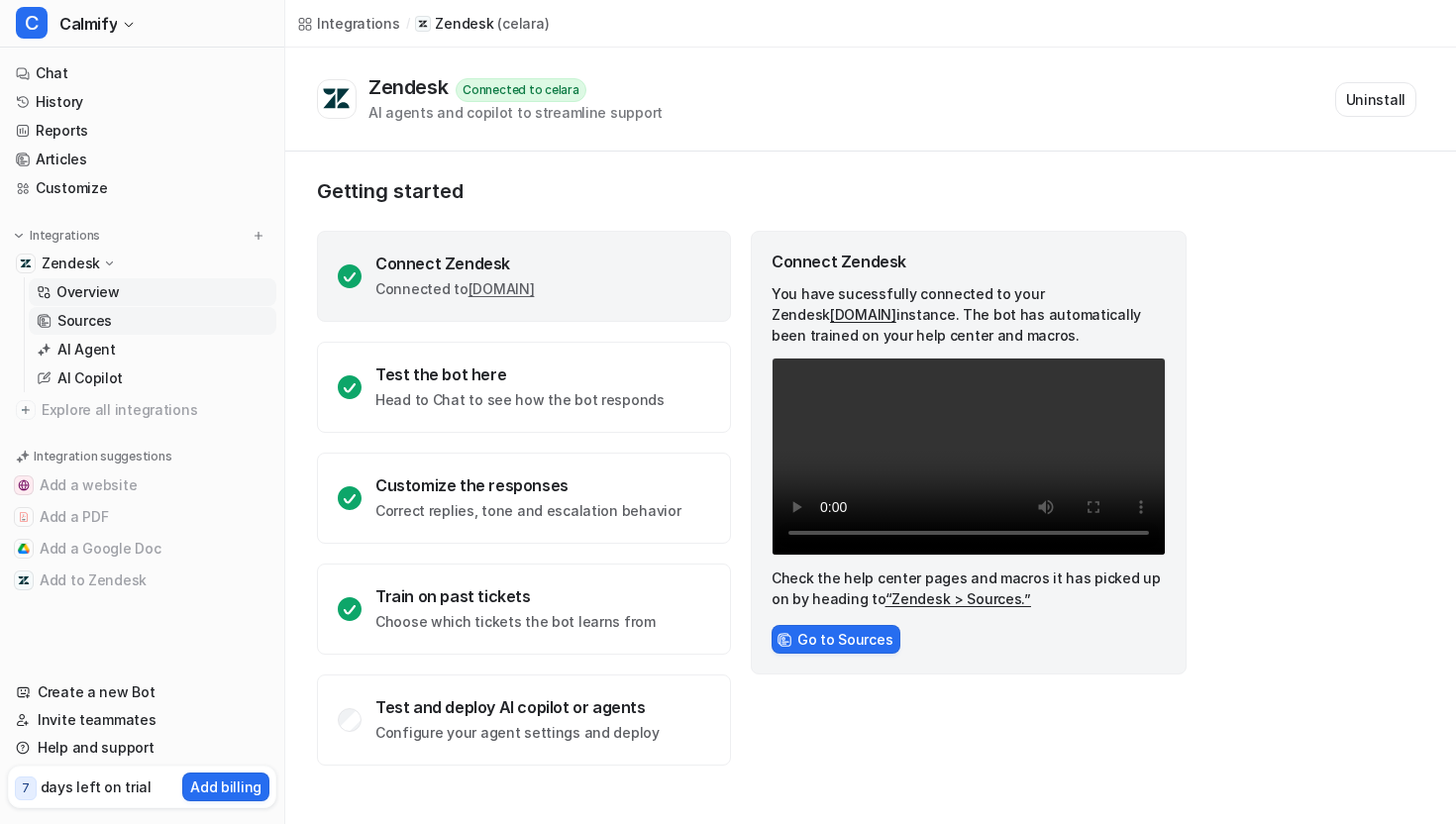 click on "Sources" at bounding box center (153, 321) 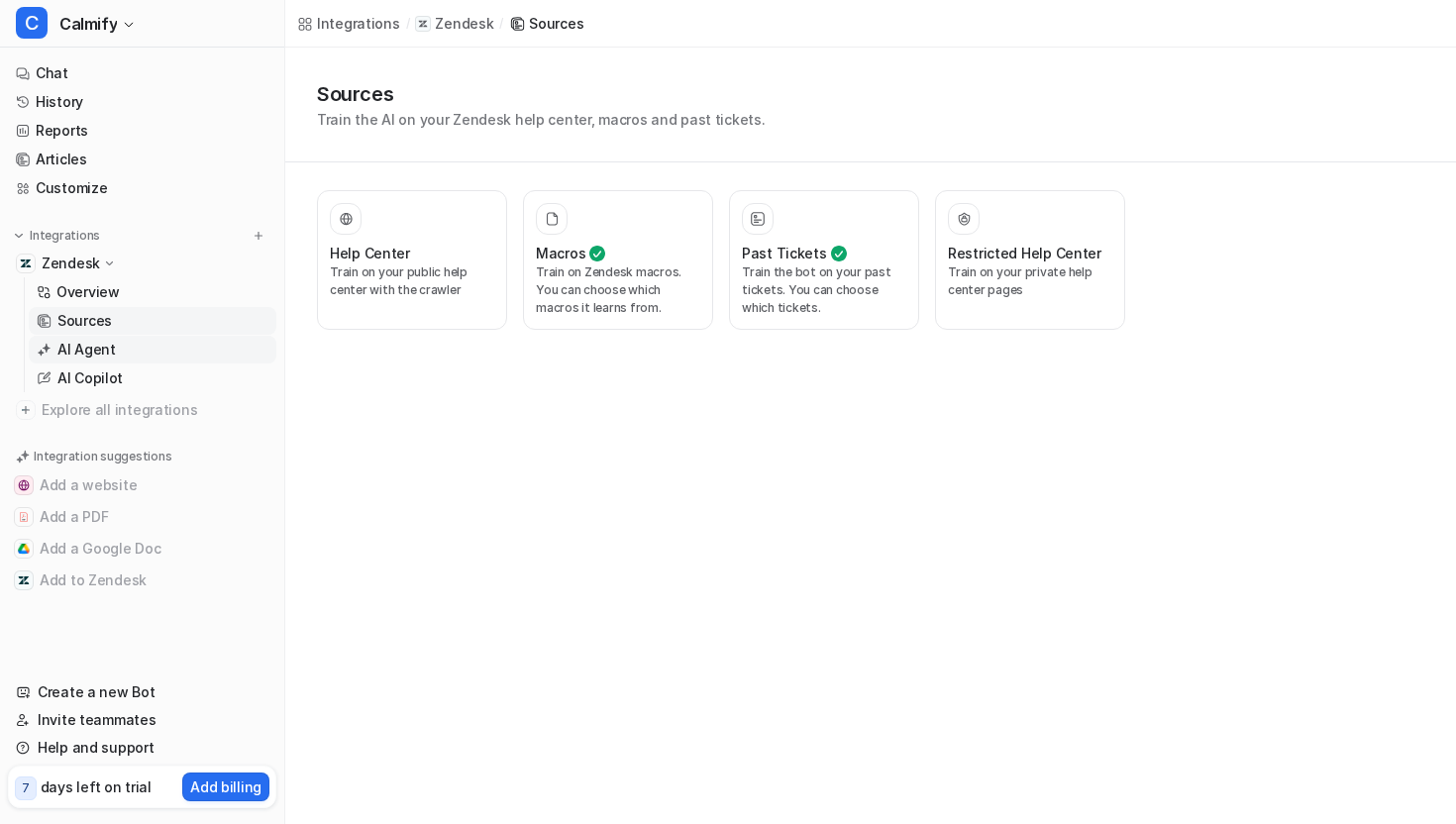 click on "AI Agent" at bounding box center [153, 350] 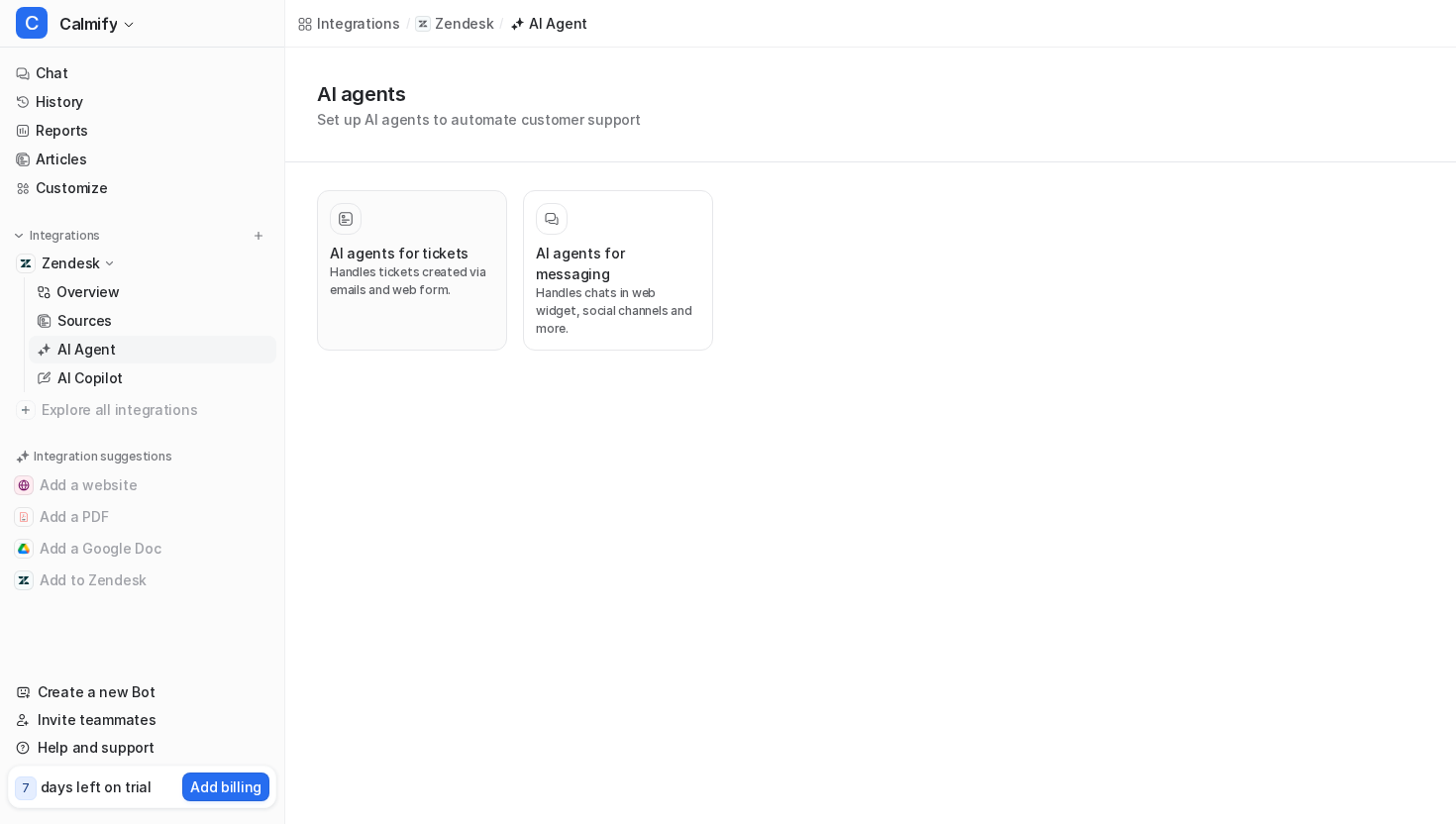 click on "Handles tickets created via emails and web form." at bounding box center [412, 281] 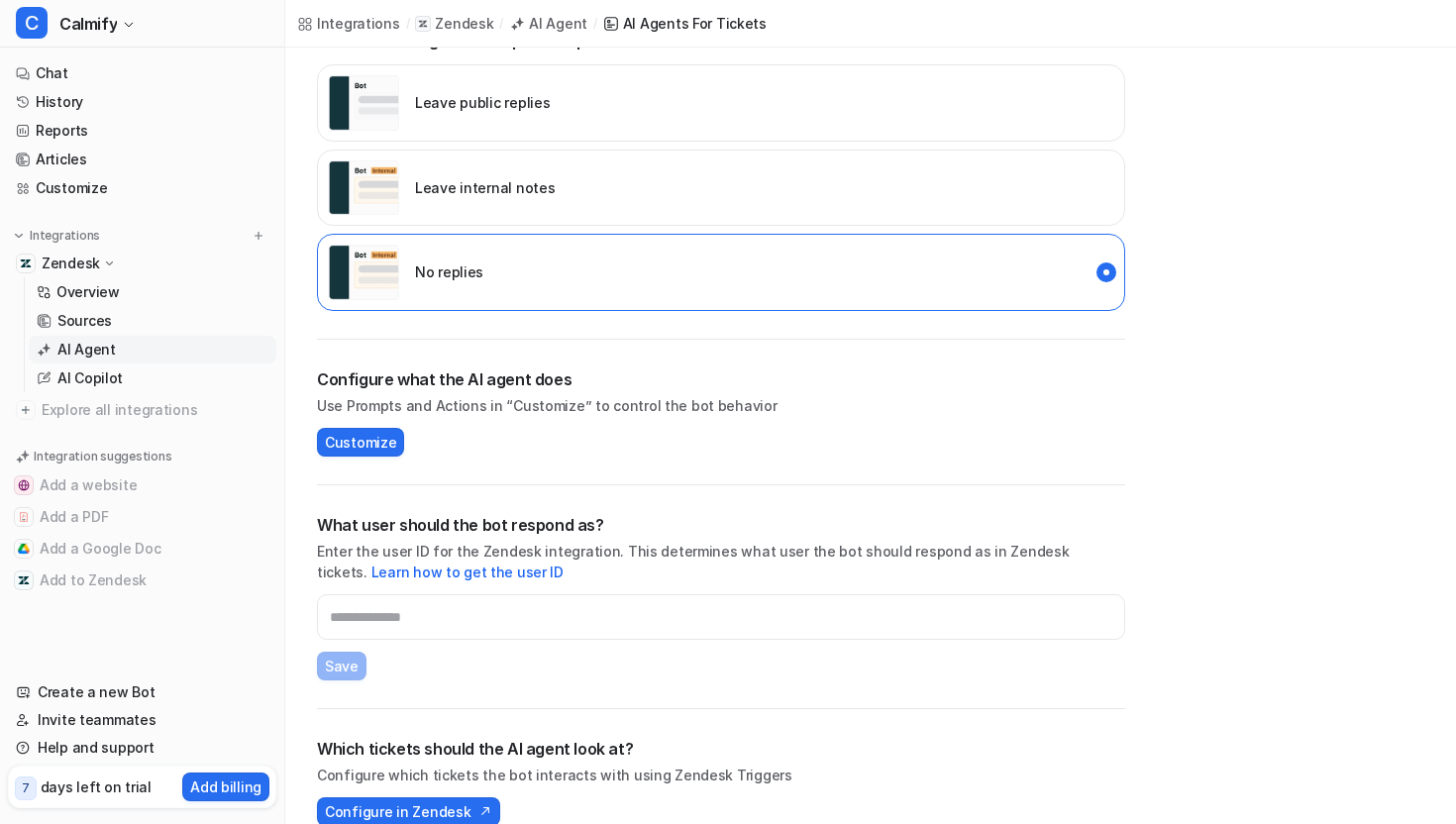 scroll, scrollTop: 453, scrollLeft: 0, axis: vertical 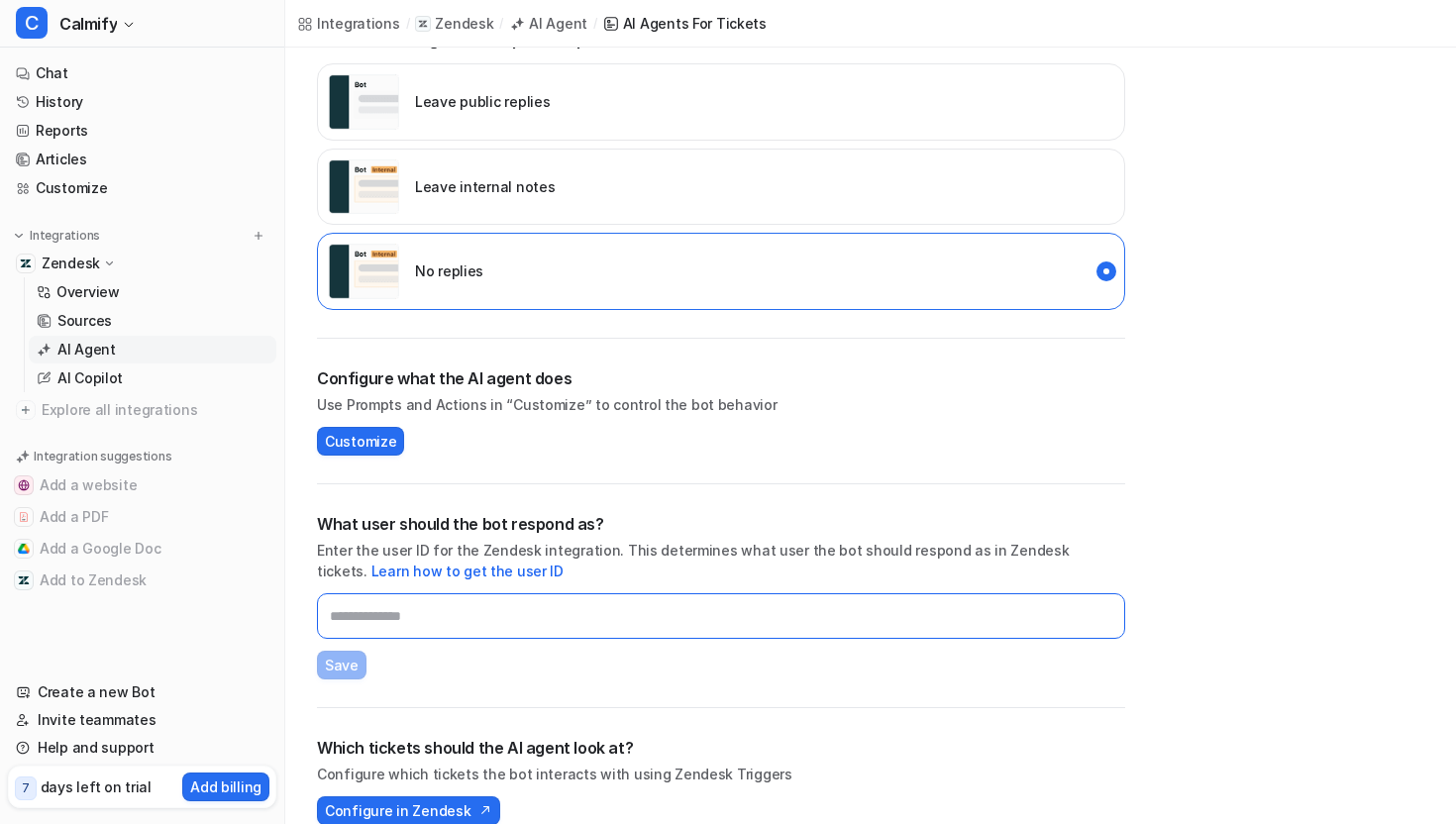 click at bounding box center (721, 616) 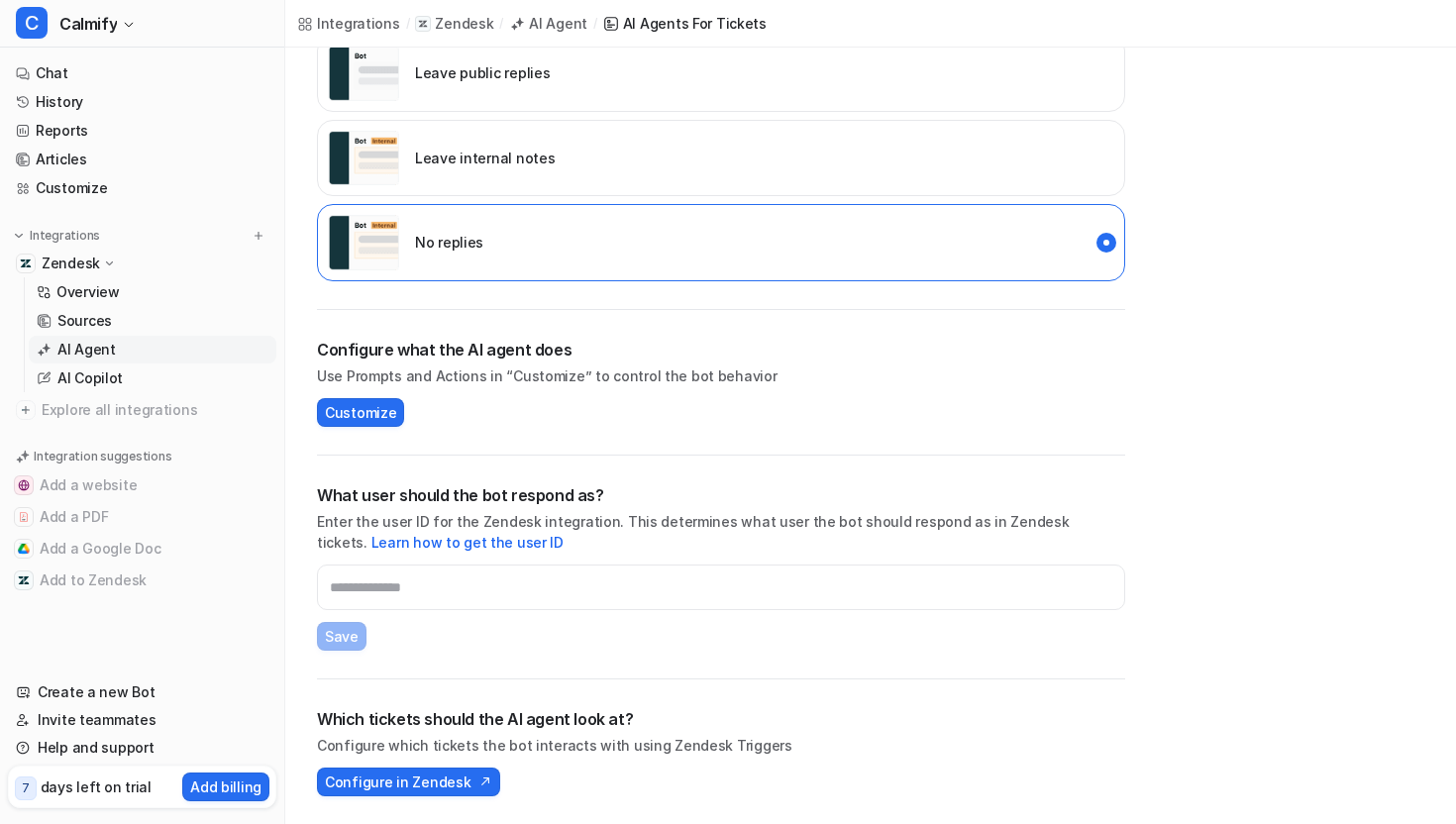 click on "What user should the bot respond as? Enter the user ID for the Zendesk integration. This determines what user the bot should respond as in Zendesk tickets. Learn how to get the user ID Save" at bounding box center [721, 566] 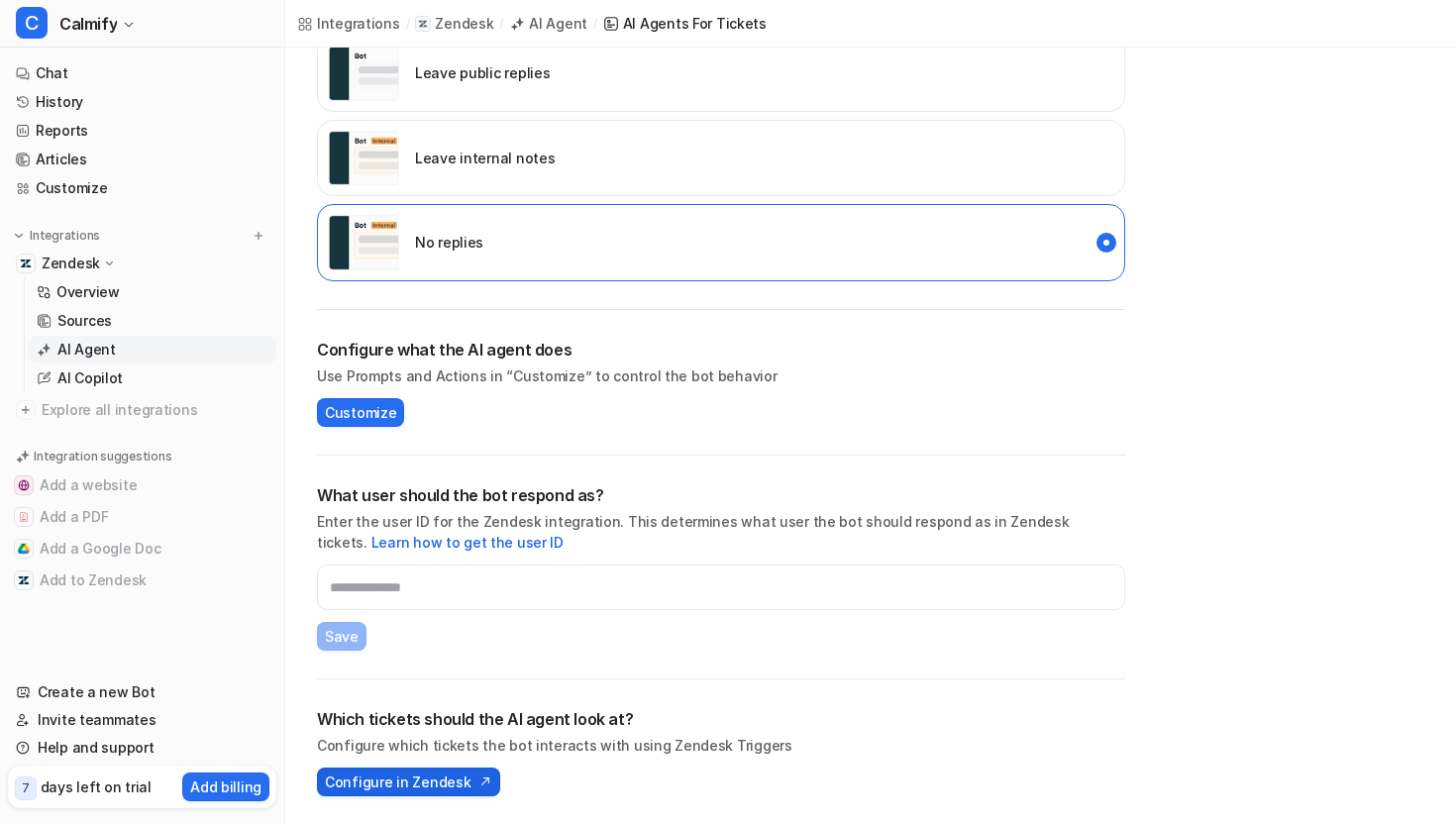 click on "Configure in Zendesk" at bounding box center (408, 781) 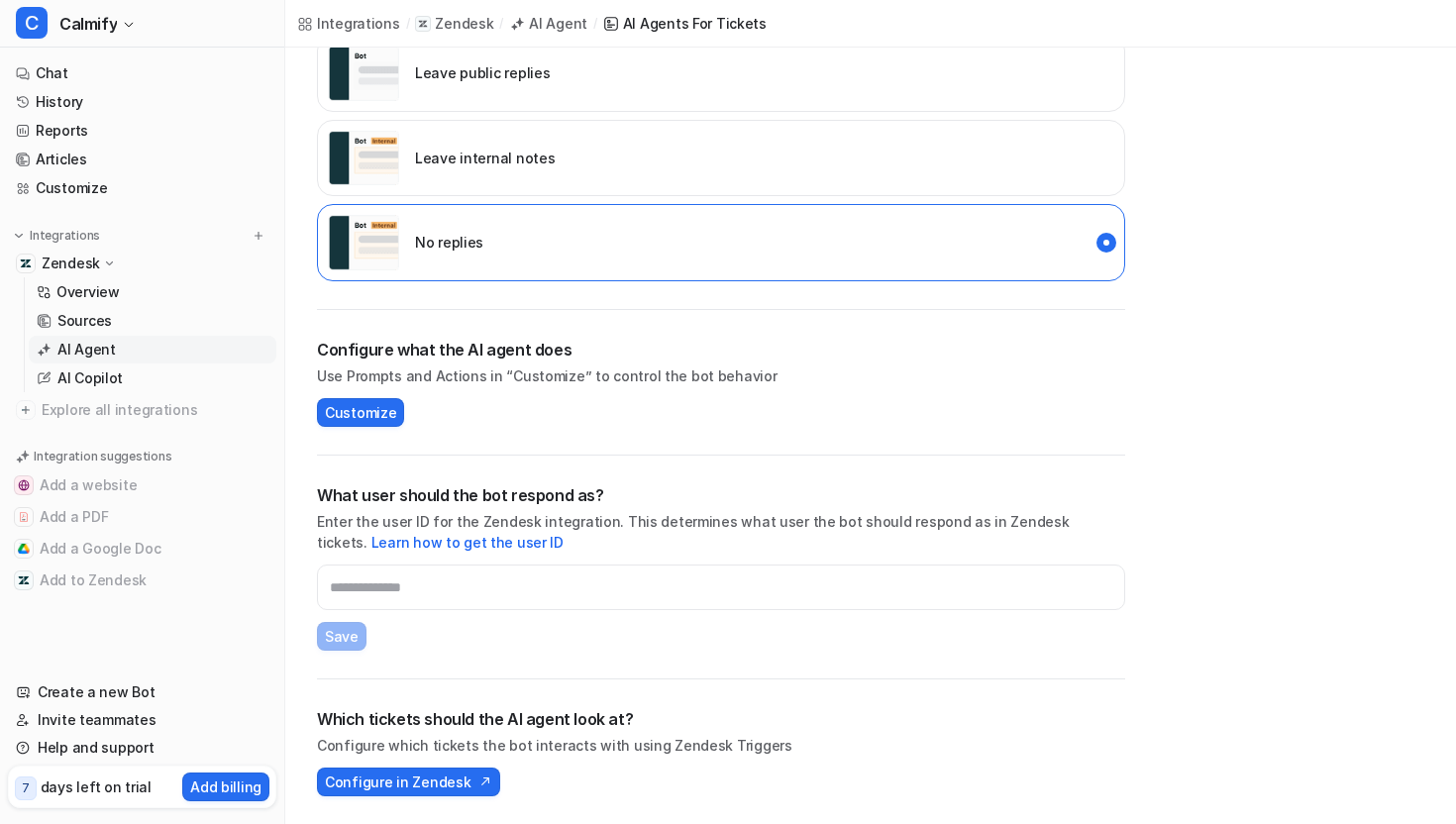 scroll, scrollTop: 0, scrollLeft: 0, axis: both 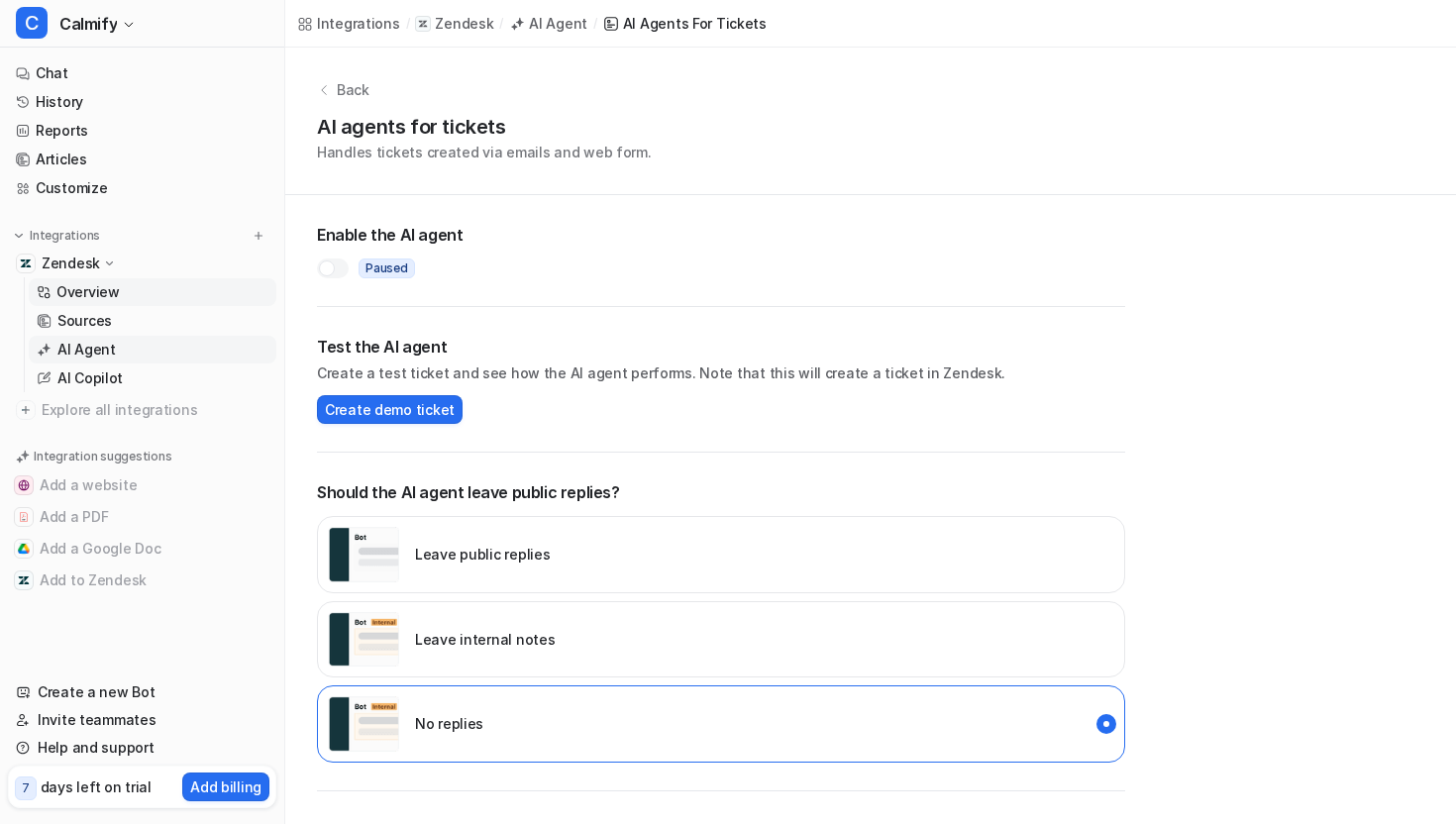 click on "Overview" at bounding box center (153, 292) 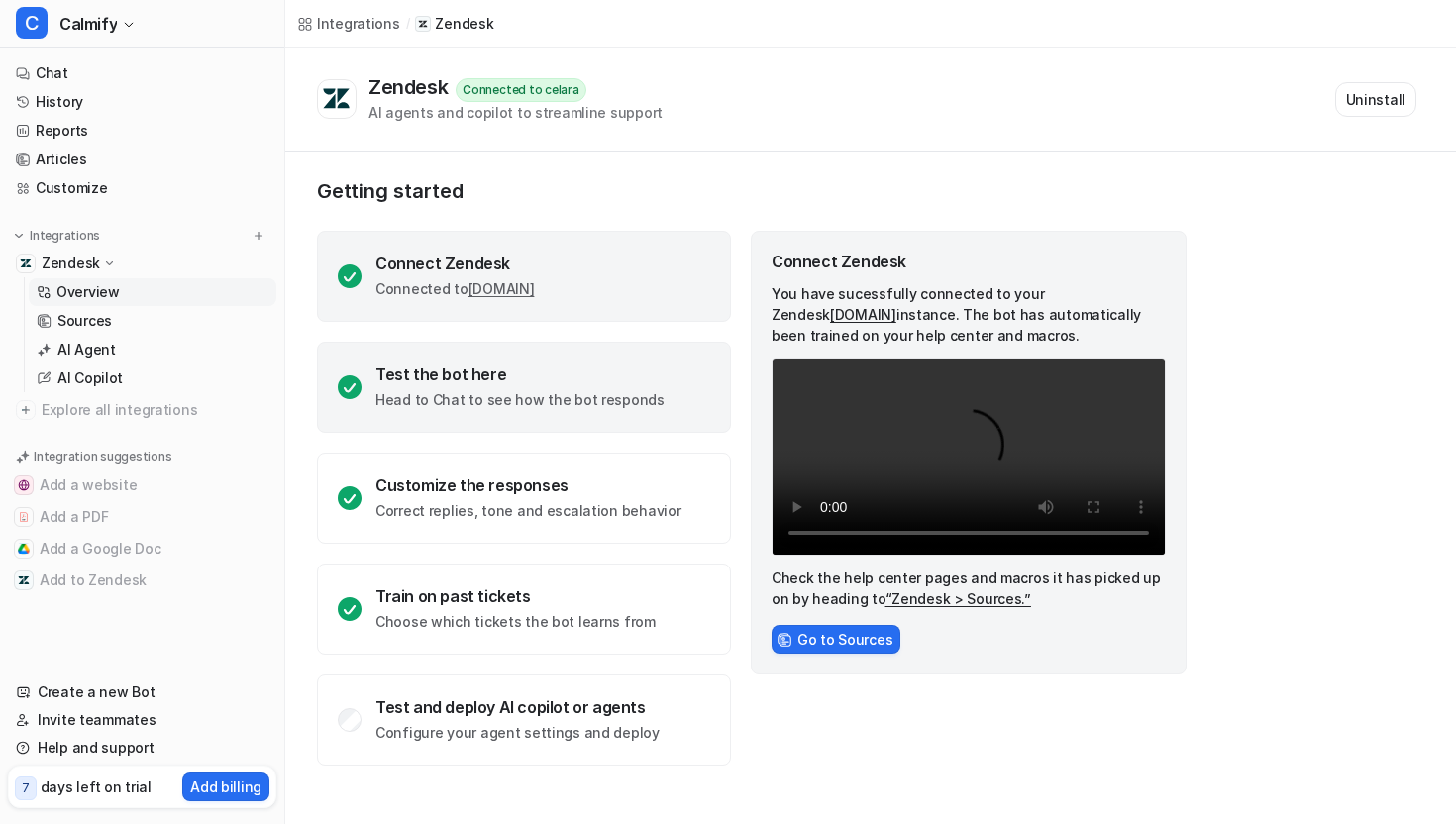 click on "Head to Chat to see how the bot responds" 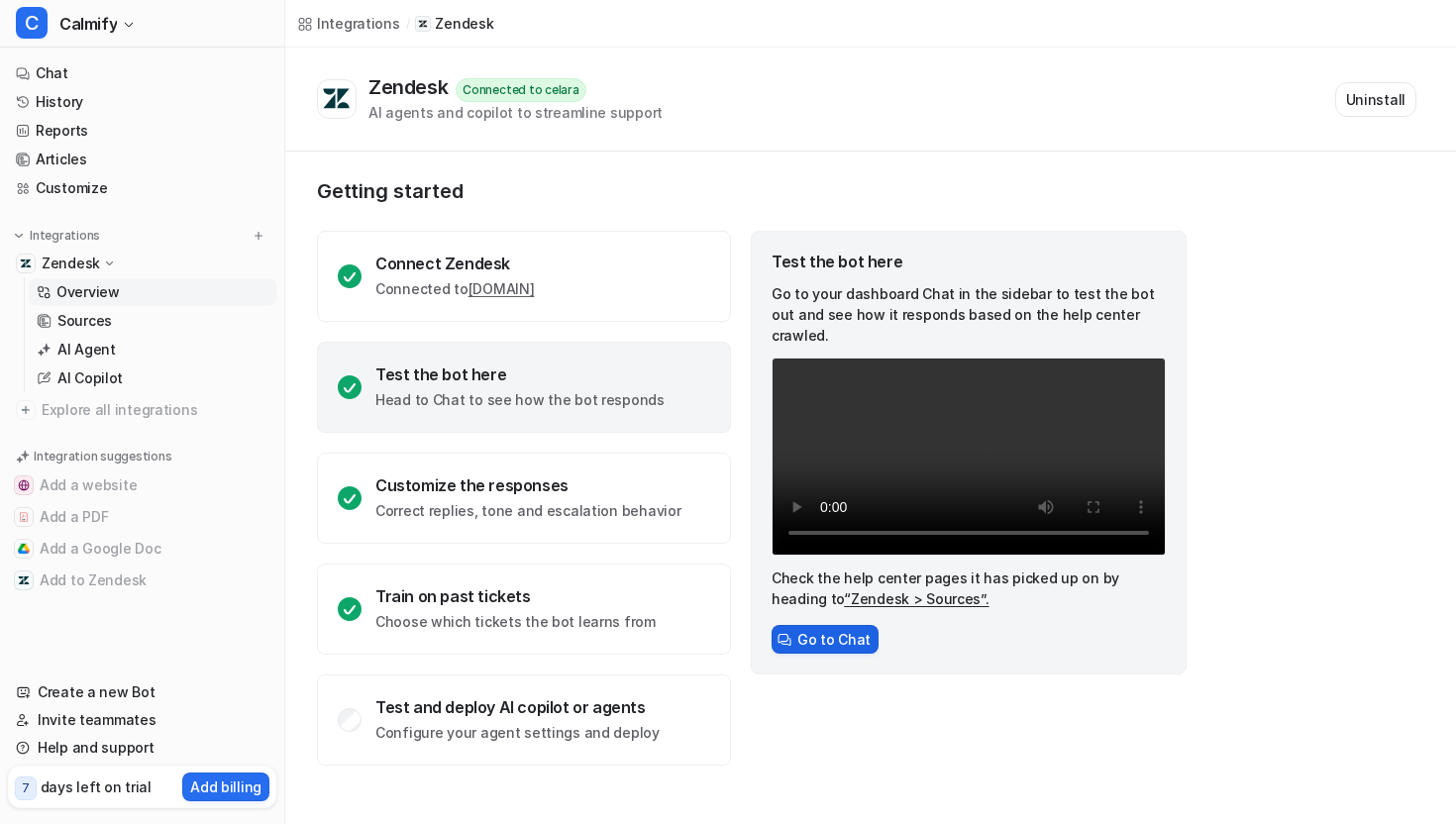 click on "Go to Chat" at bounding box center [825, 639] 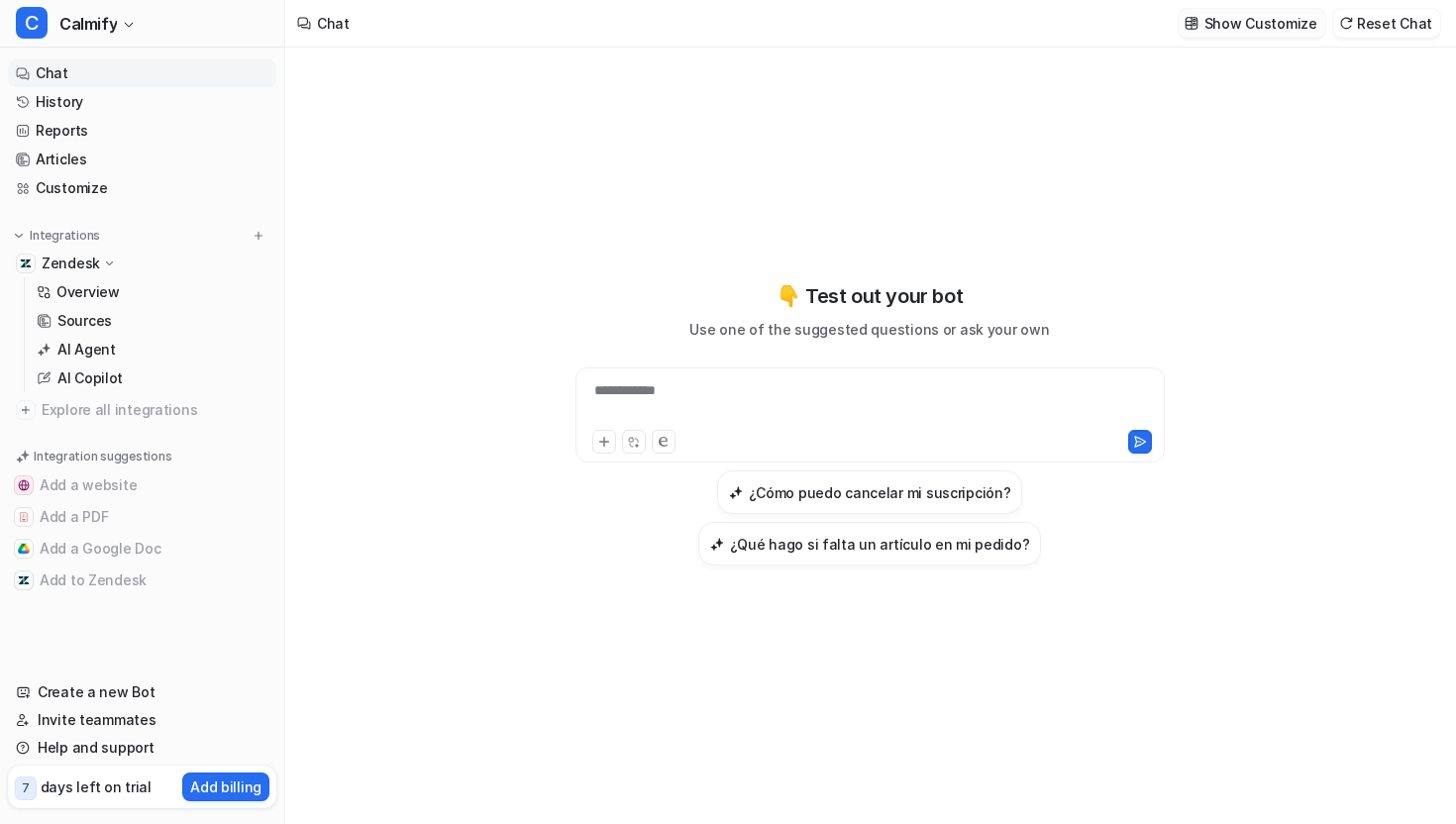click on "Show Customize" at bounding box center [1261, 23] 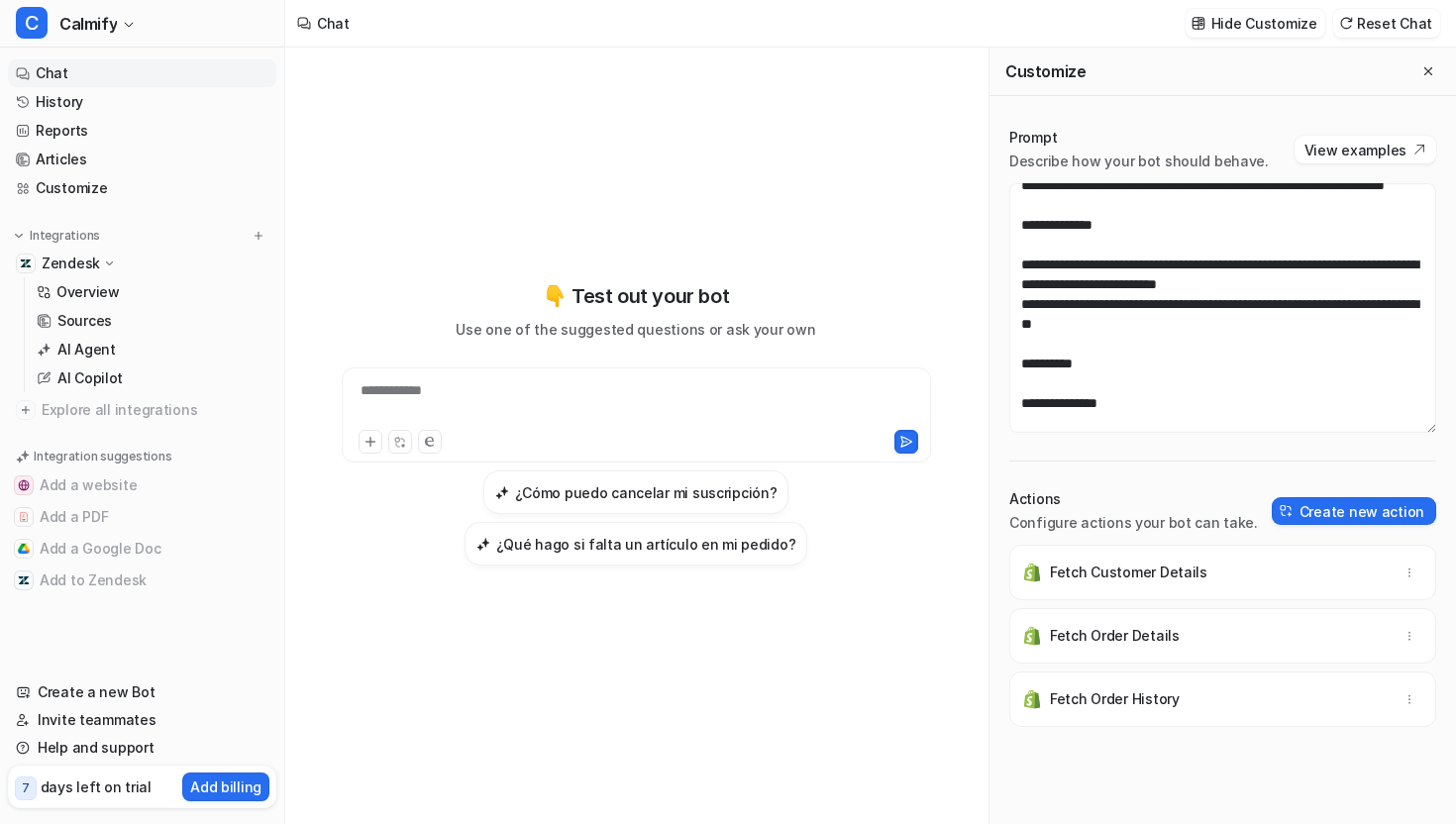 scroll, scrollTop: 733, scrollLeft: 0, axis: vertical 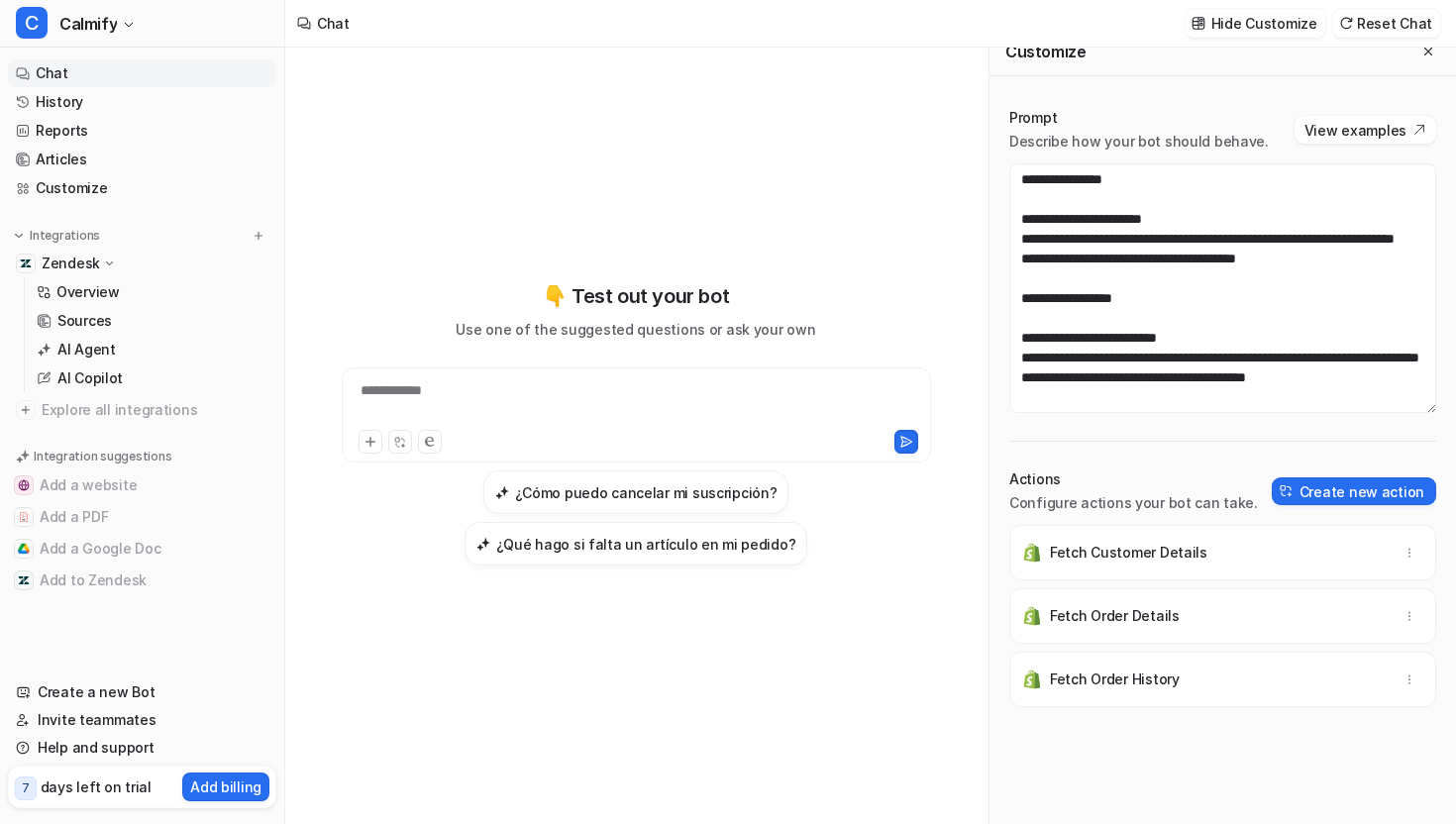 click on "**********" at bounding box center (636, 403) 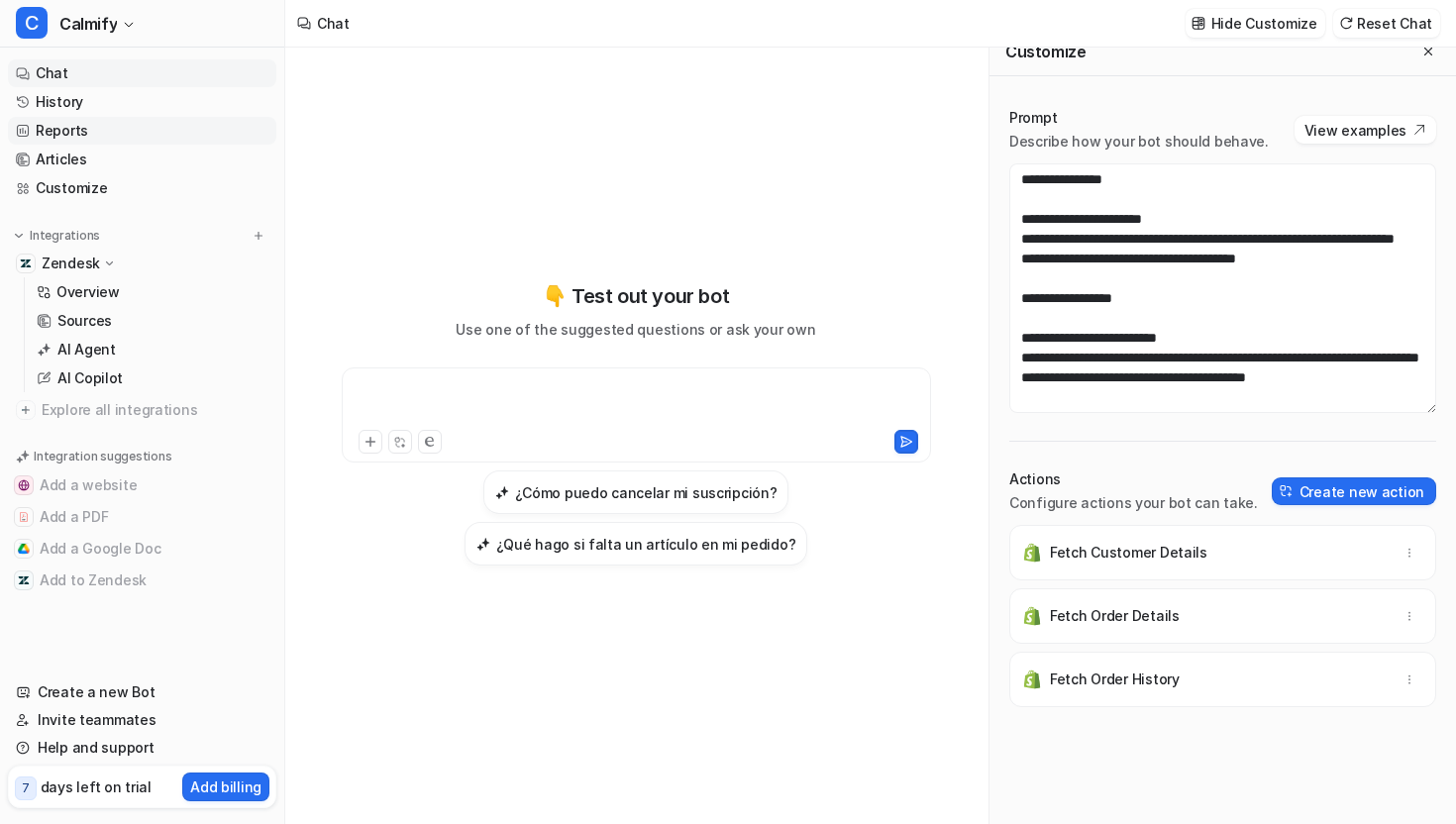 click on "Reports" at bounding box center (142, 131) 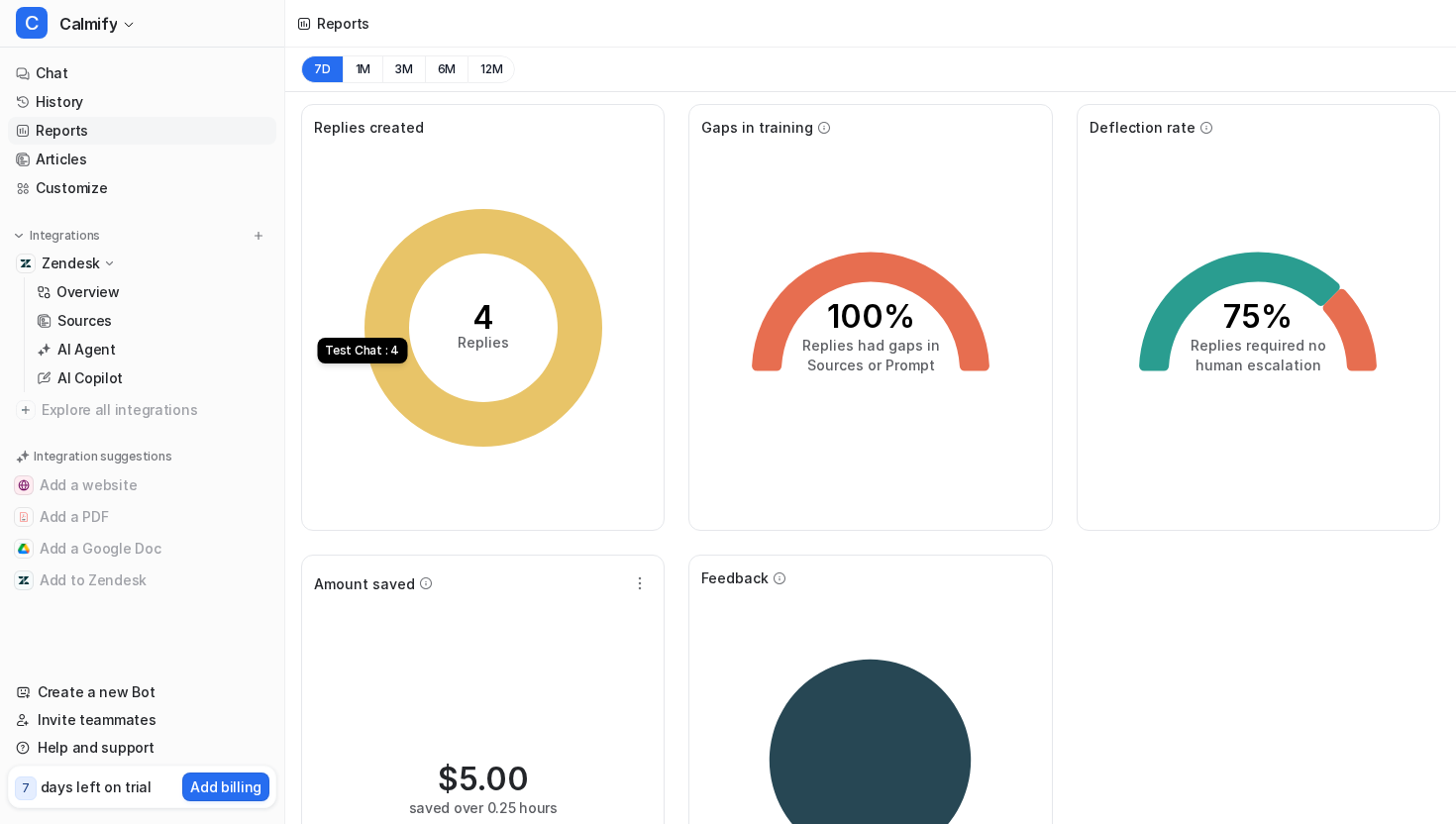 click 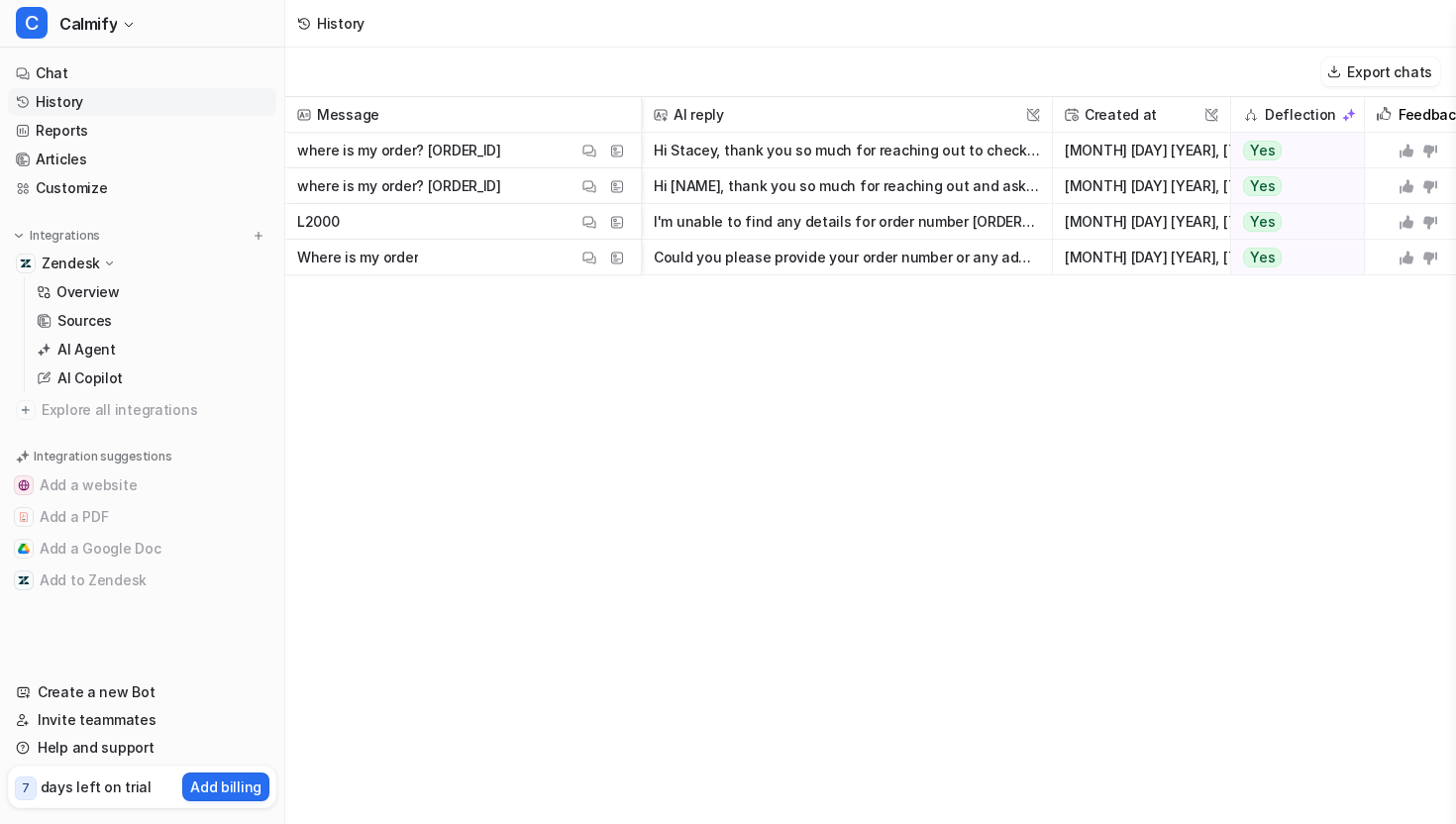 scroll, scrollTop: 0, scrollLeft: 0, axis: both 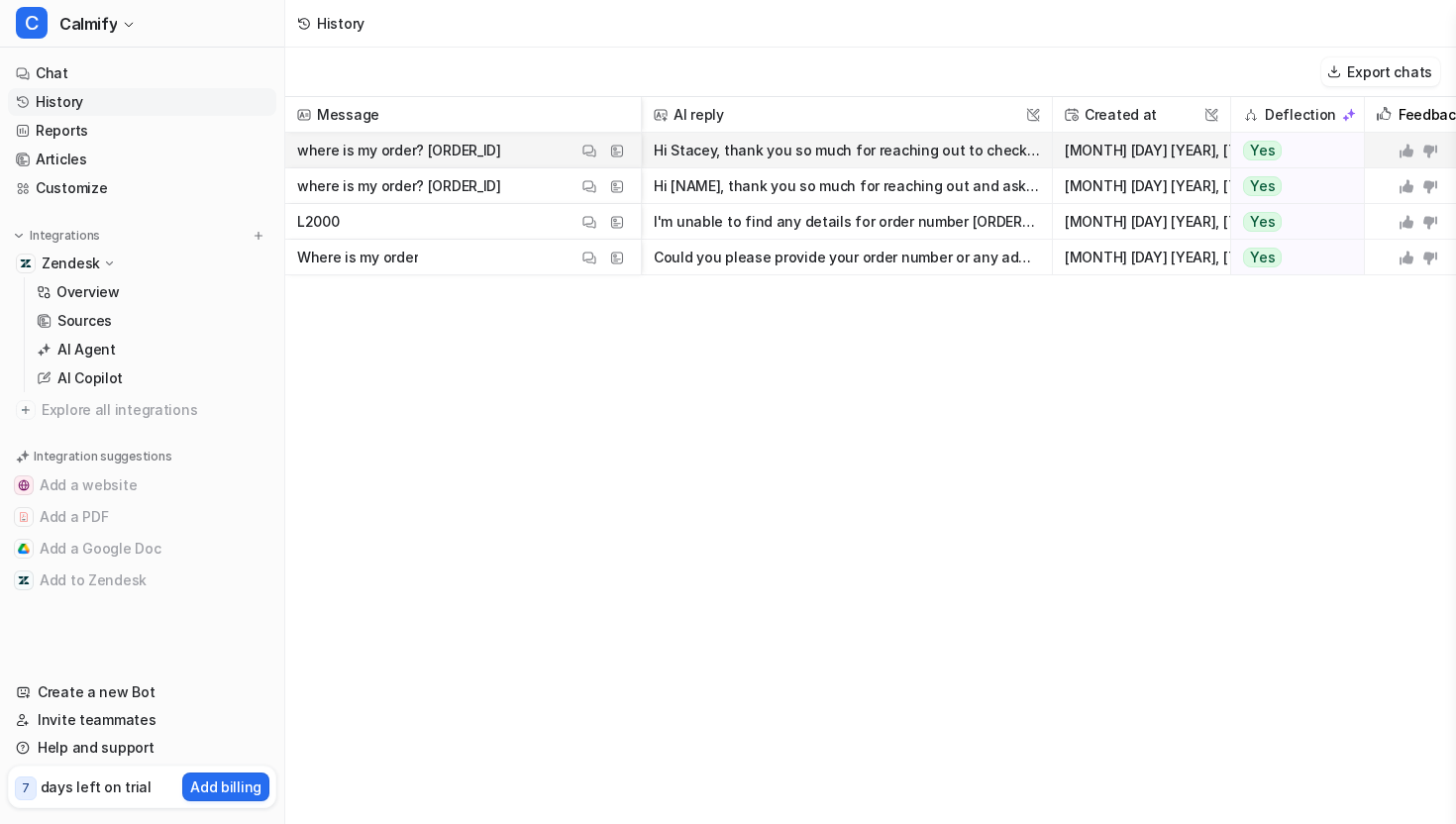click on "Hi Stacey, thank you so much for reaching out to check on your order.
I'm truly sorry for the wait. We've had an unusually high volume of orders recently and I know how important it is for you to rec" at bounding box center [847, 151] 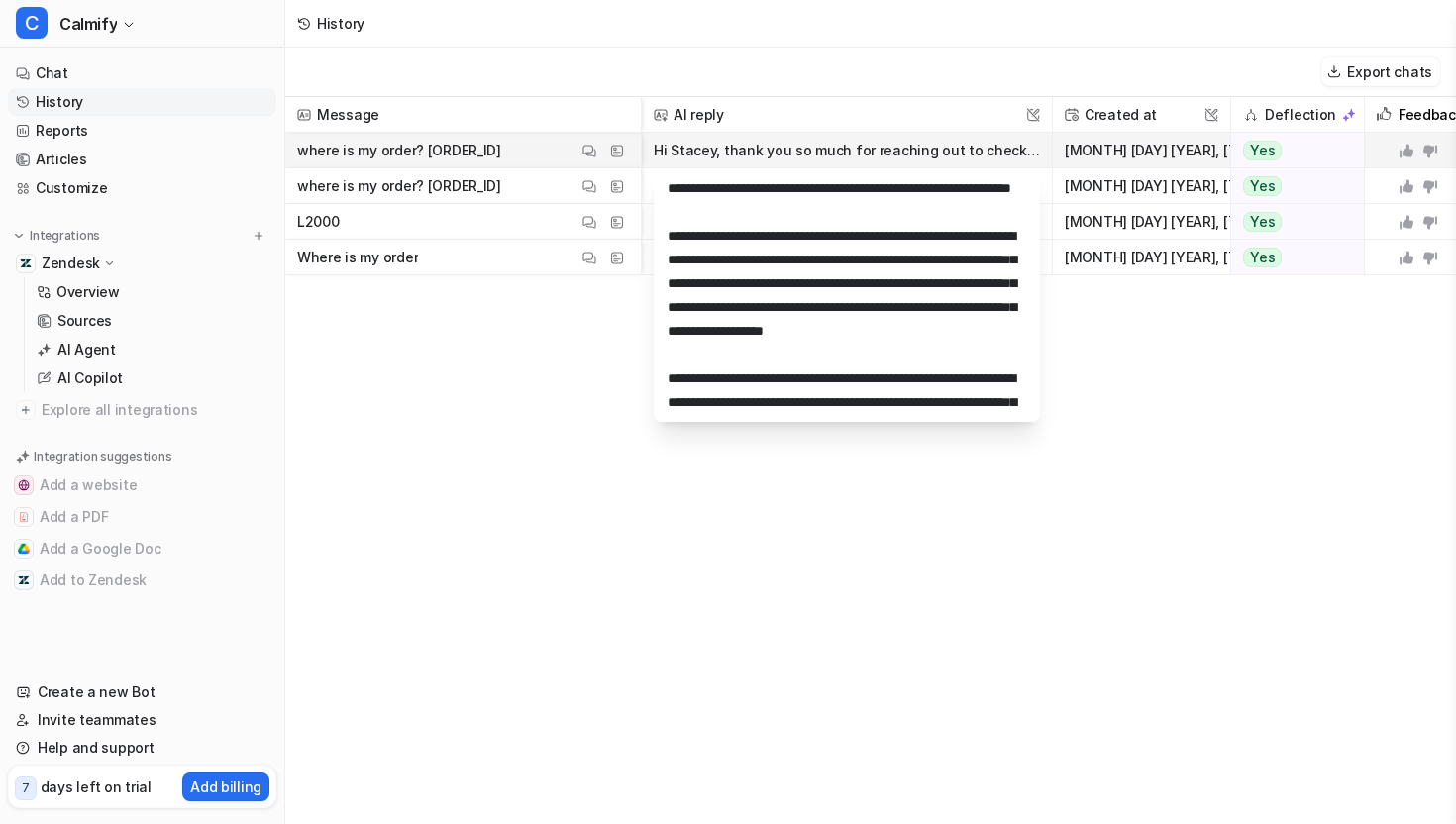 click on "Hi Stacey, thank you so much for reaching out to check on your order.
I'm truly sorry for the wait. We've had an unusually high volume of orders recently and I know how important it is for you to rec" at bounding box center [847, 151] 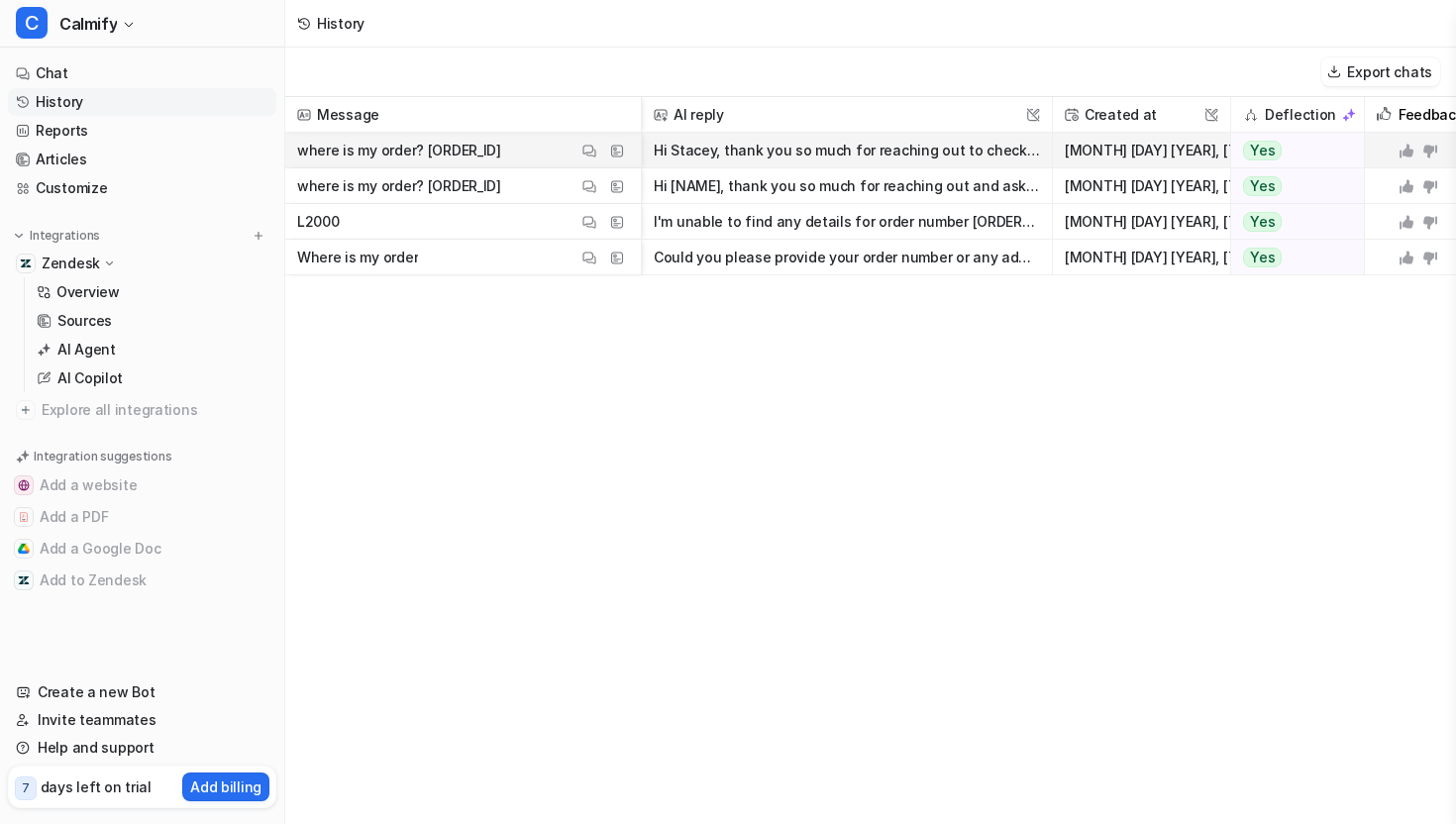 click on "Hi Stacey, thank you so much for reaching out to check on your order.
I'm truly sorry for the wait. We've had an unusually high volume of orders recently and I know how important it is for you to rec" at bounding box center (847, 151) 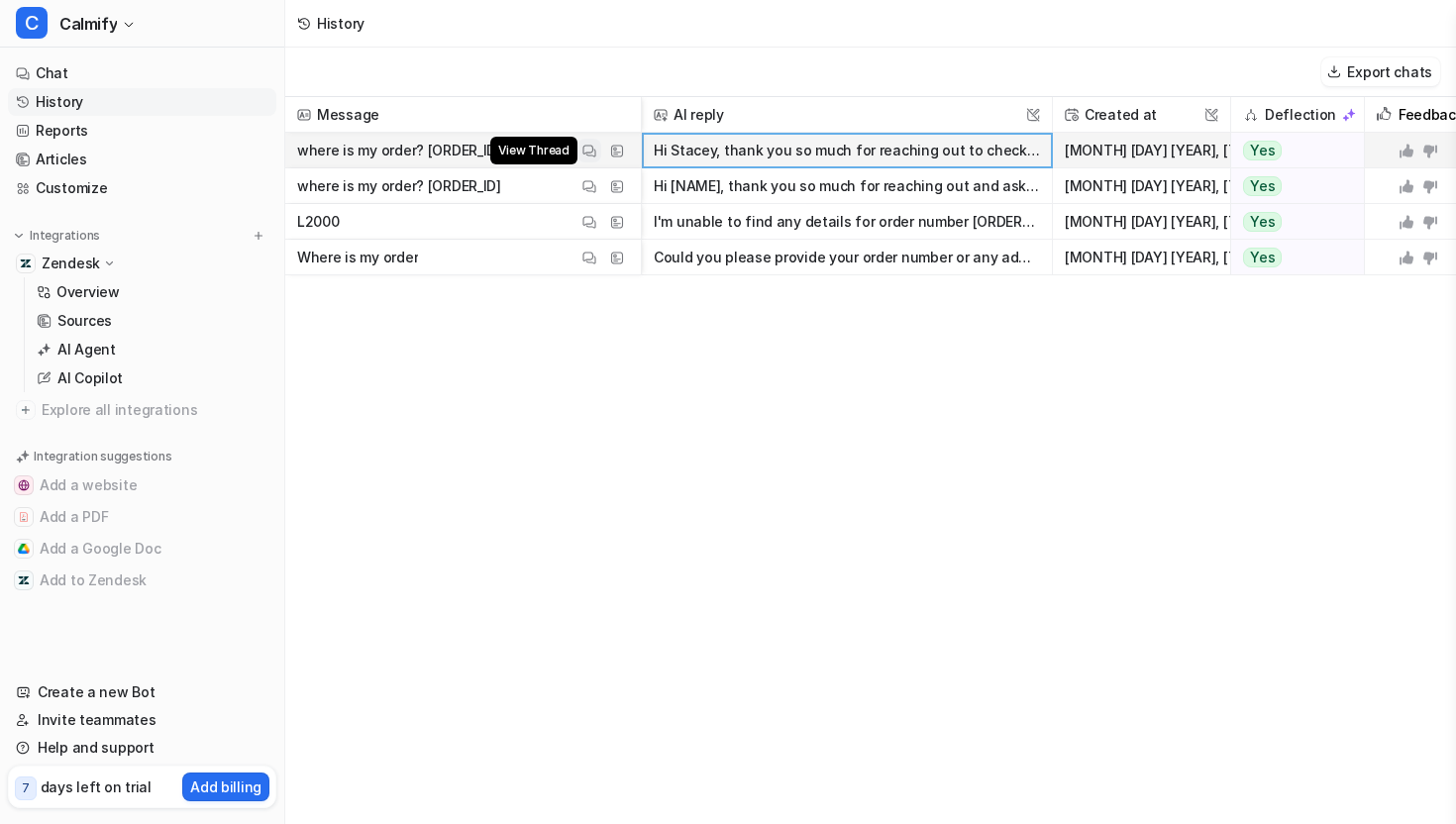 click at bounding box center (589, 151) 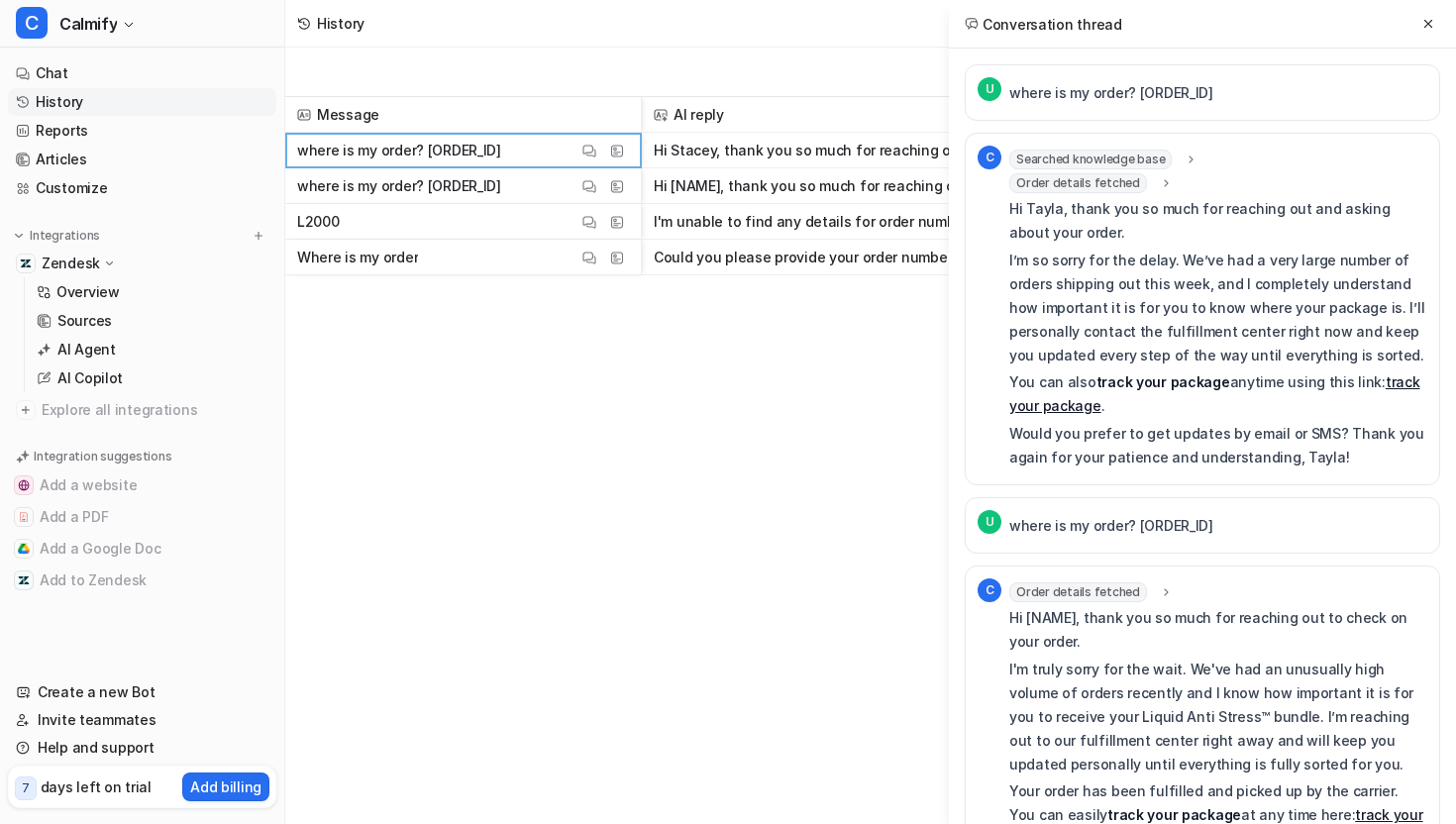 scroll, scrollTop: 141, scrollLeft: 0, axis: vertical 